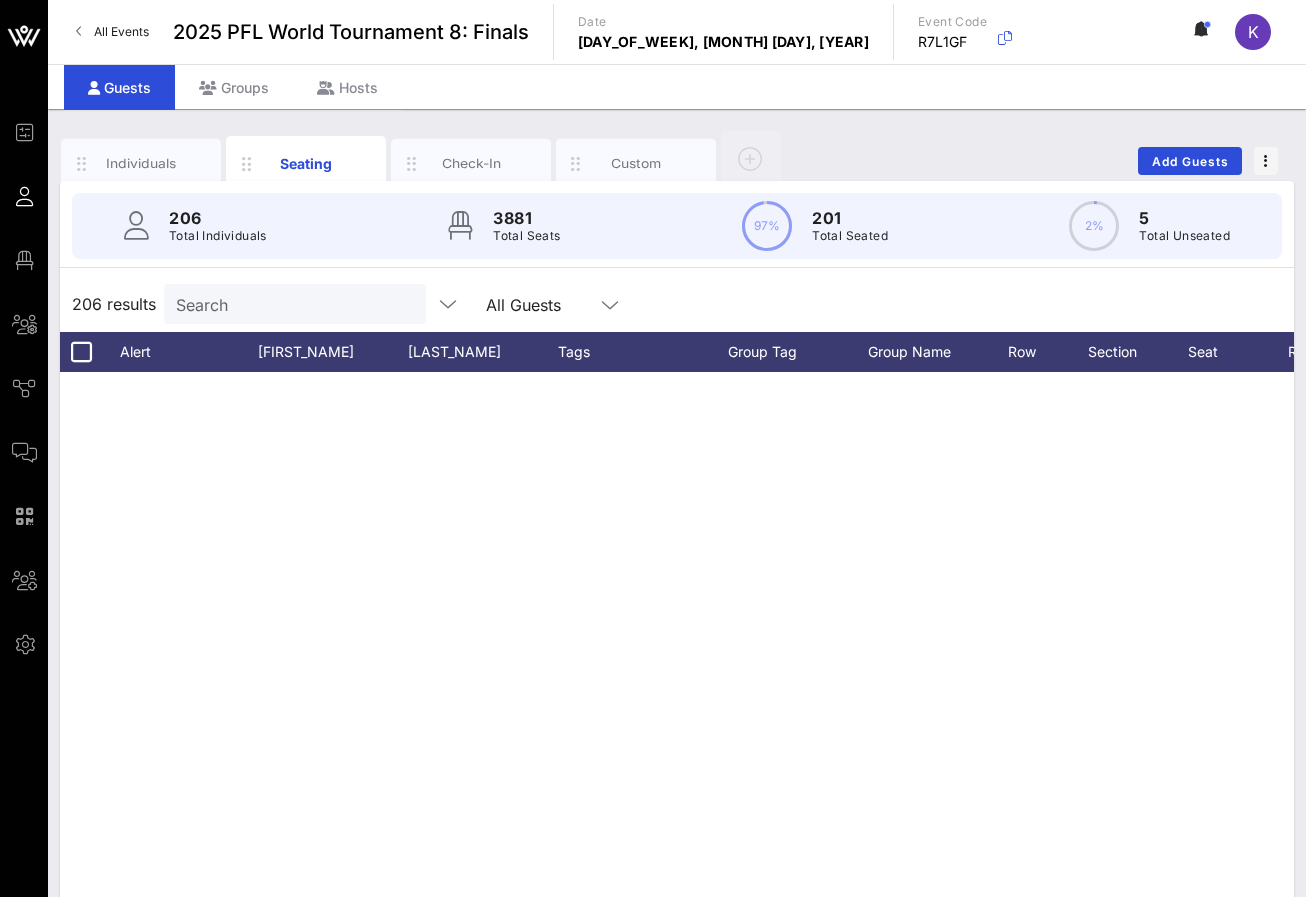 scroll, scrollTop: 0, scrollLeft: 0, axis: both 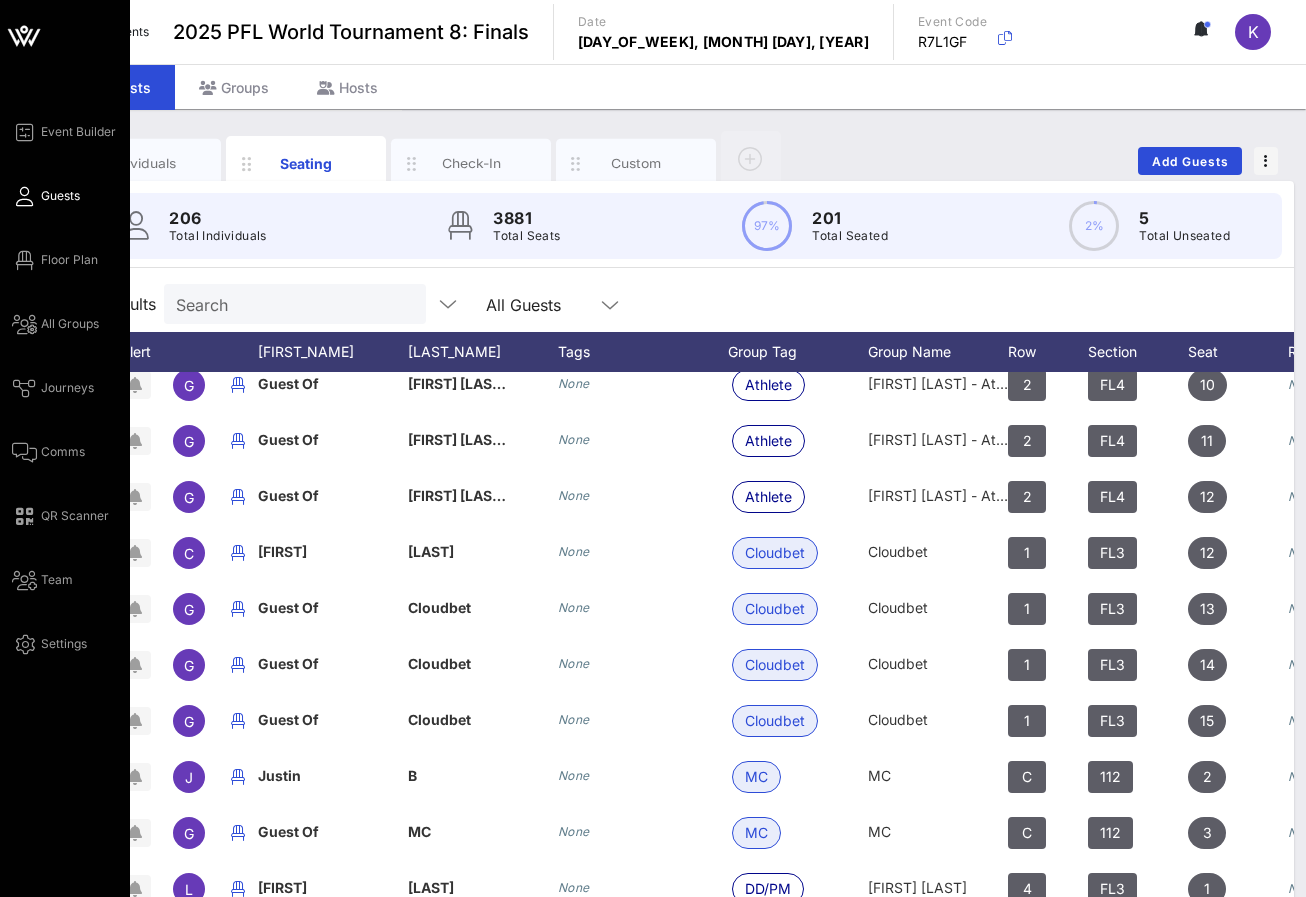 click 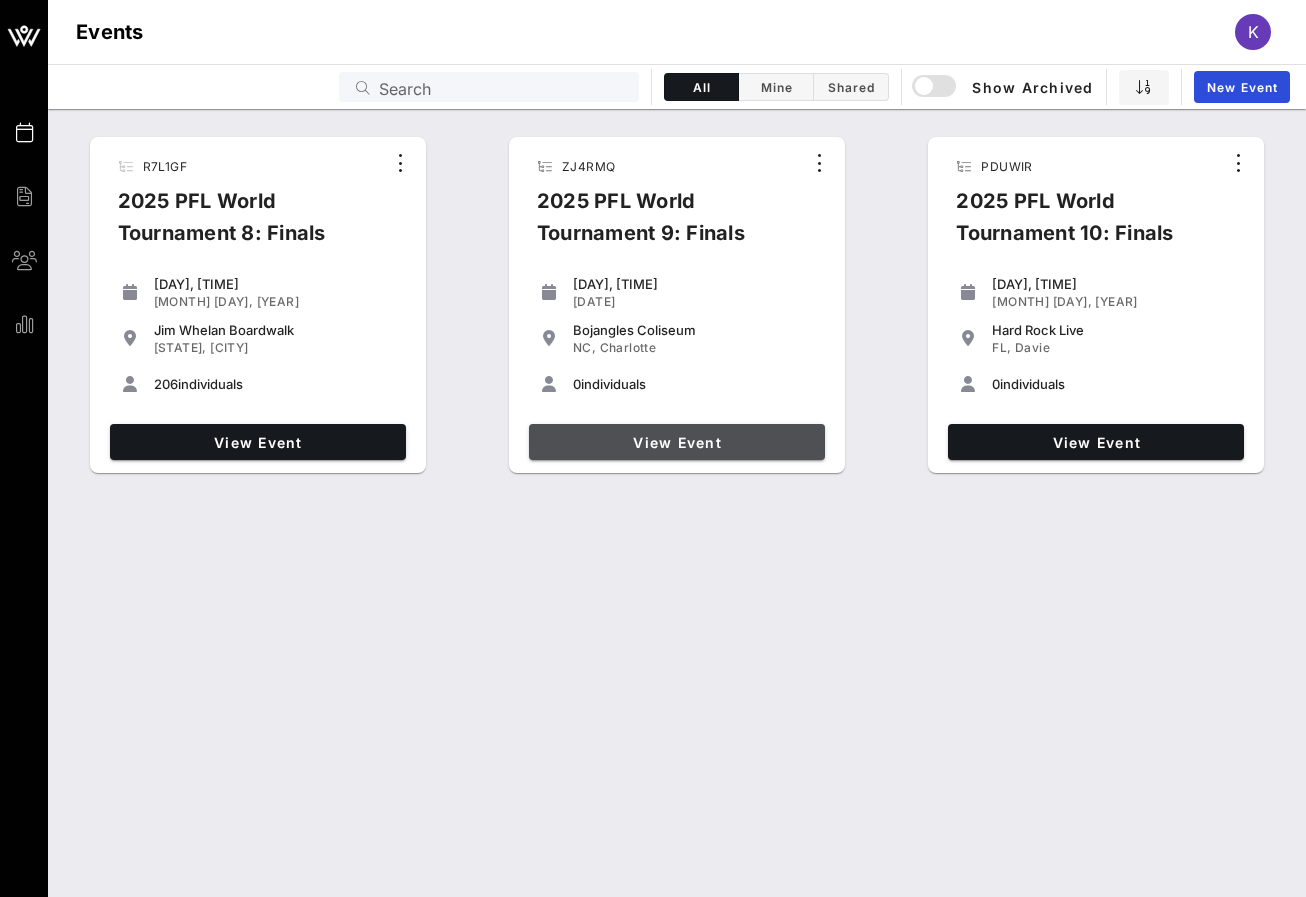 click on "View Event" at bounding box center [677, 442] 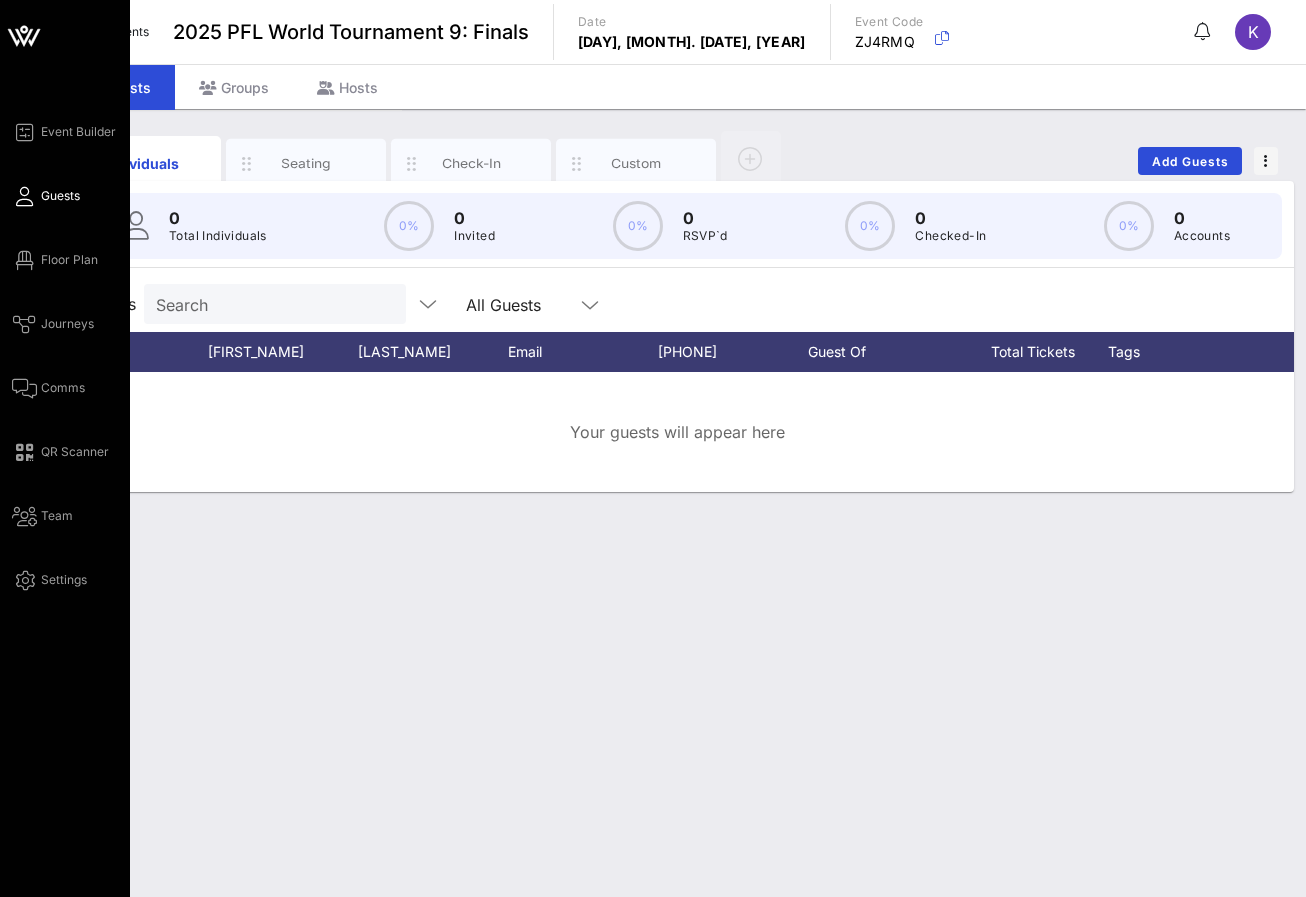 click on "Event Builder   Guests   Floor Plan   Journeys   Comms   QR Scanner   Team   Settings" at bounding box center [71, 356] 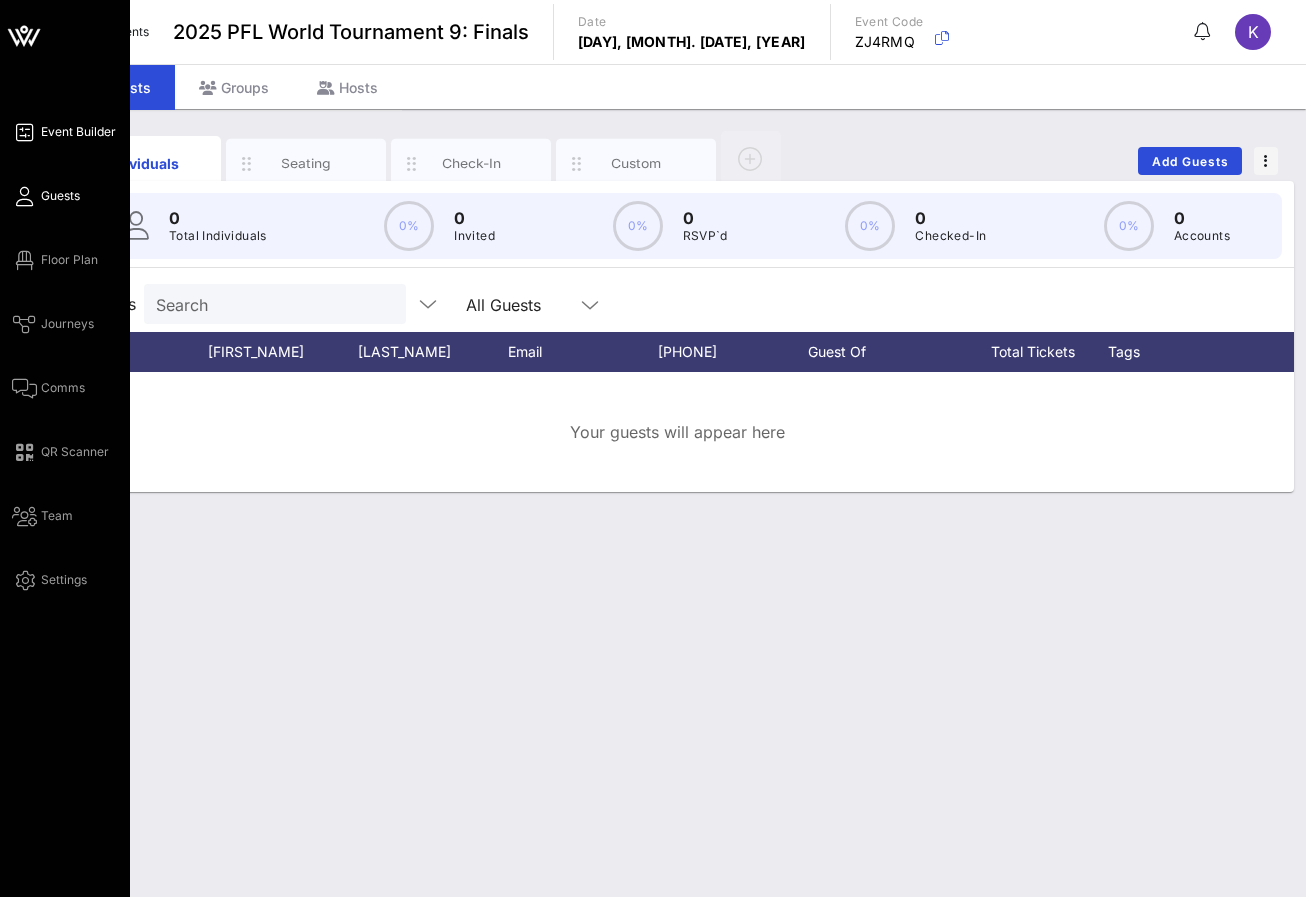 click on "Event Builder" at bounding box center (64, 132) 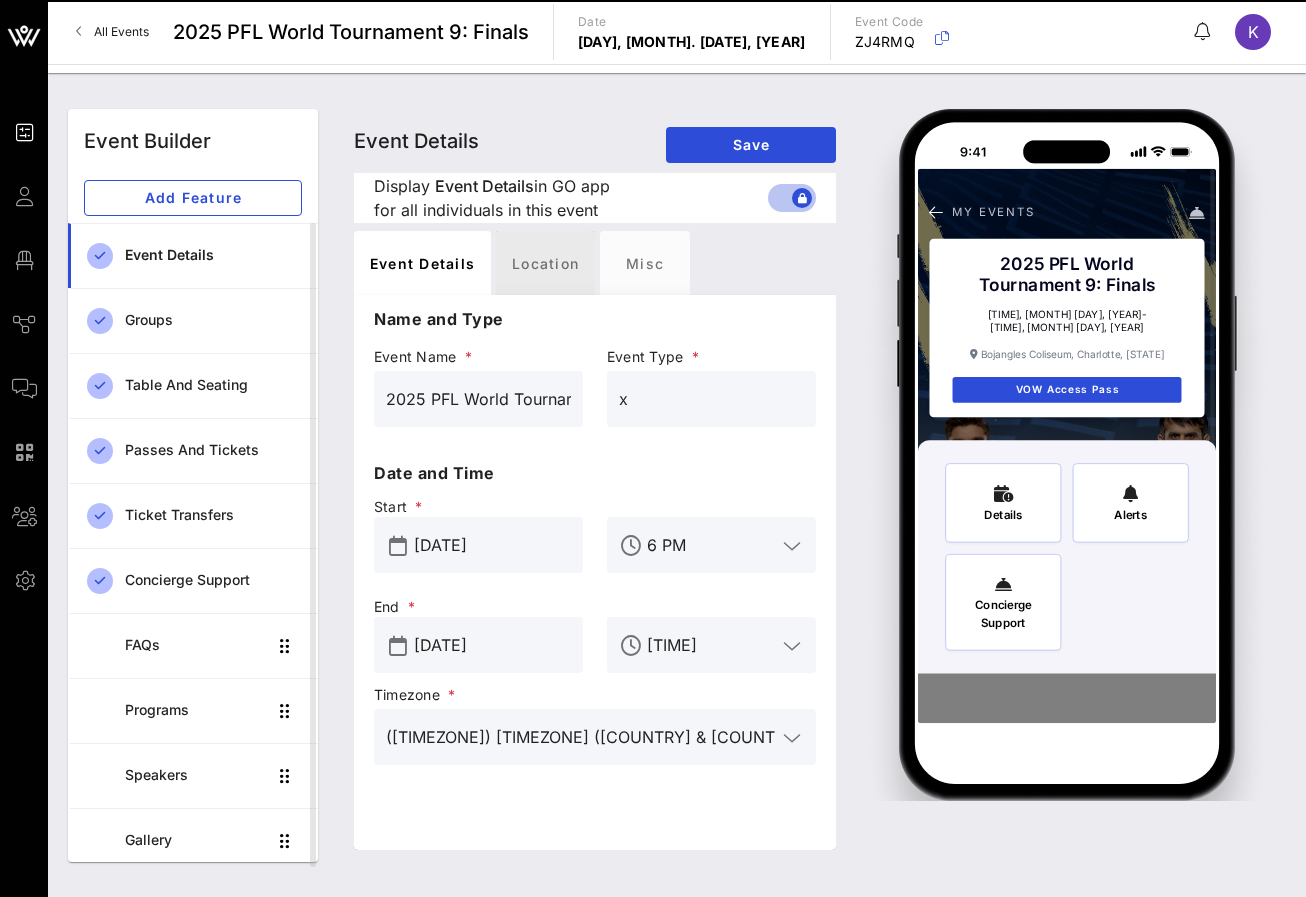 click on "Location" at bounding box center [545, 263] 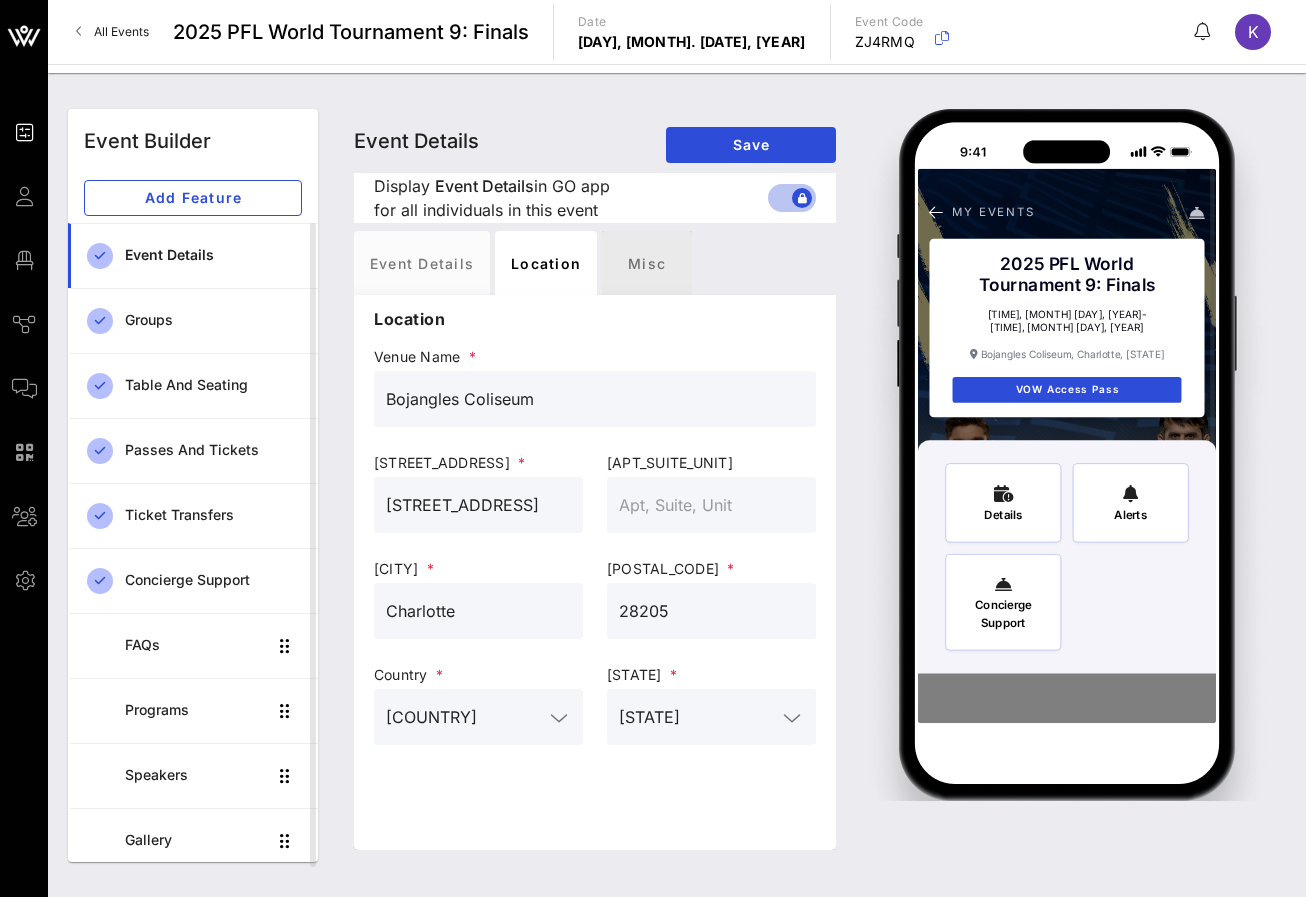 click on "Misc" at bounding box center [647, 263] 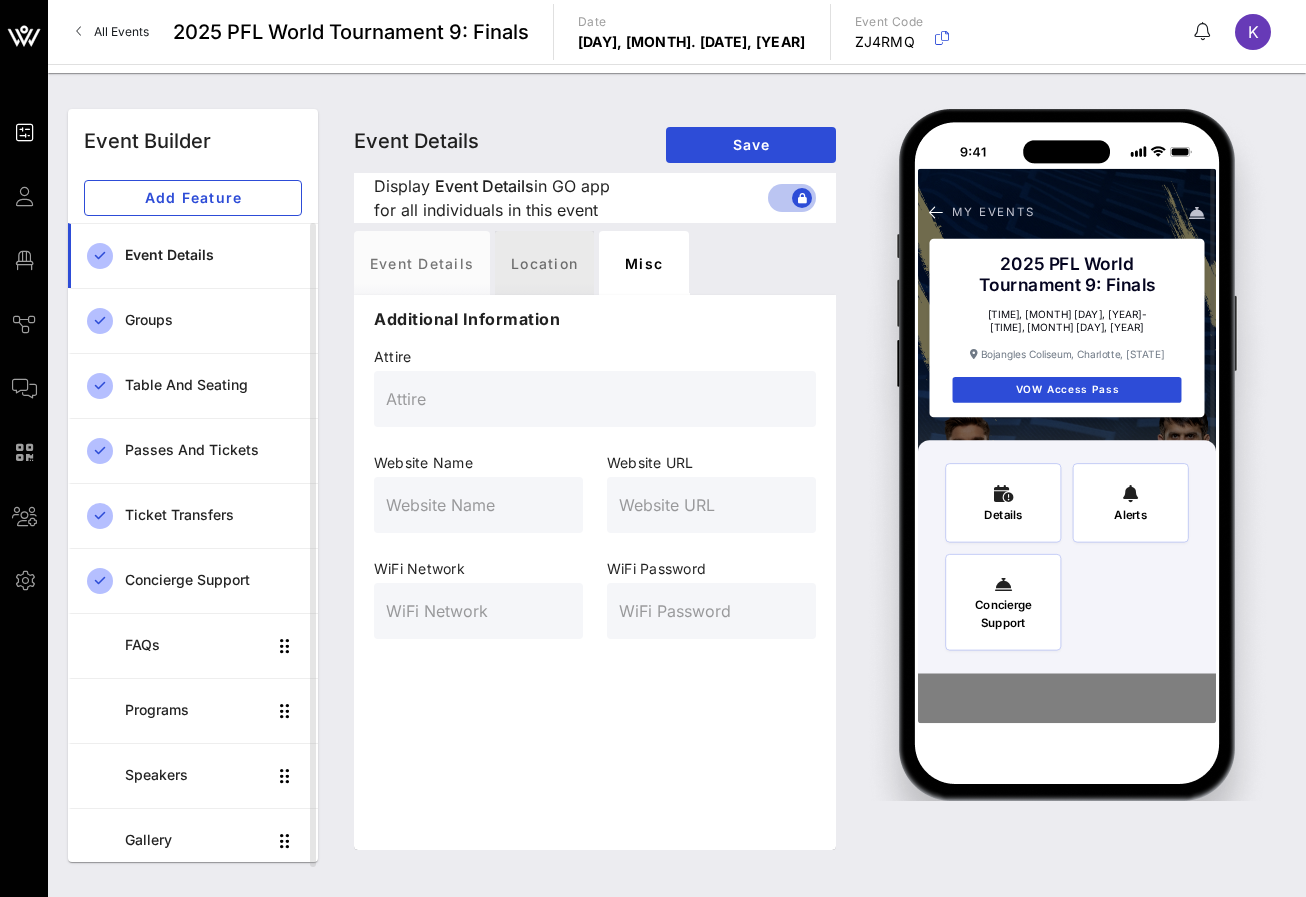 click on "Location" at bounding box center [544, 263] 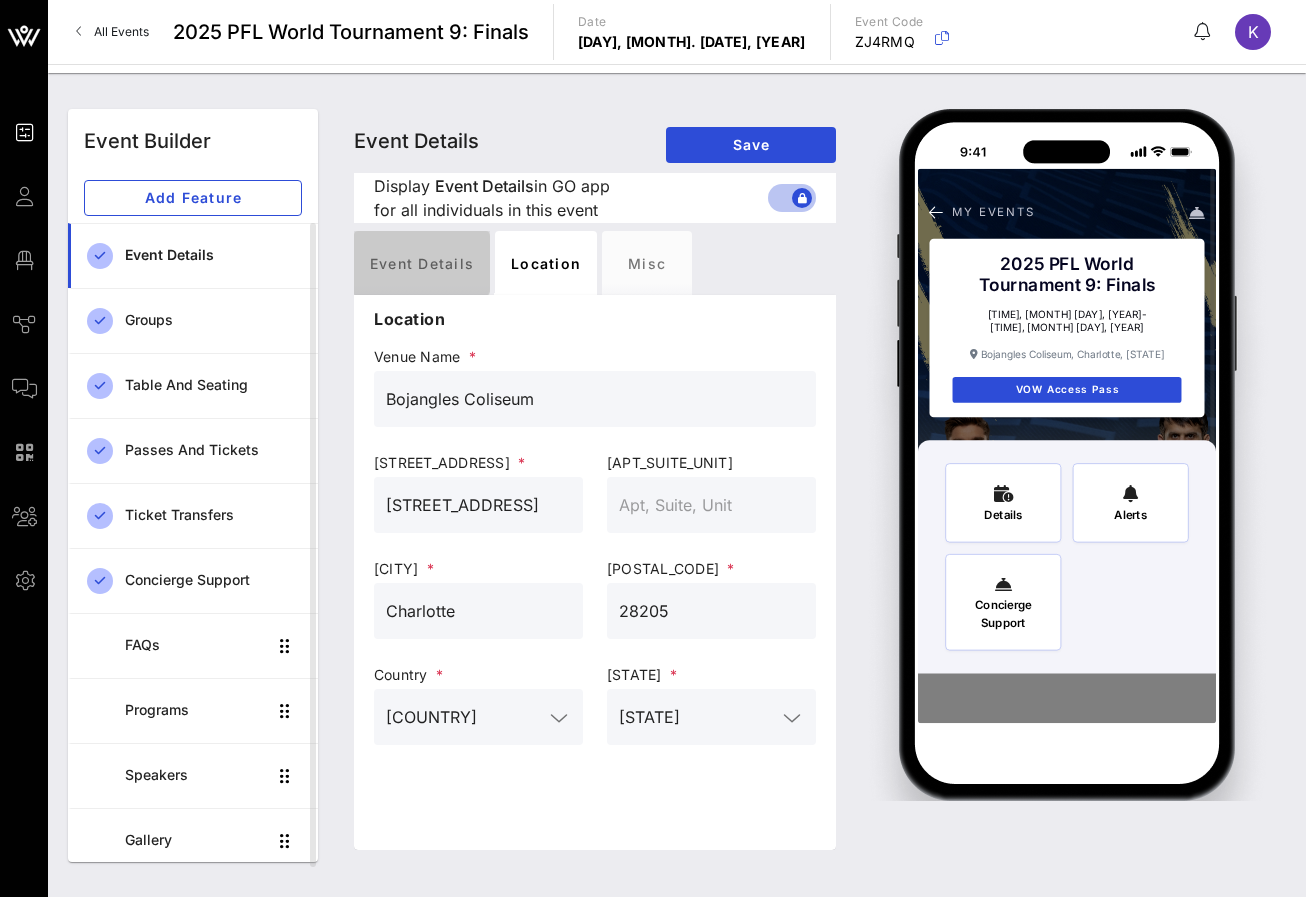 click on "Event Details" at bounding box center (422, 263) 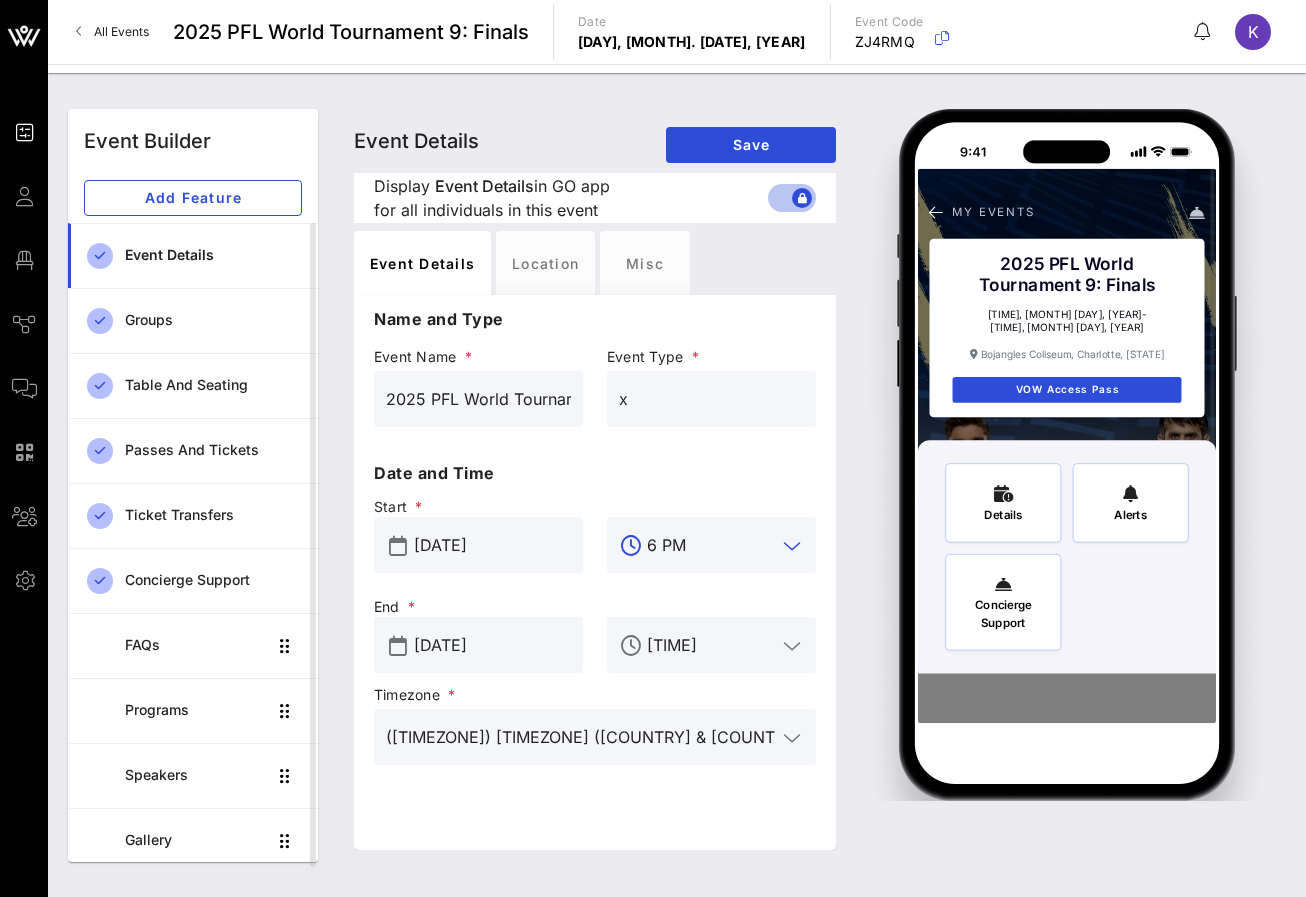 click on "6 PM" at bounding box center (711, 545) 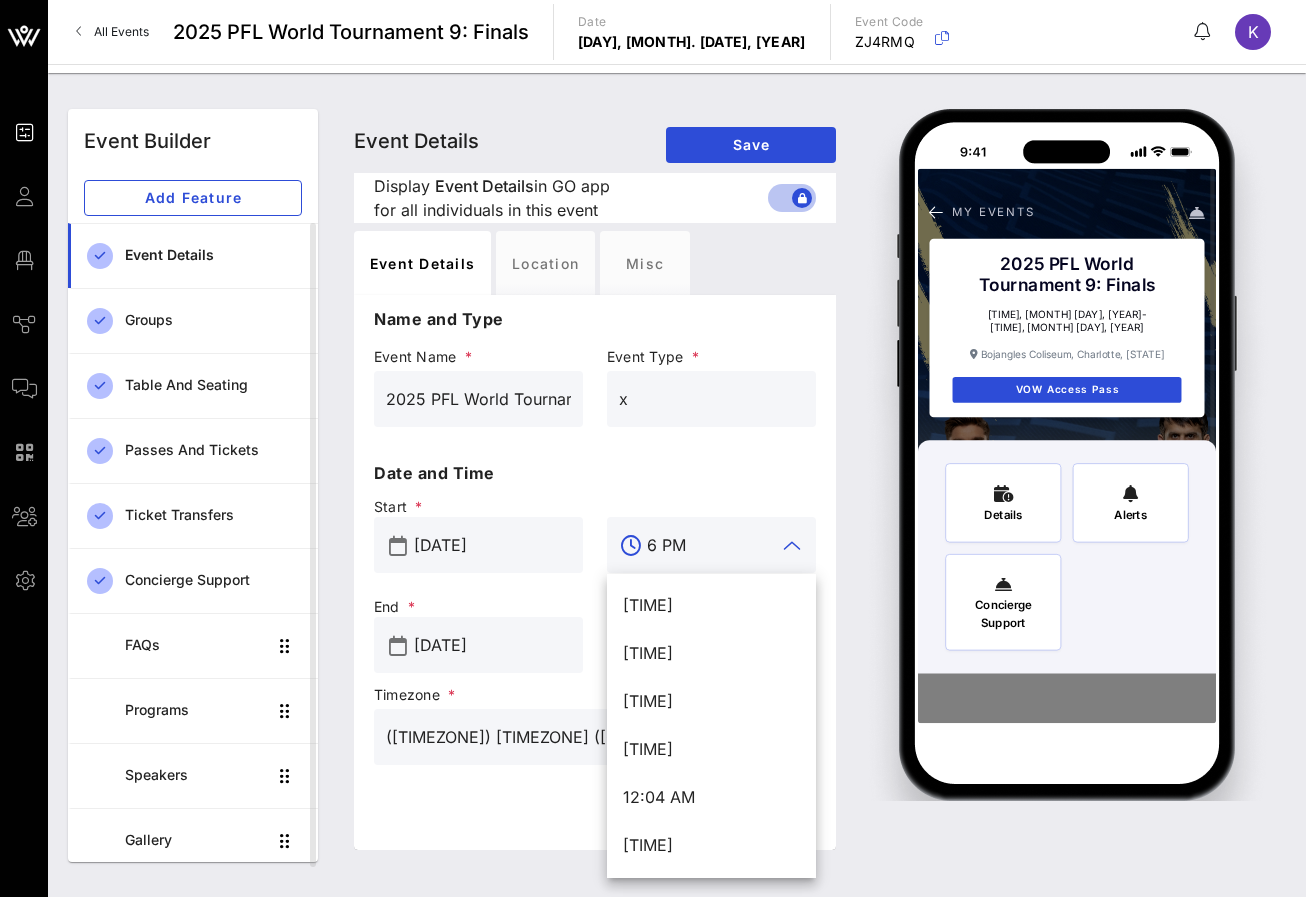 click on "6 PM" at bounding box center (711, 545) 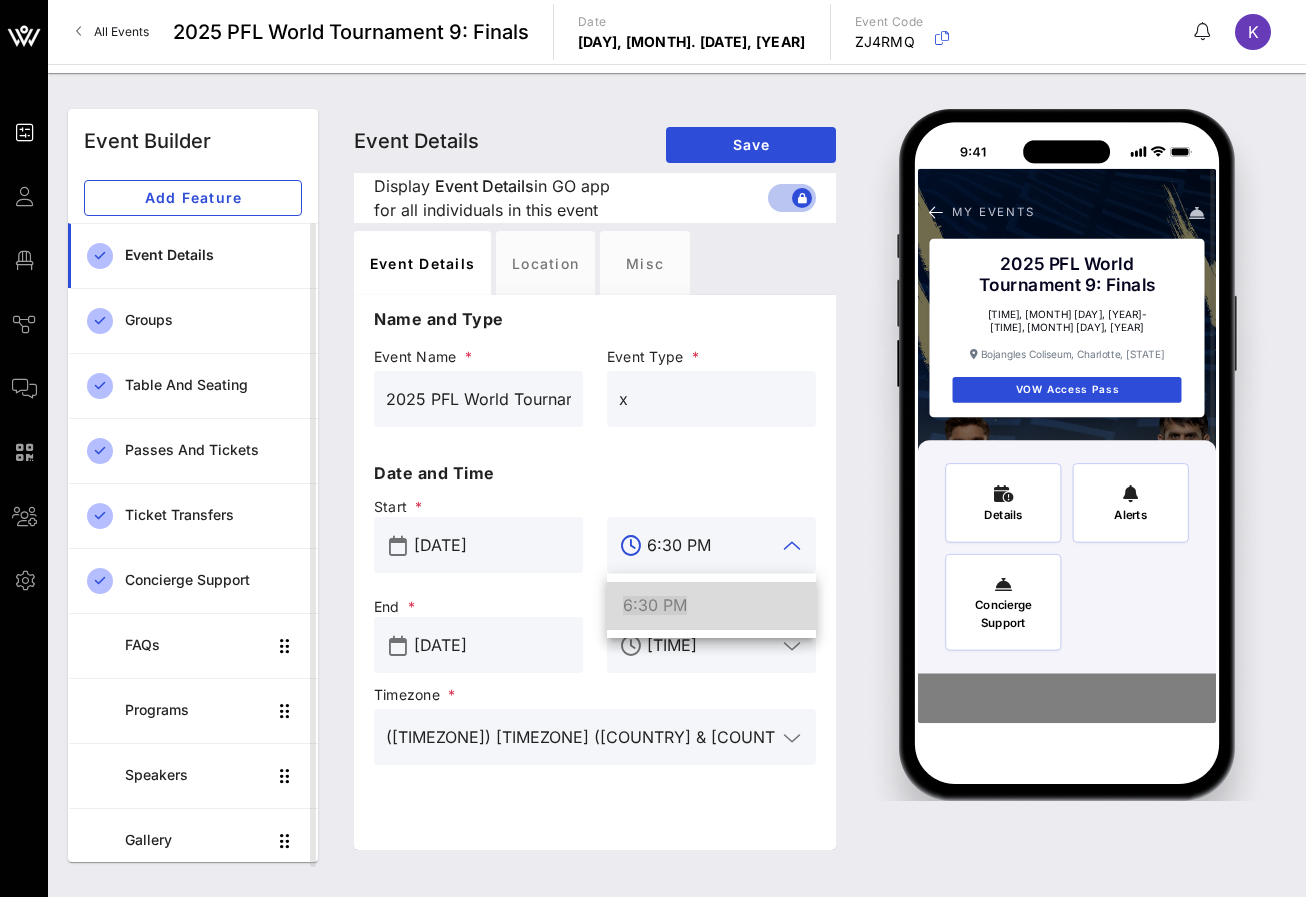 click on "6:30 PM" at bounding box center (655, 605) 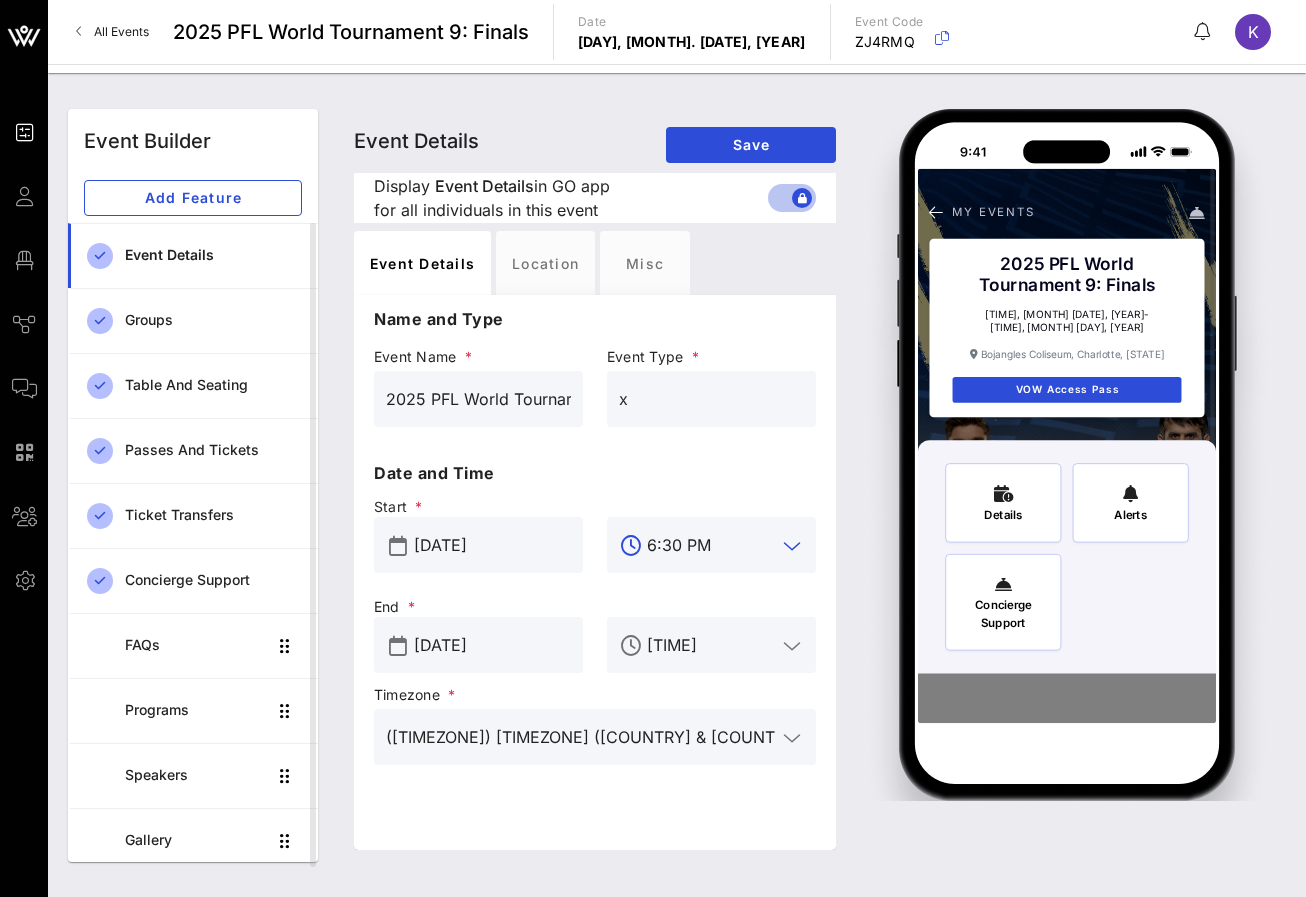type on "6:30 PM" 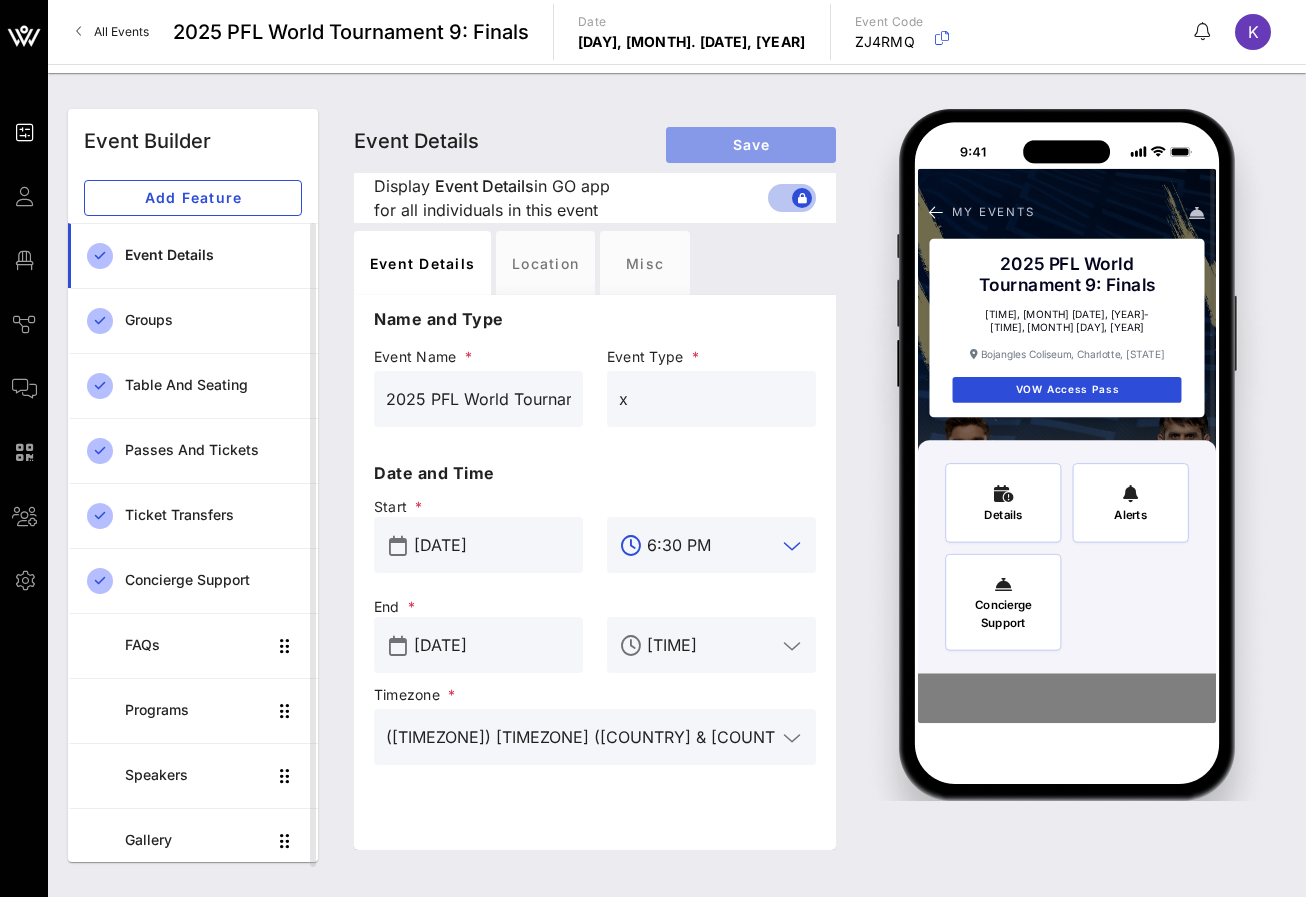 click on "Save" at bounding box center (751, 144) 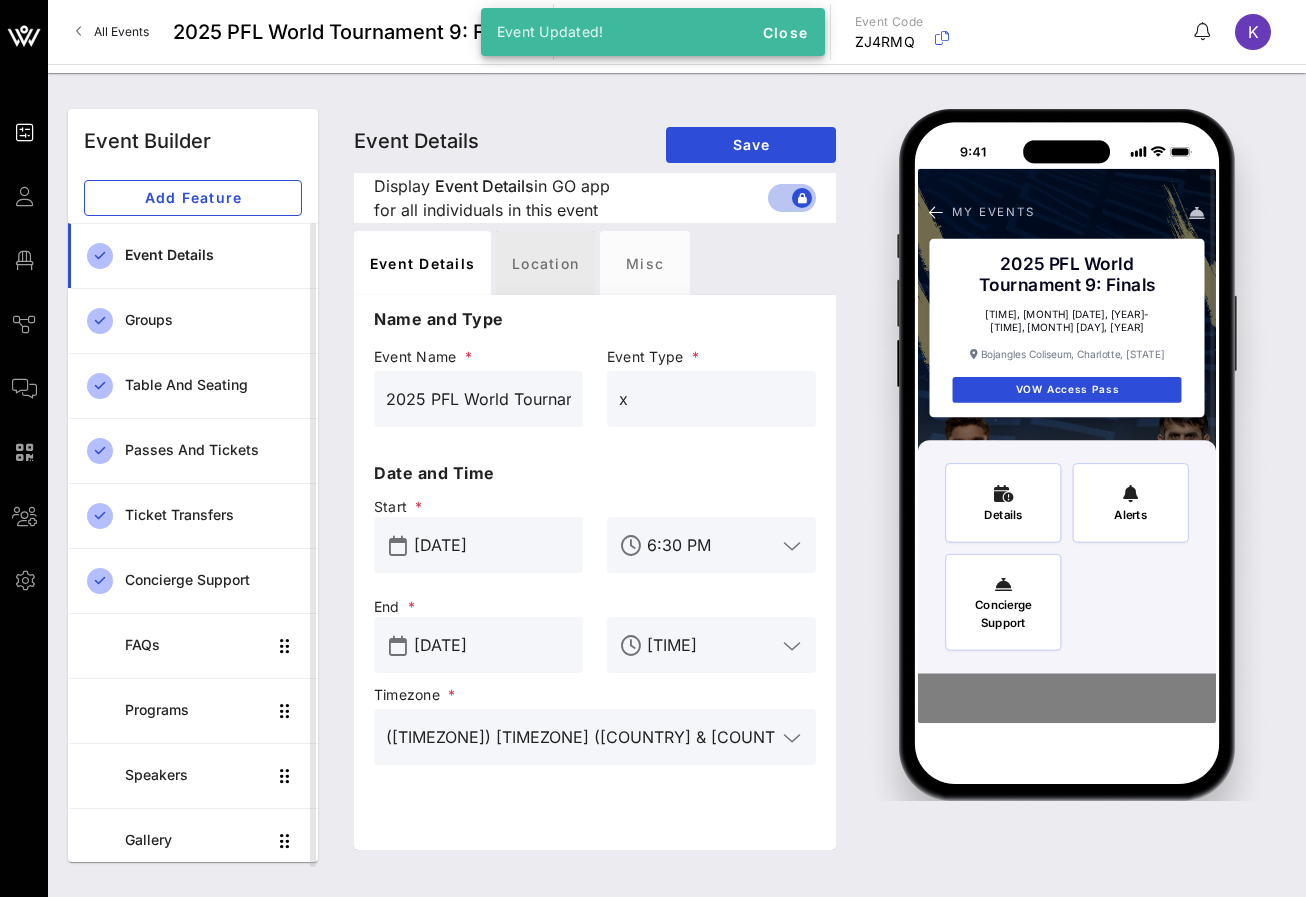 click on "Location" at bounding box center [545, 263] 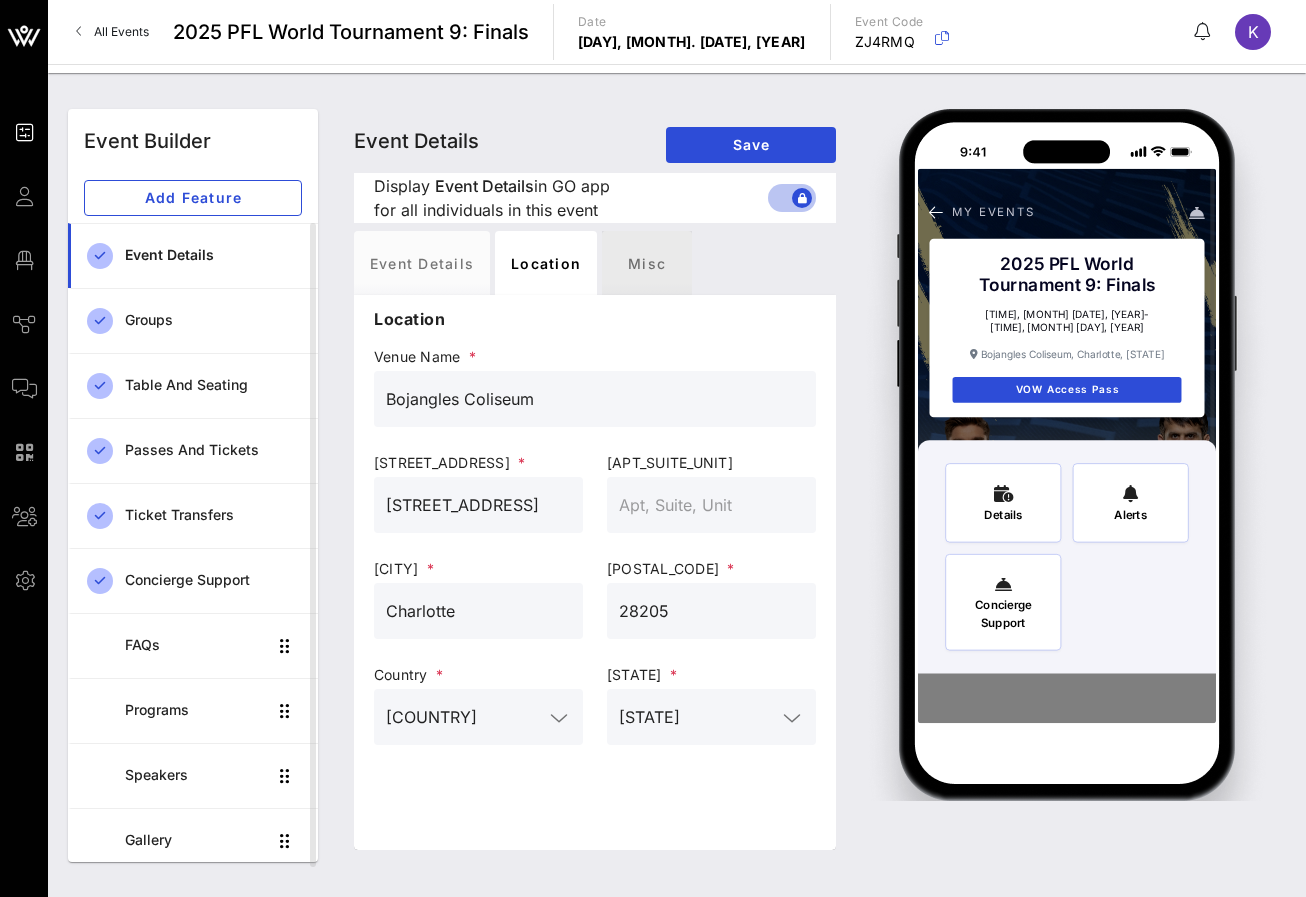 click on "Misc" at bounding box center (647, 263) 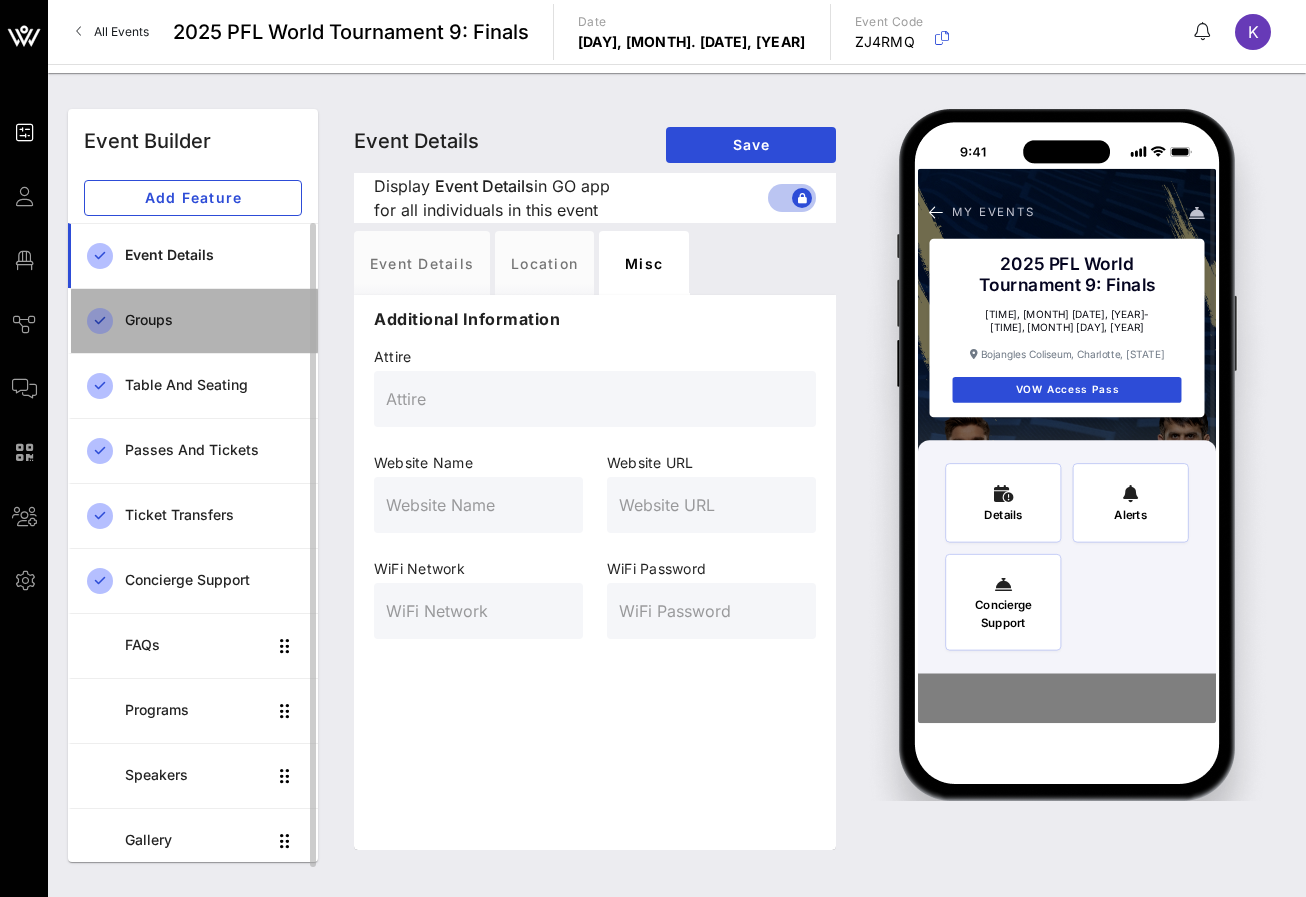 click on "Groups" at bounding box center (213, 320) 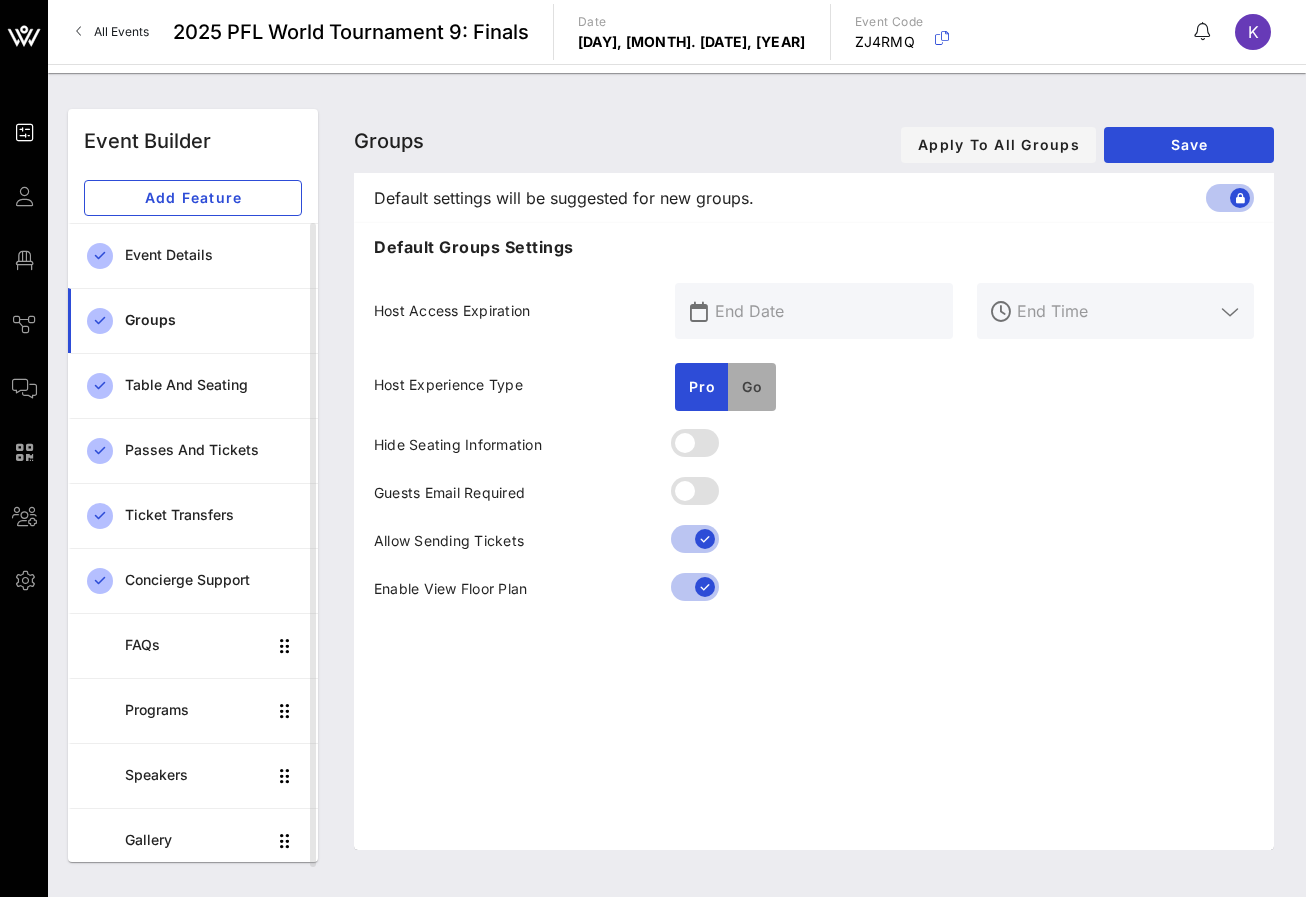 click on "Go" at bounding box center [752, 387] 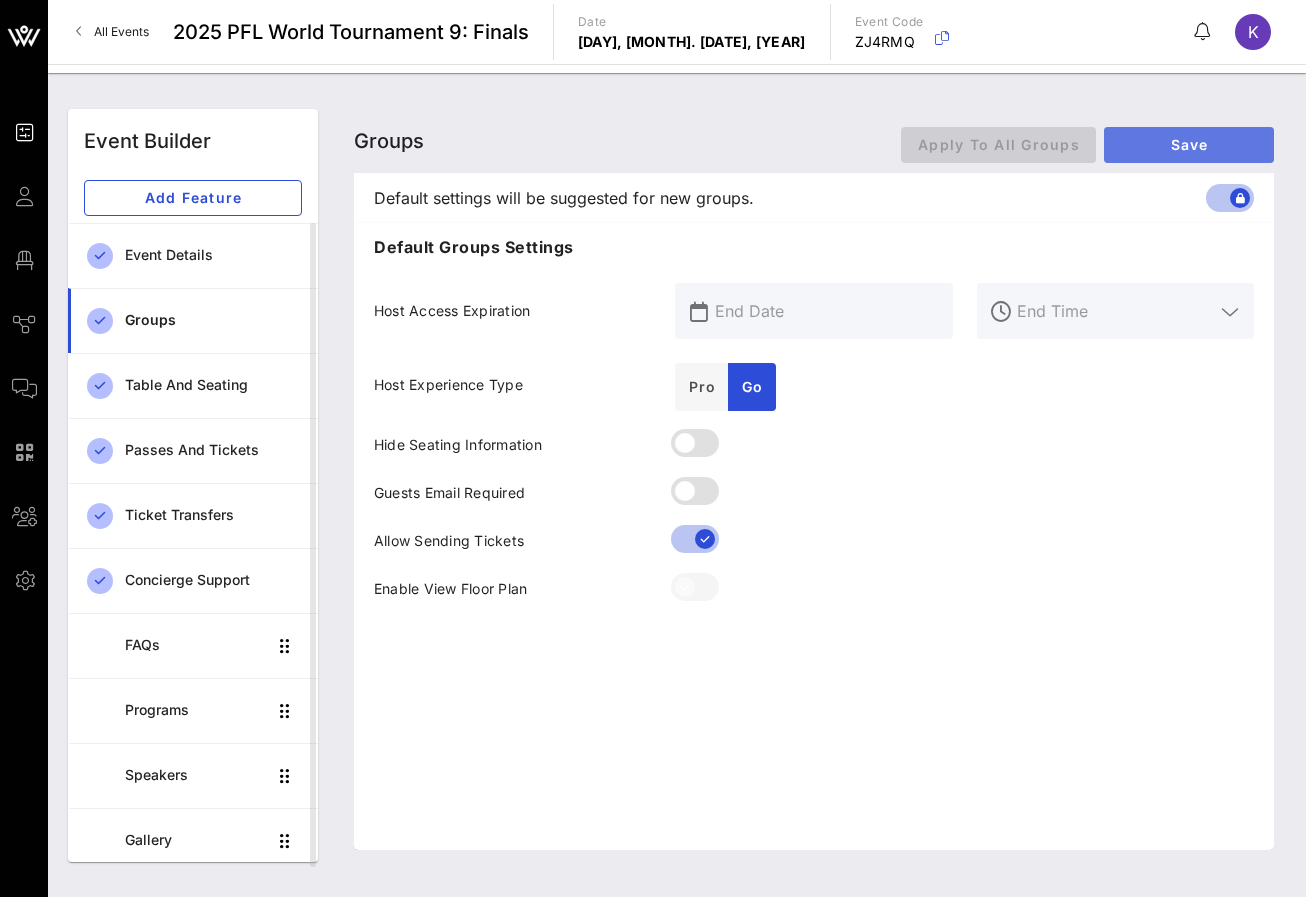 click on "Save" at bounding box center (1189, 144) 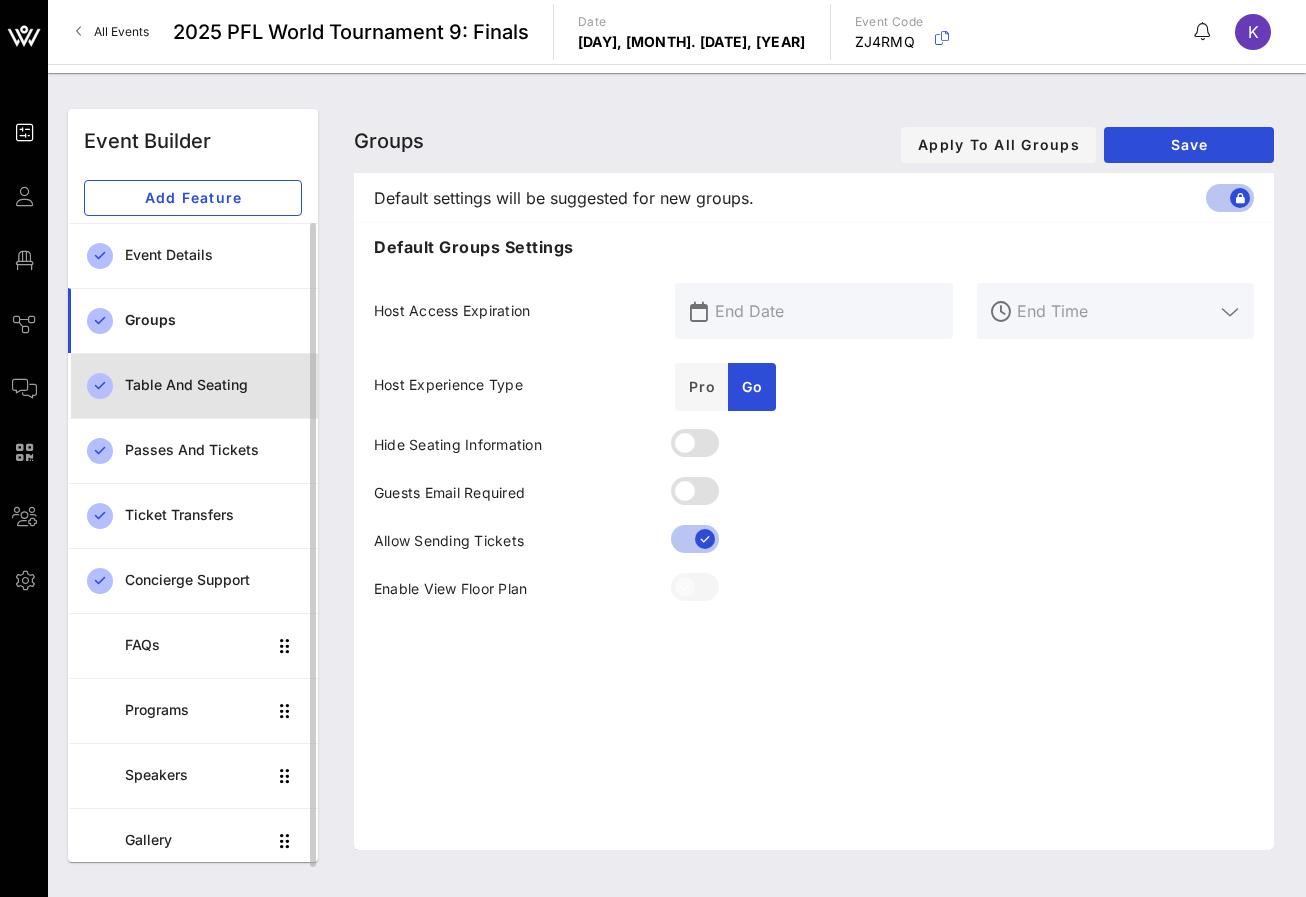 click on "Table and Seating" at bounding box center (213, 385) 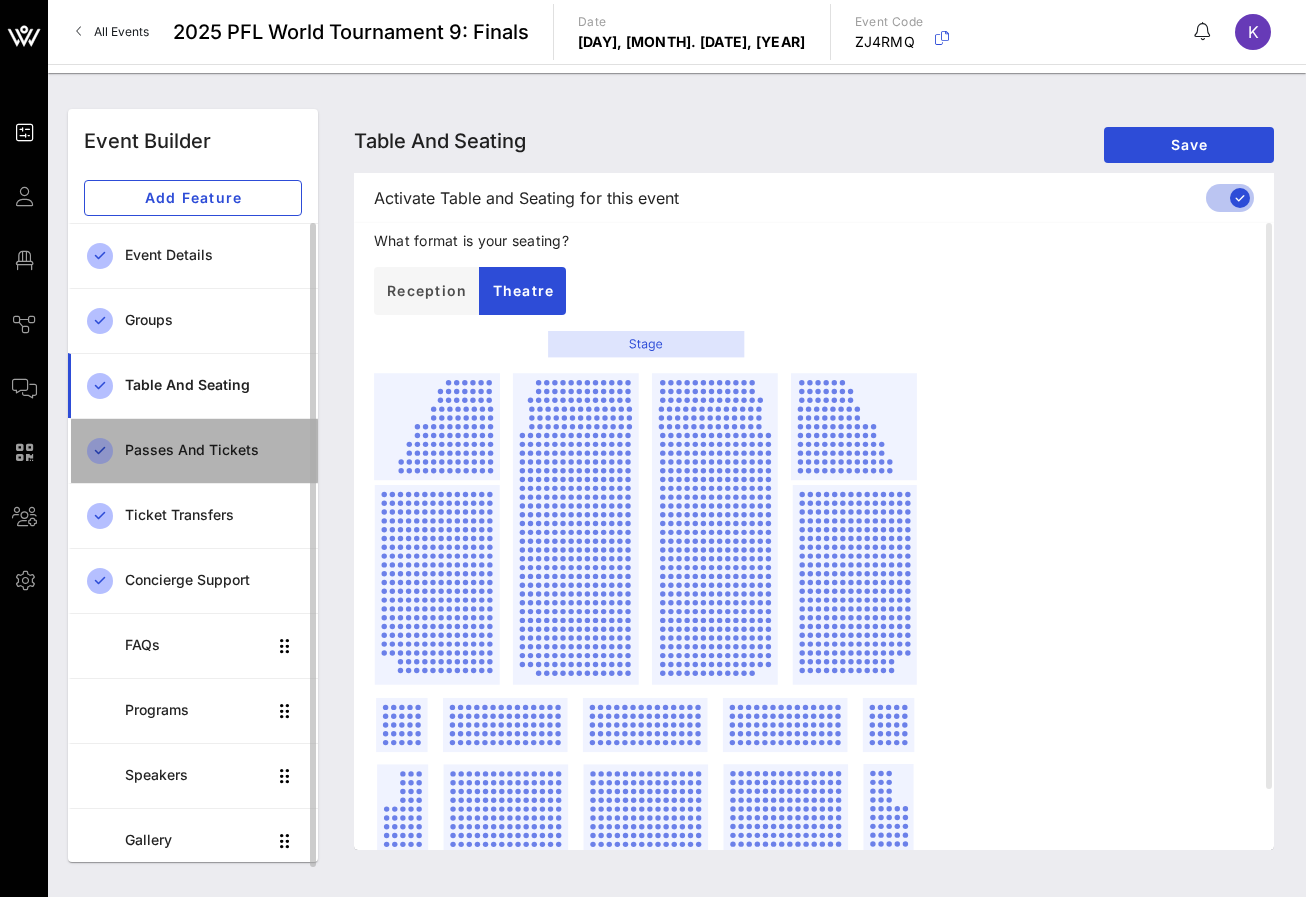 click on "Passes and Tickets" at bounding box center [213, 450] 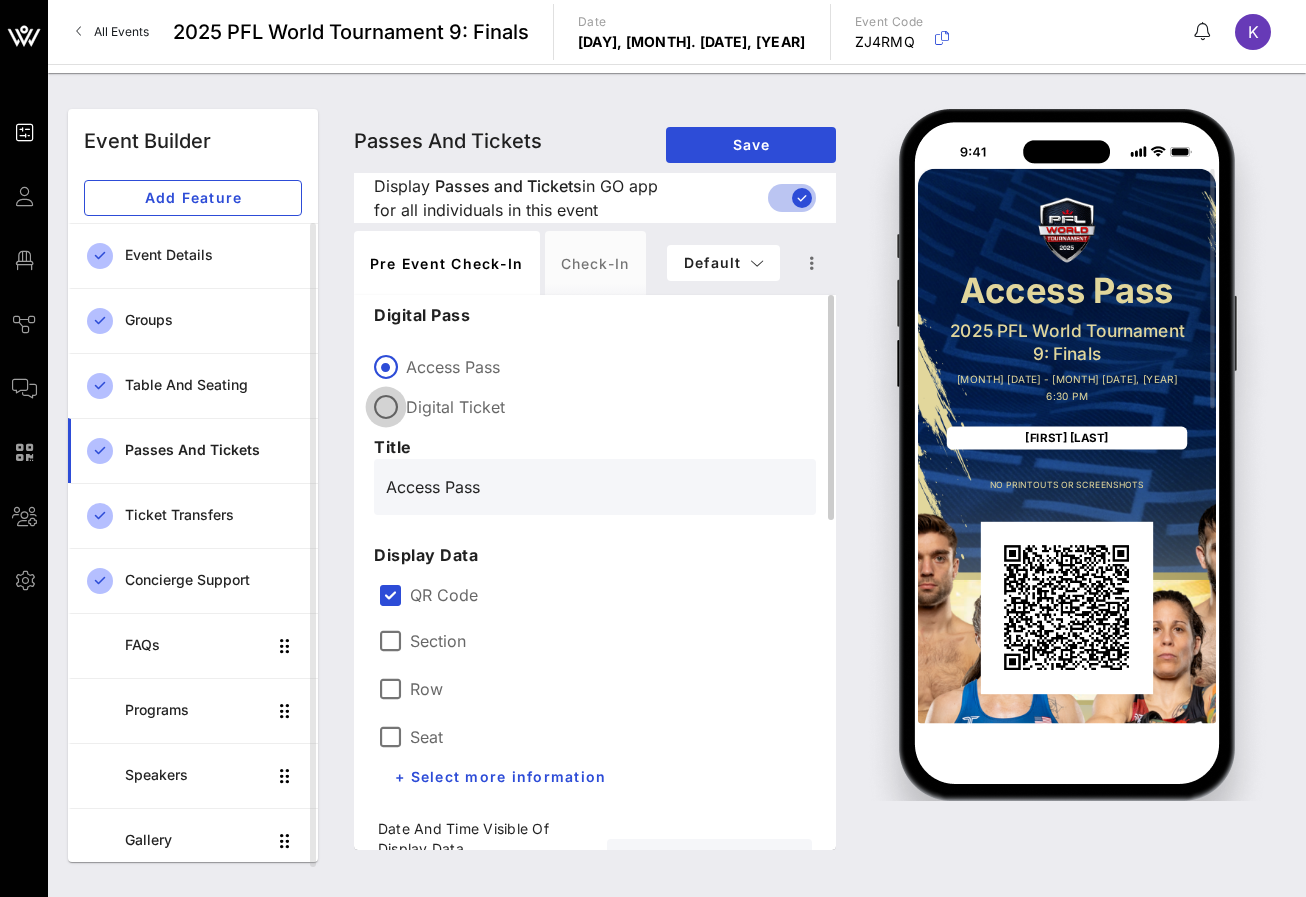 click at bounding box center [386, 407] 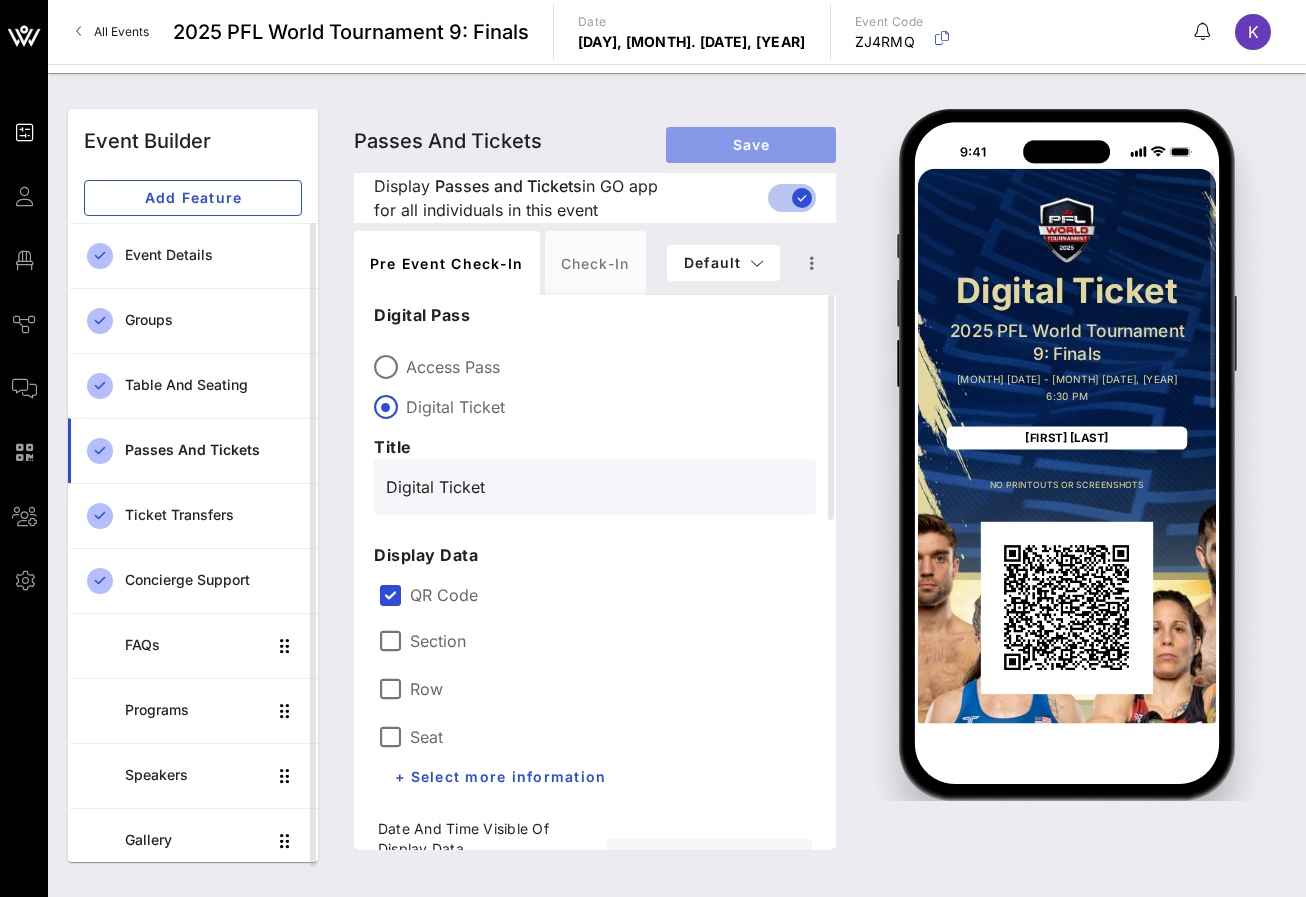 click on "Save" at bounding box center (751, 144) 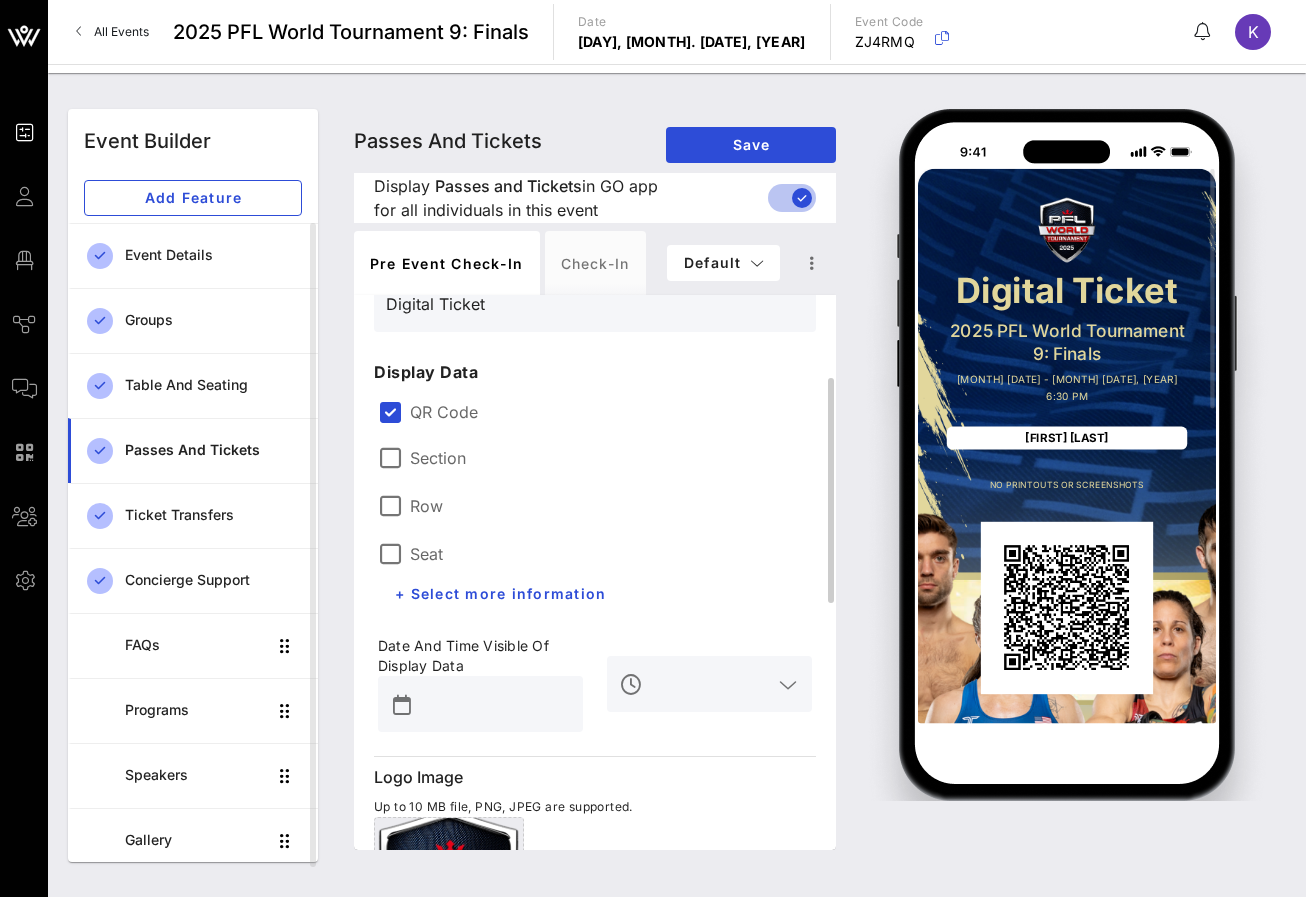 scroll, scrollTop: 190, scrollLeft: 0, axis: vertical 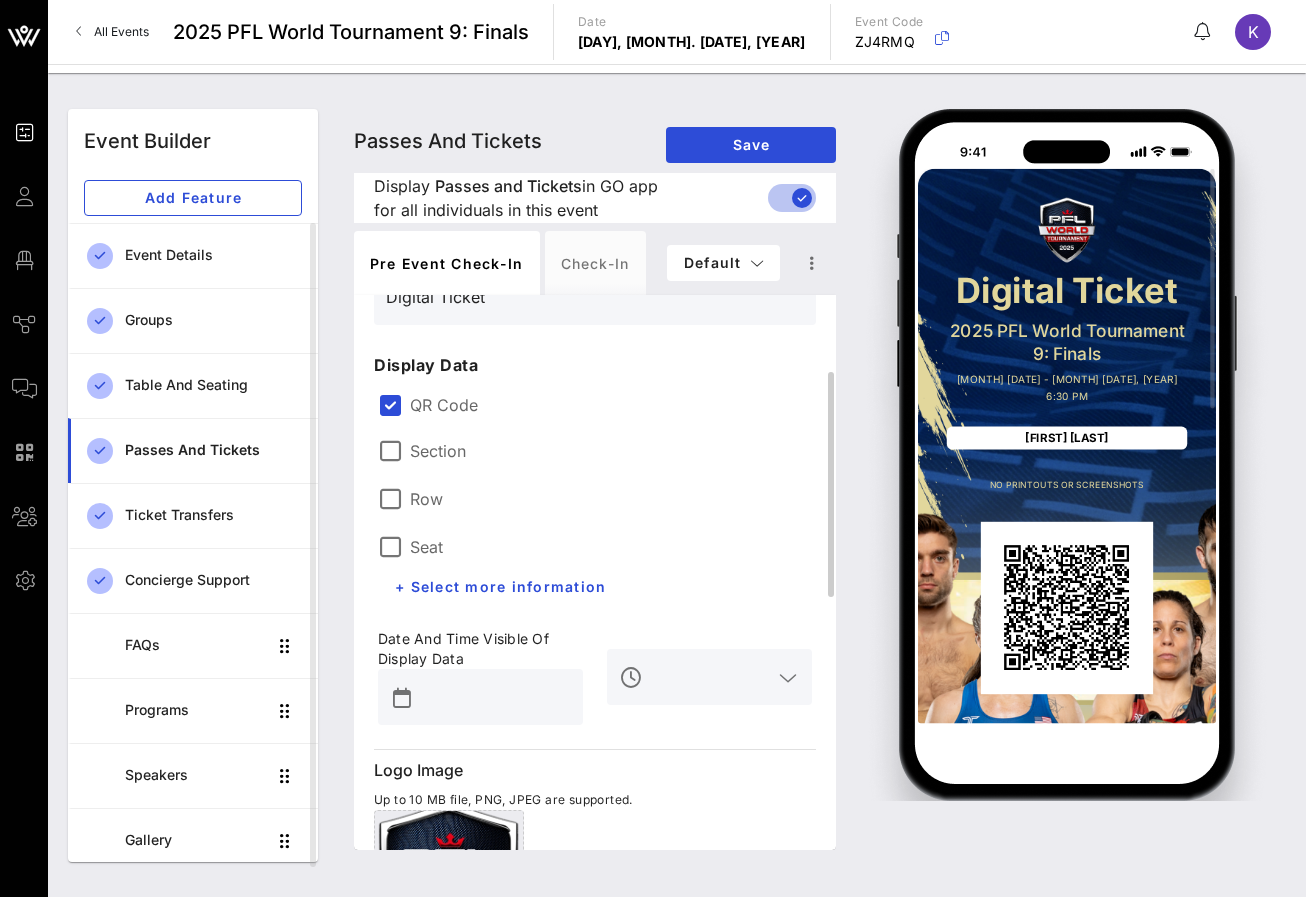 click at bounding box center [494, 697] 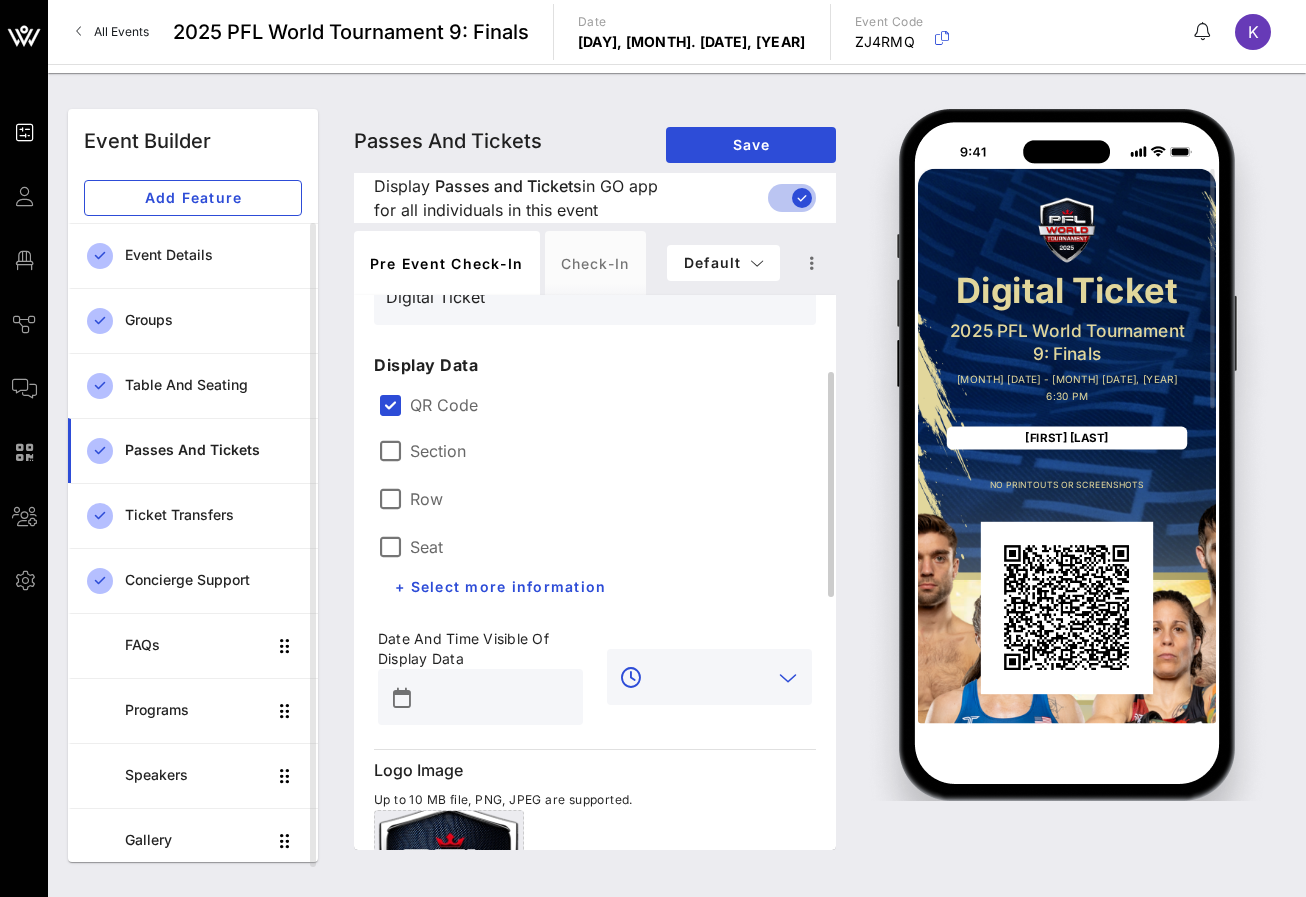 click at bounding box center (709, 677) 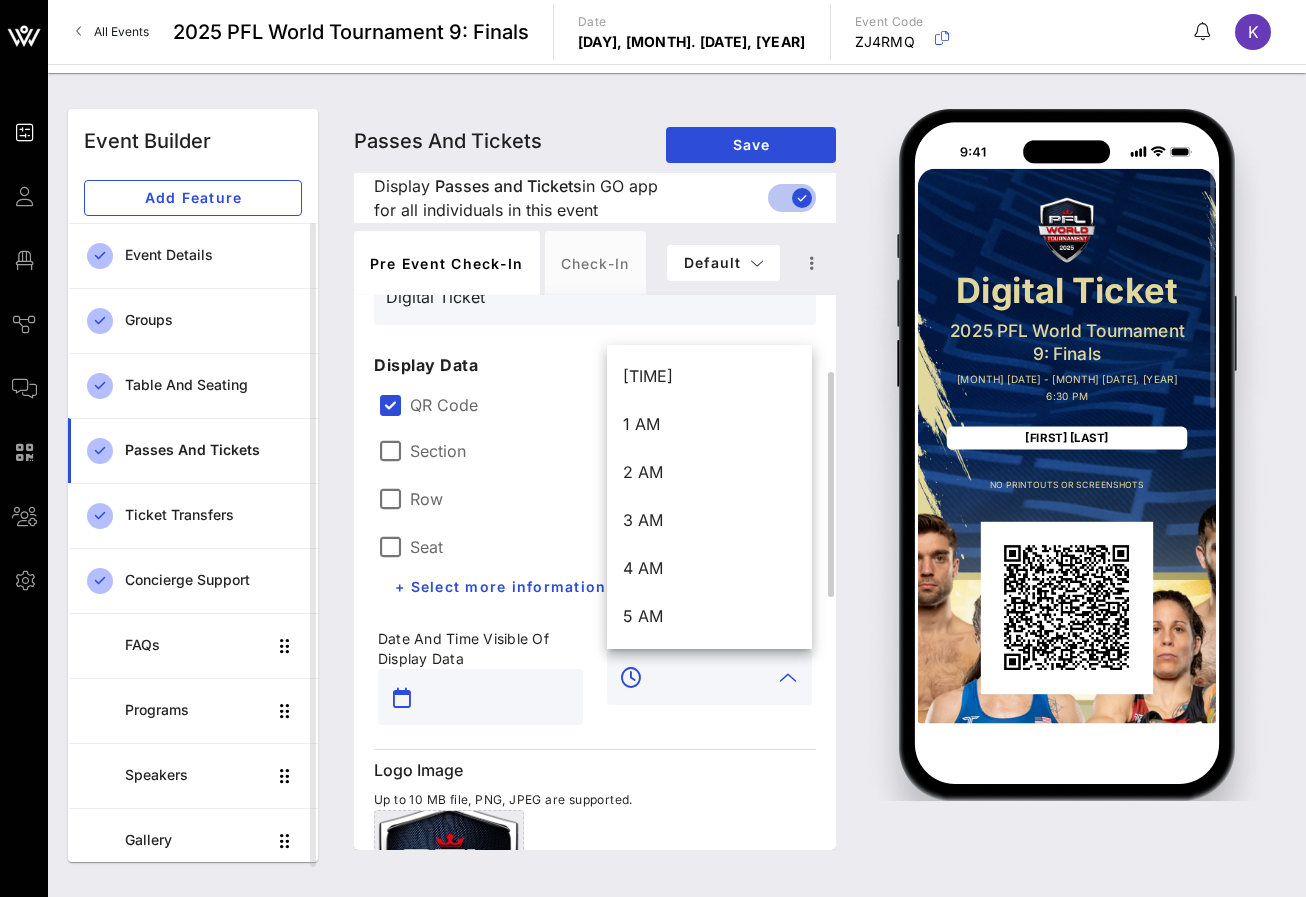 click at bounding box center (494, 697) 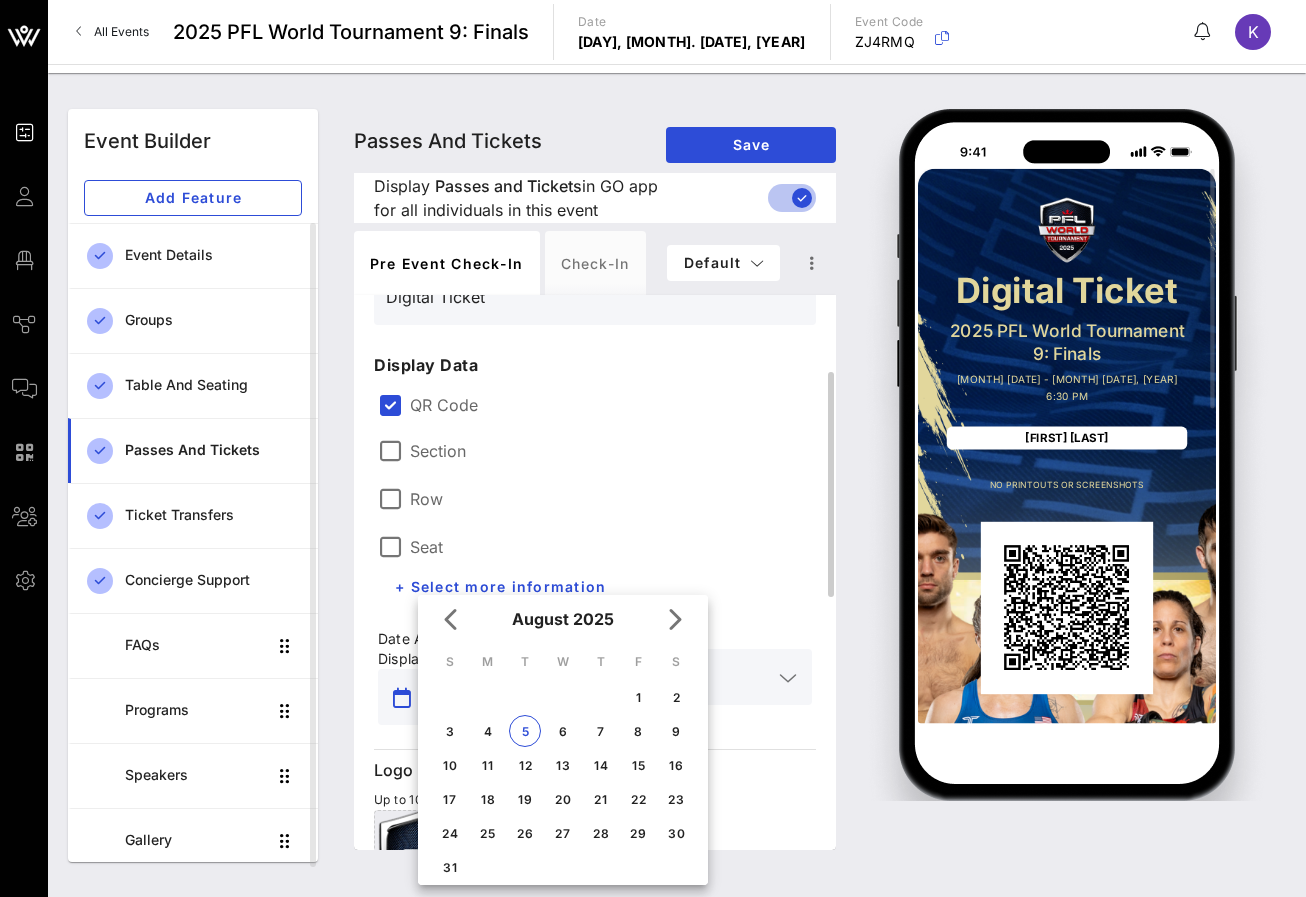 click on "Section Row Seat
+ Select more information" at bounding box center [595, 515] 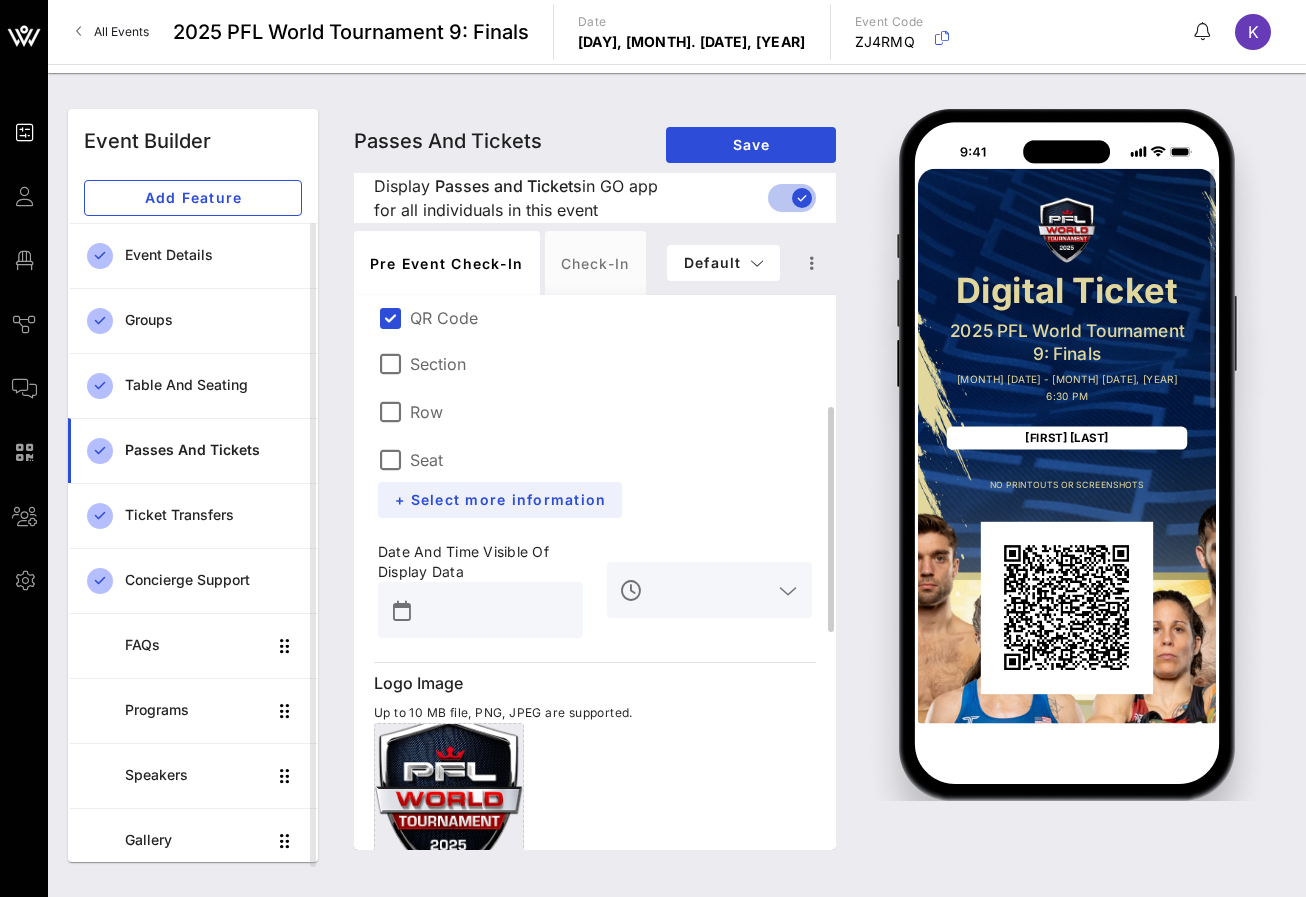 scroll, scrollTop: 287, scrollLeft: 0, axis: vertical 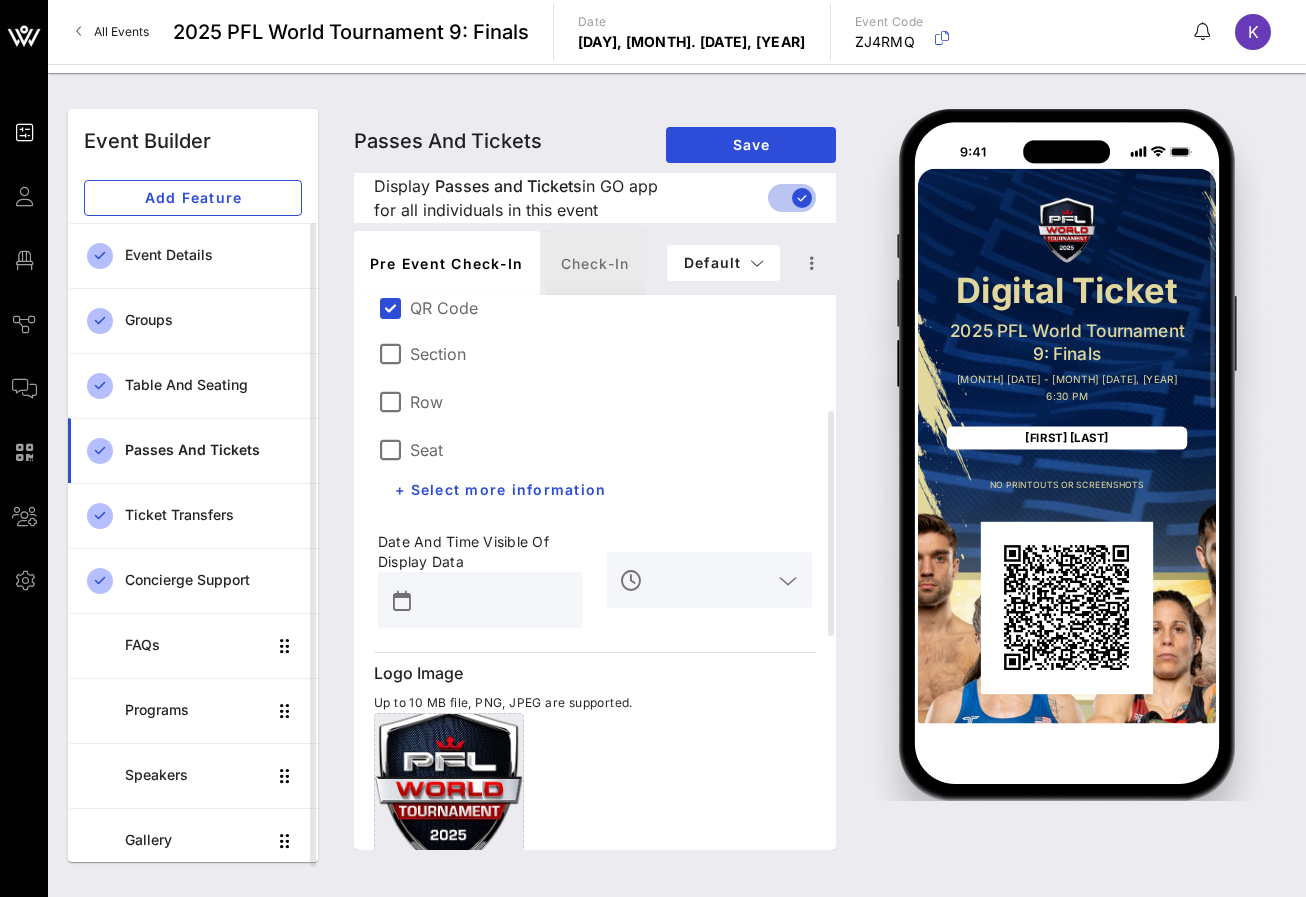 click on "Check-in" at bounding box center (595, 263) 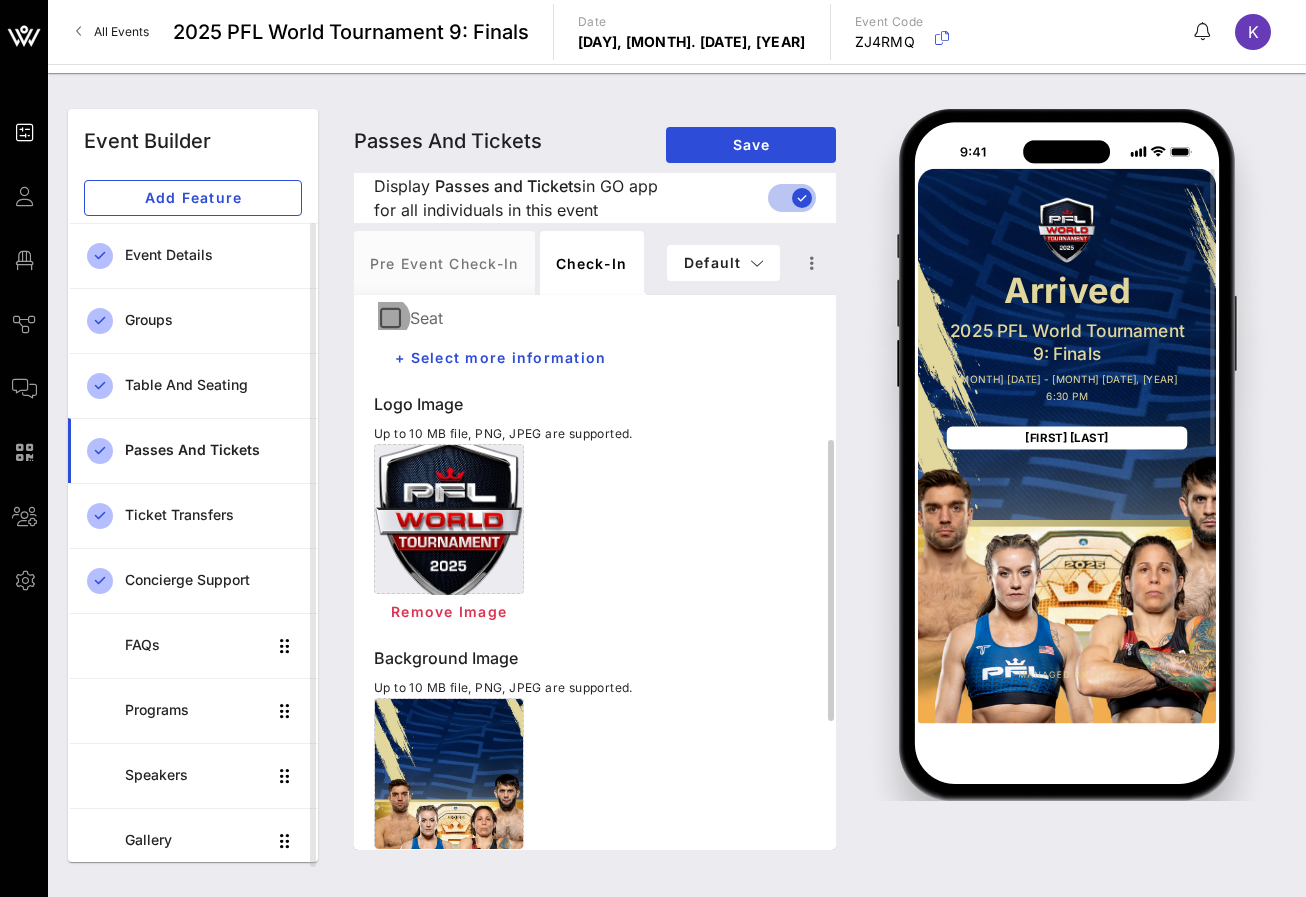 click at bounding box center [390, 318] 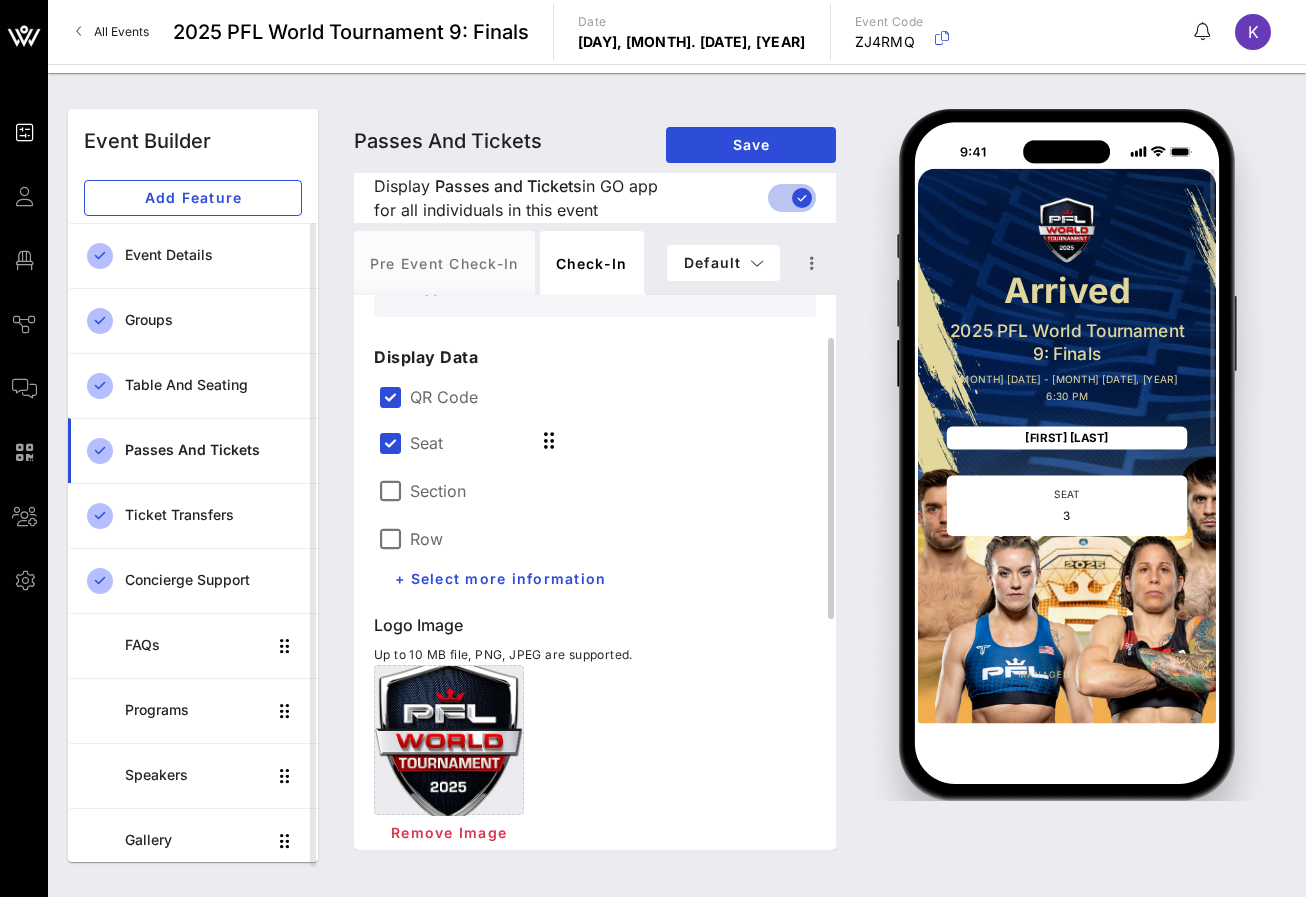 scroll, scrollTop: 50, scrollLeft: 0, axis: vertical 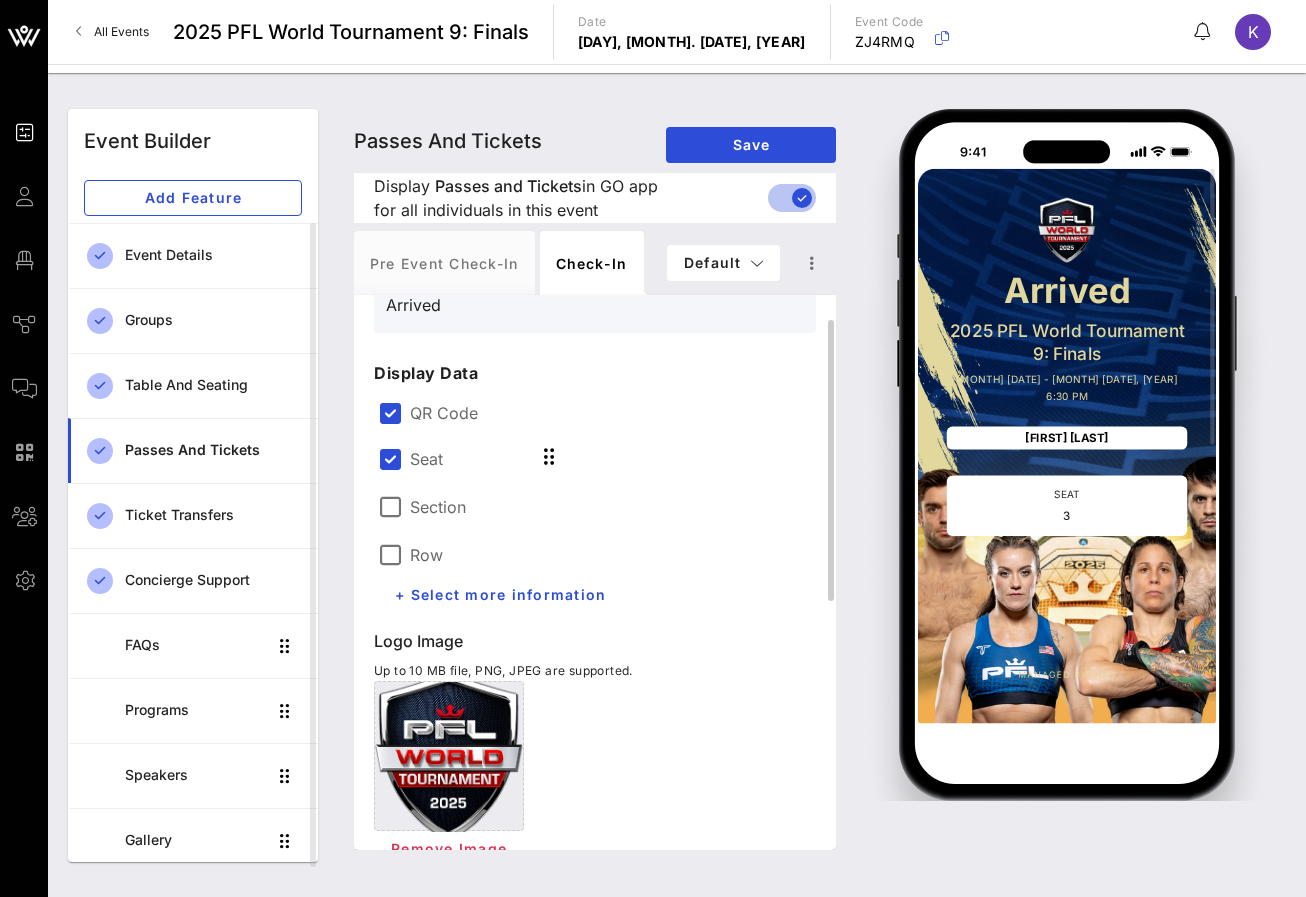 click on "Section" at bounding box center [480, 505] 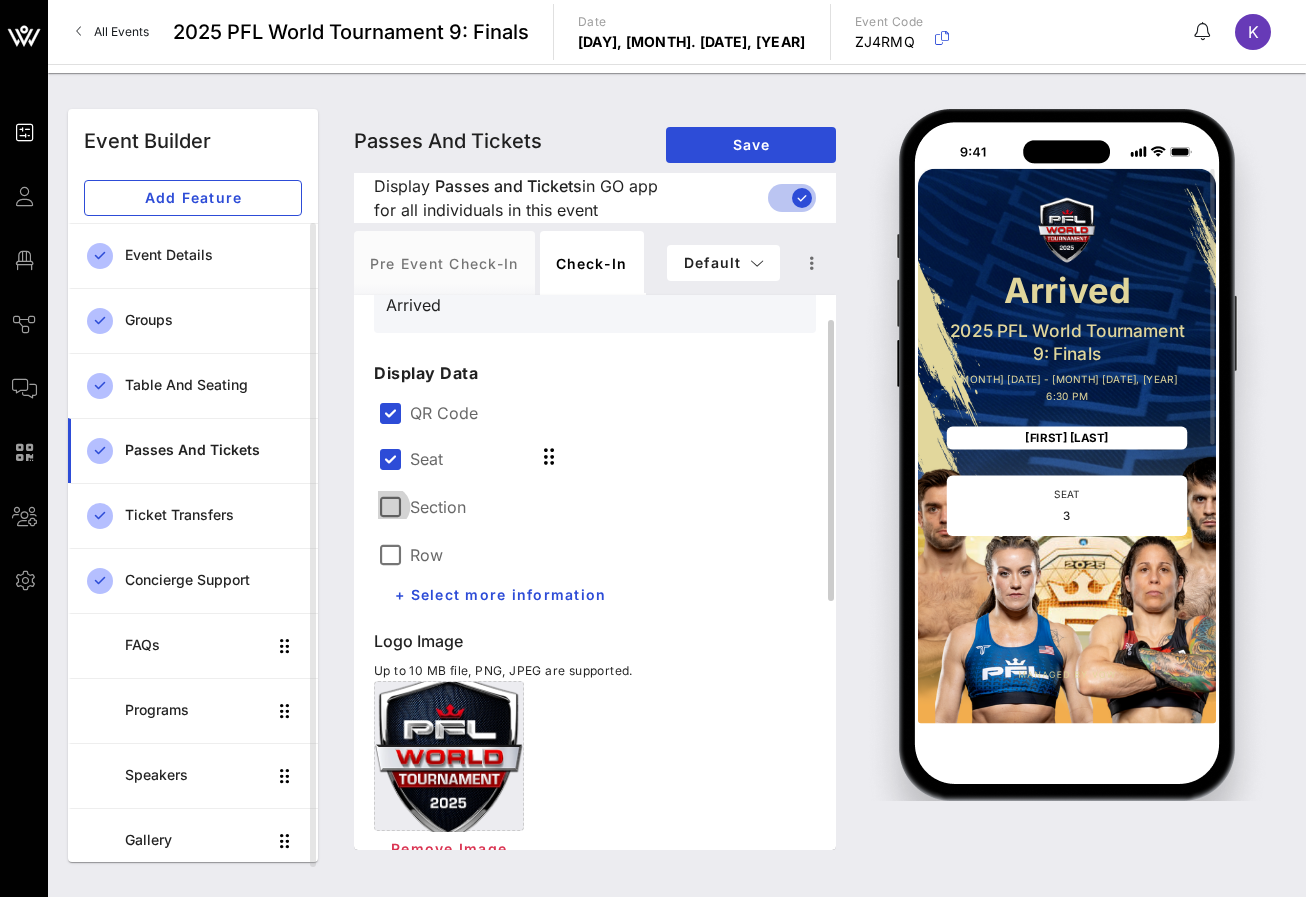 click at bounding box center [390, 507] 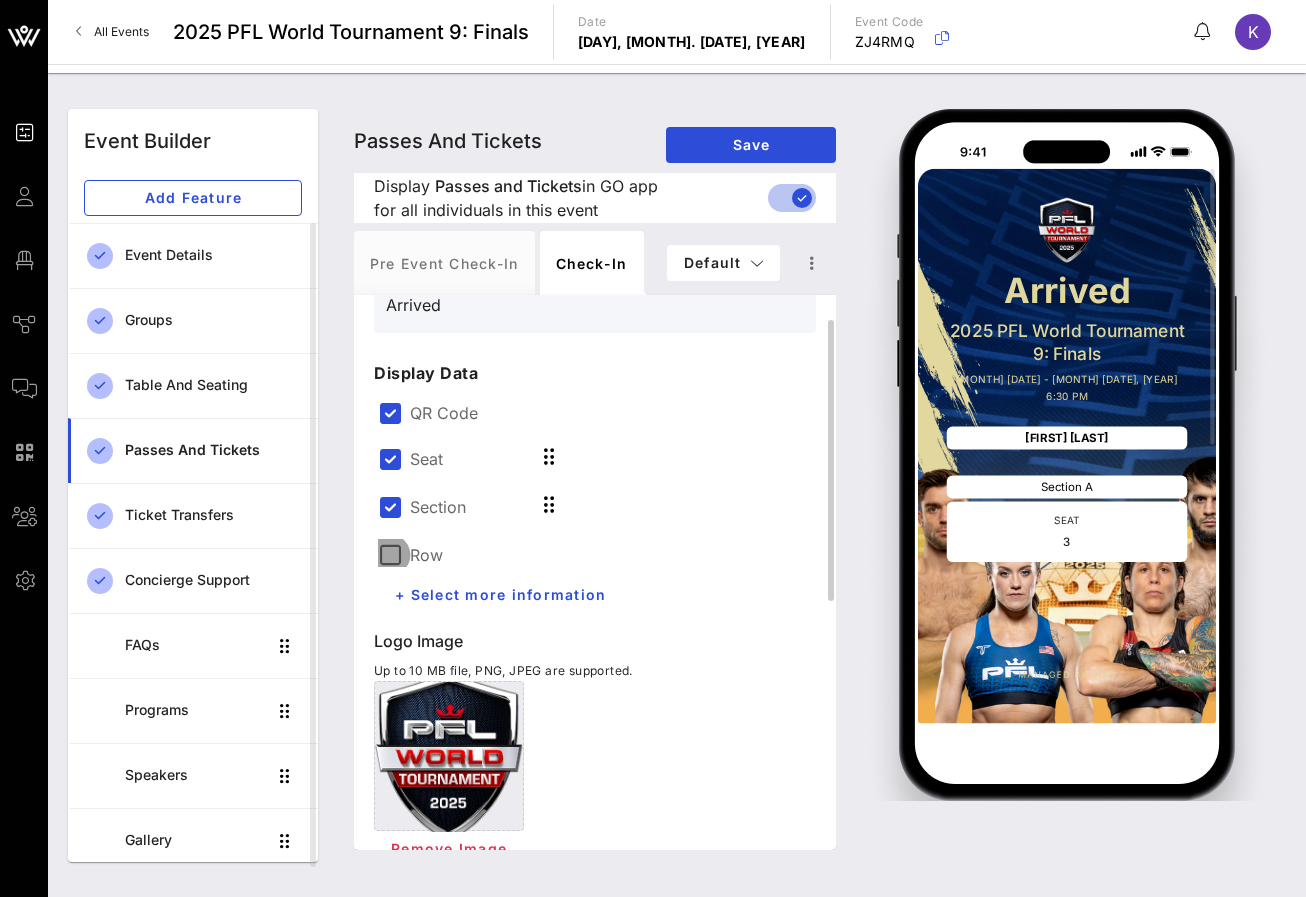 click at bounding box center (390, 555) 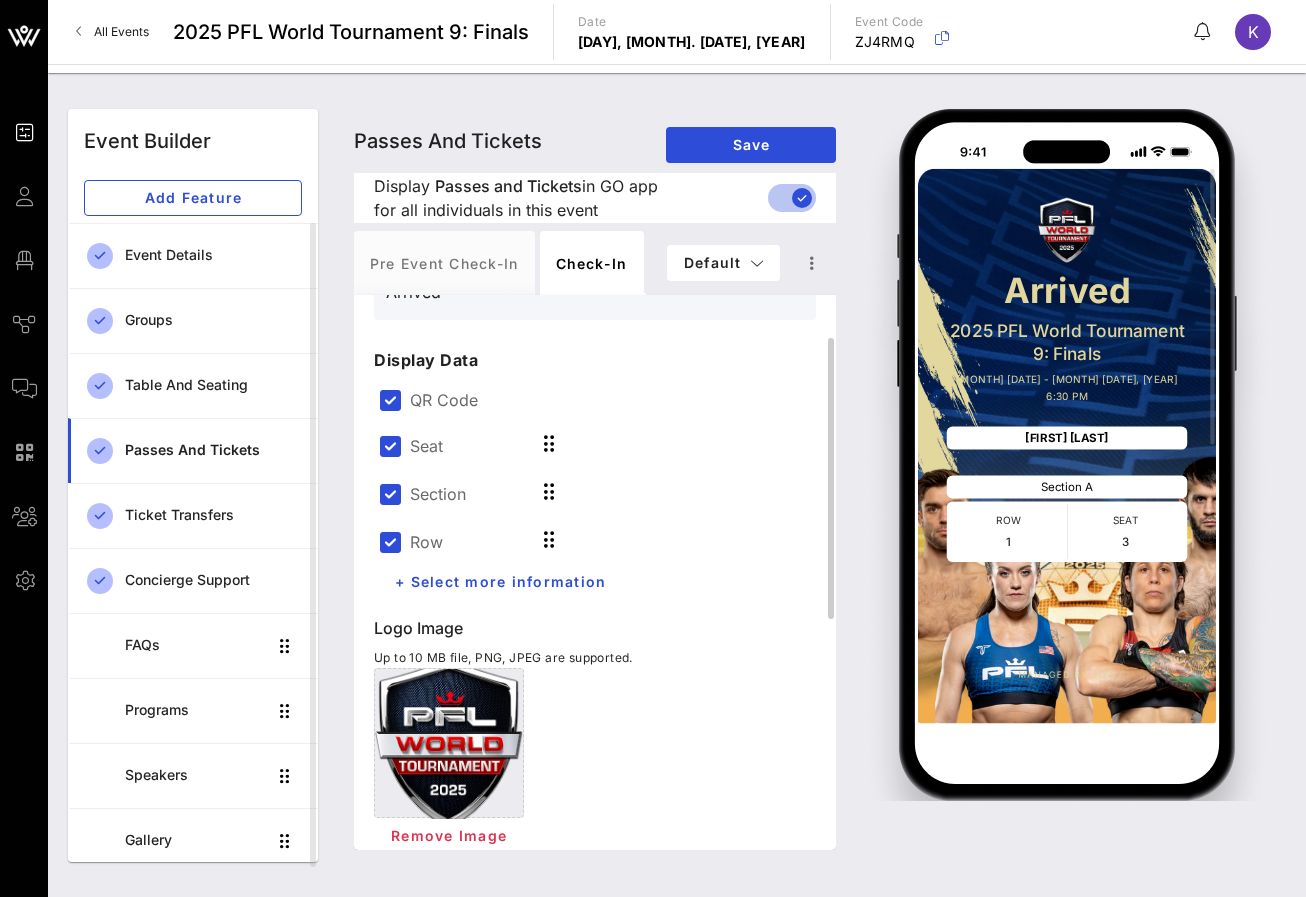 scroll, scrollTop: 82, scrollLeft: 0, axis: vertical 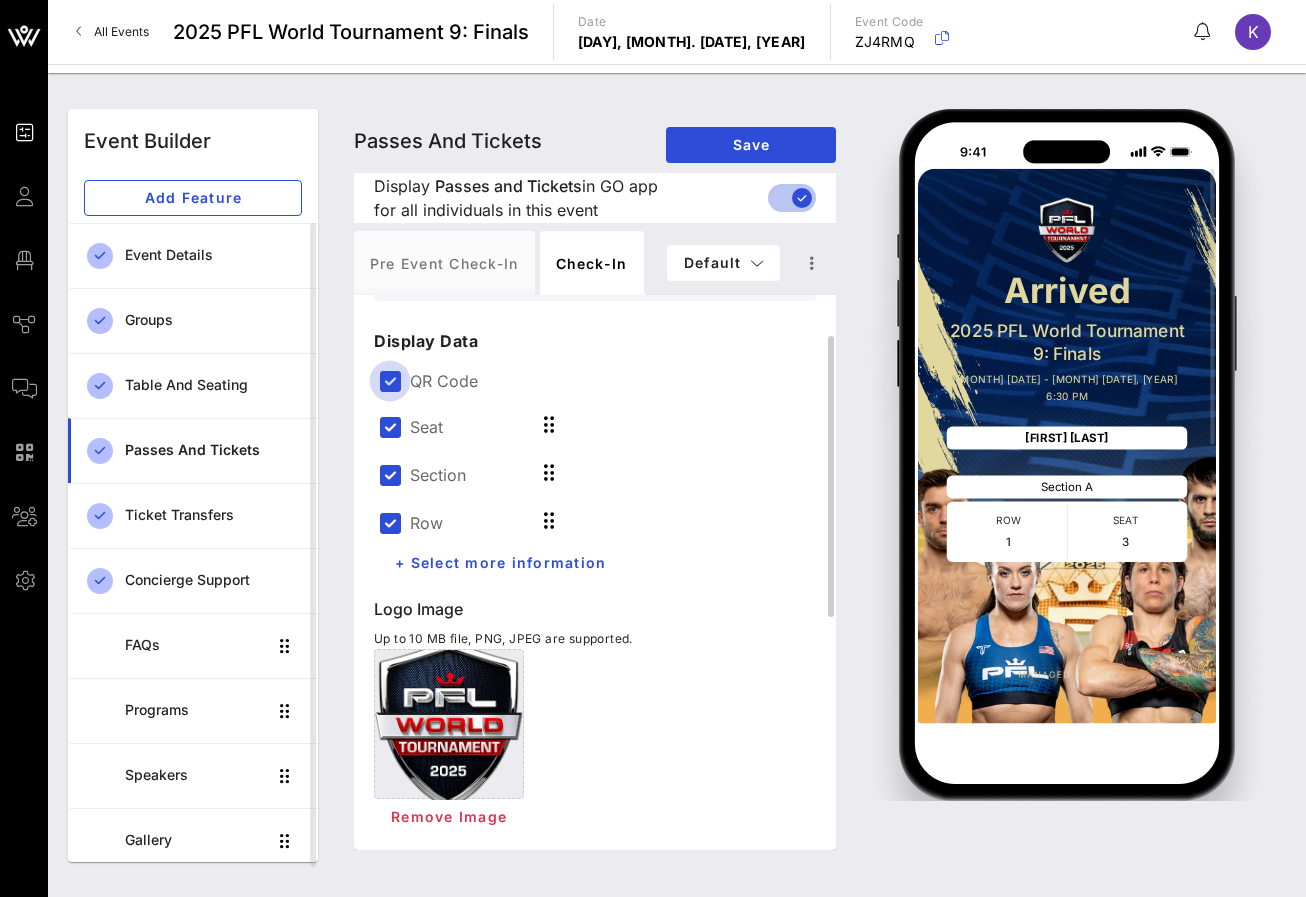 click at bounding box center (390, 381) 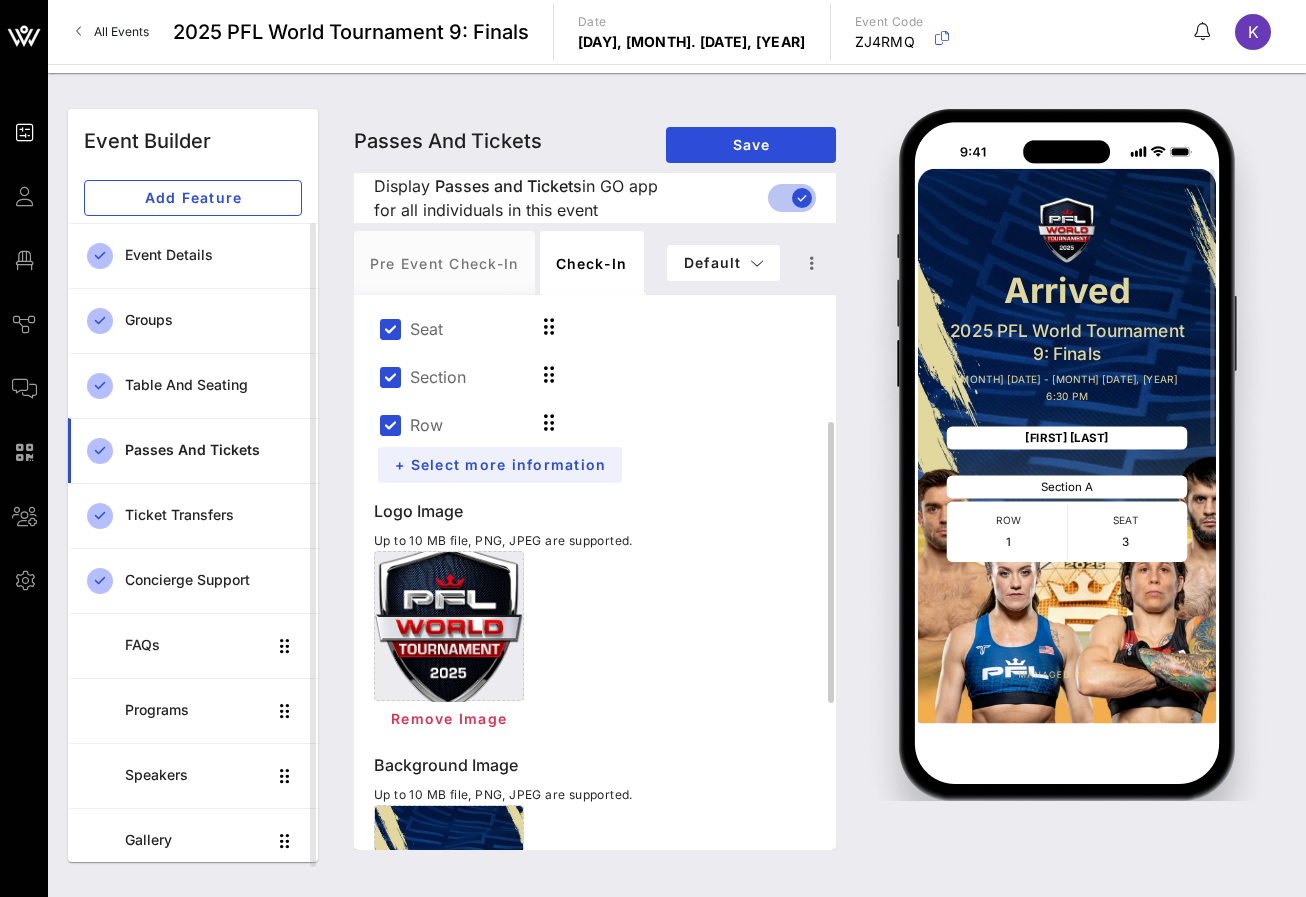 scroll, scrollTop: 216, scrollLeft: 0, axis: vertical 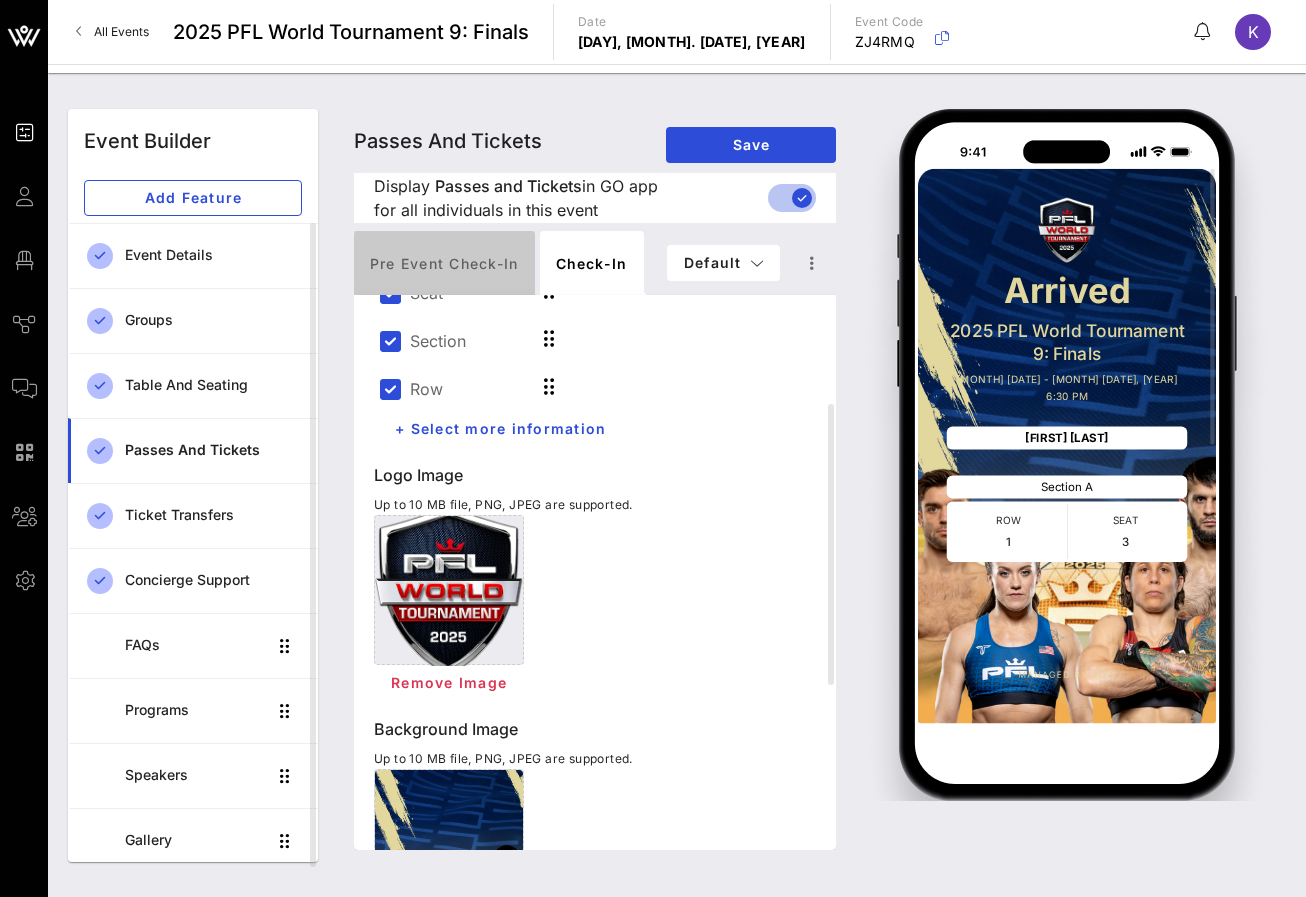 click on "Pre Event Check-in" at bounding box center [444, 263] 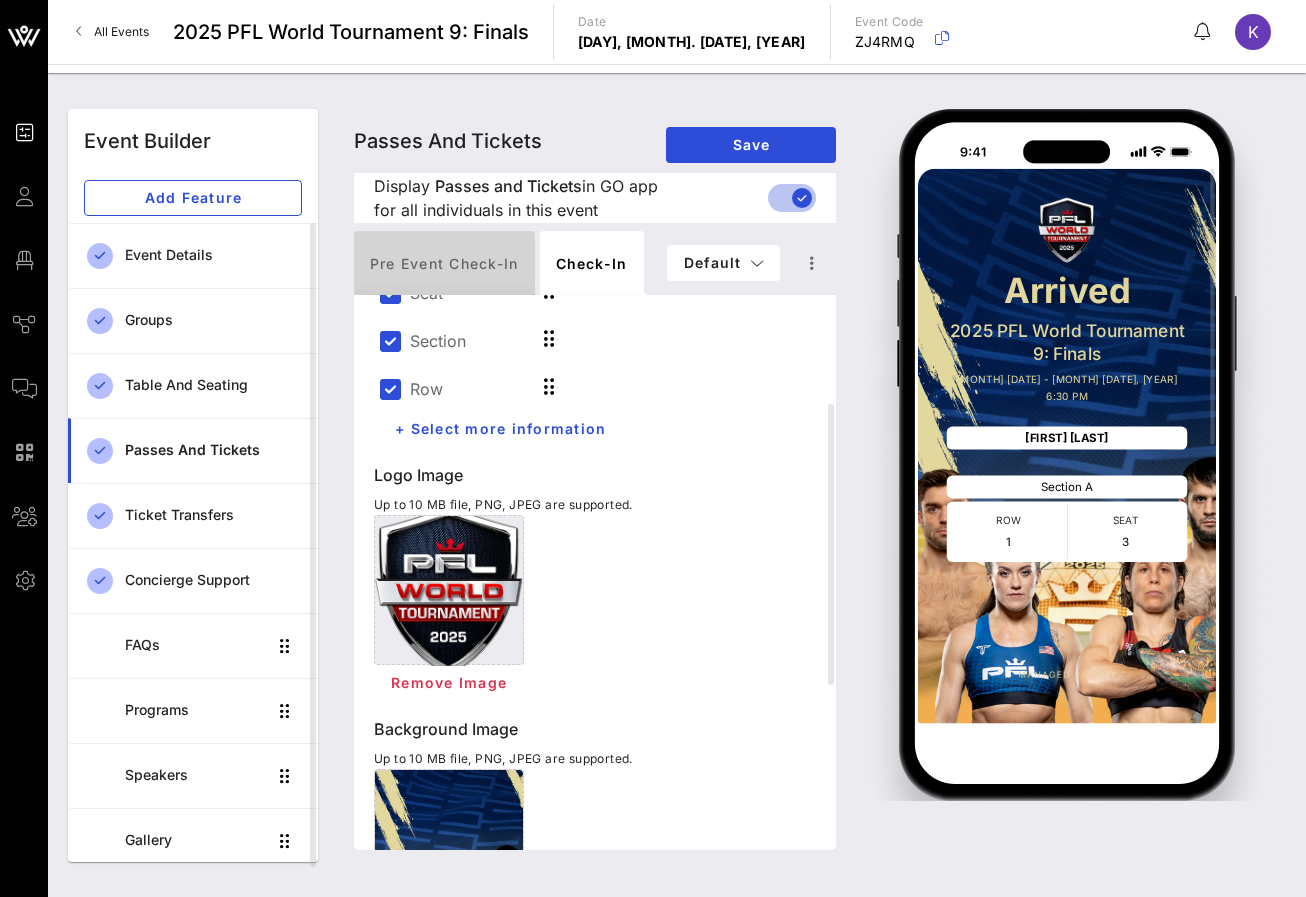 type on "Digital Ticket" 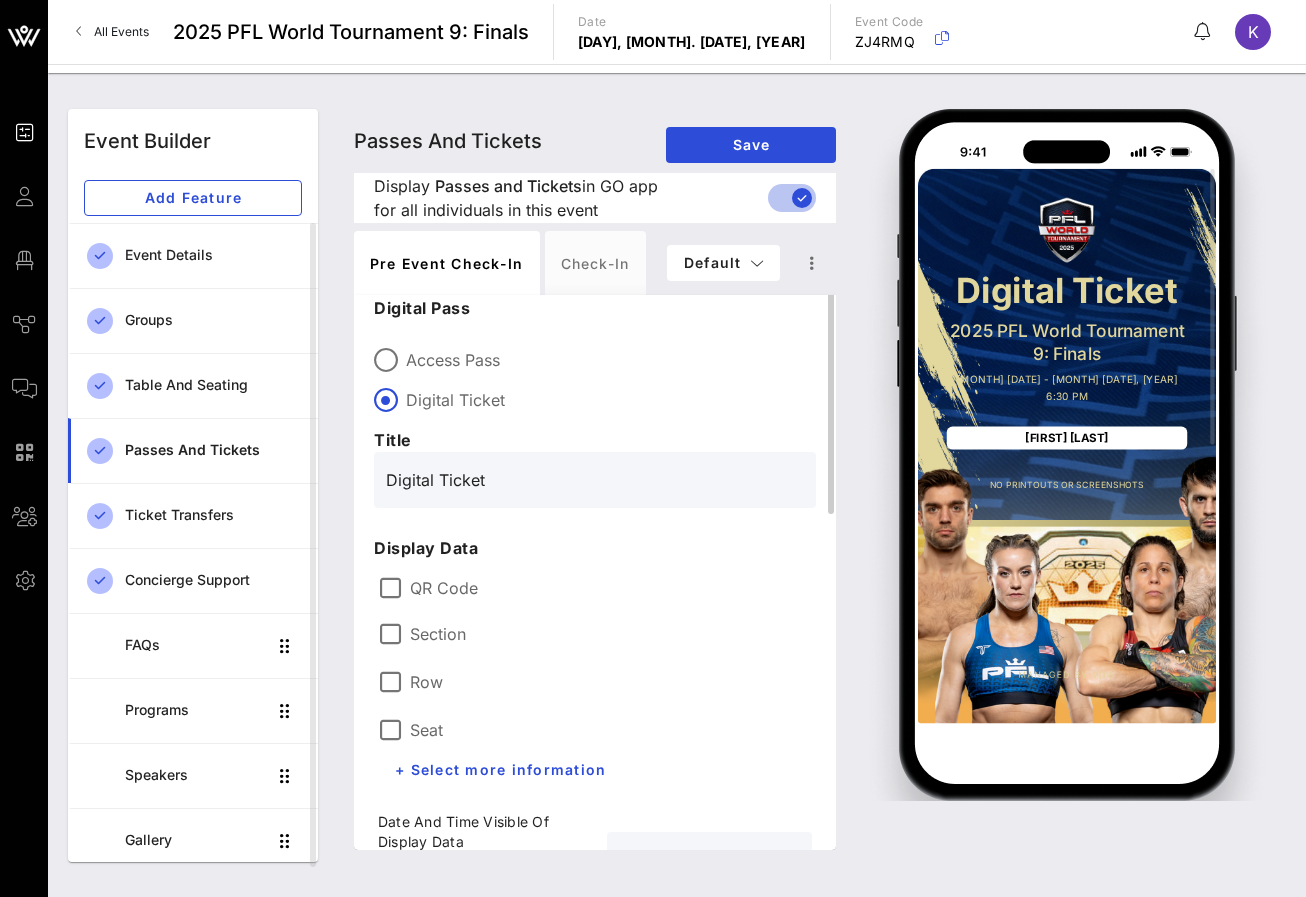 scroll, scrollTop: 0, scrollLeft: 0, axis: both 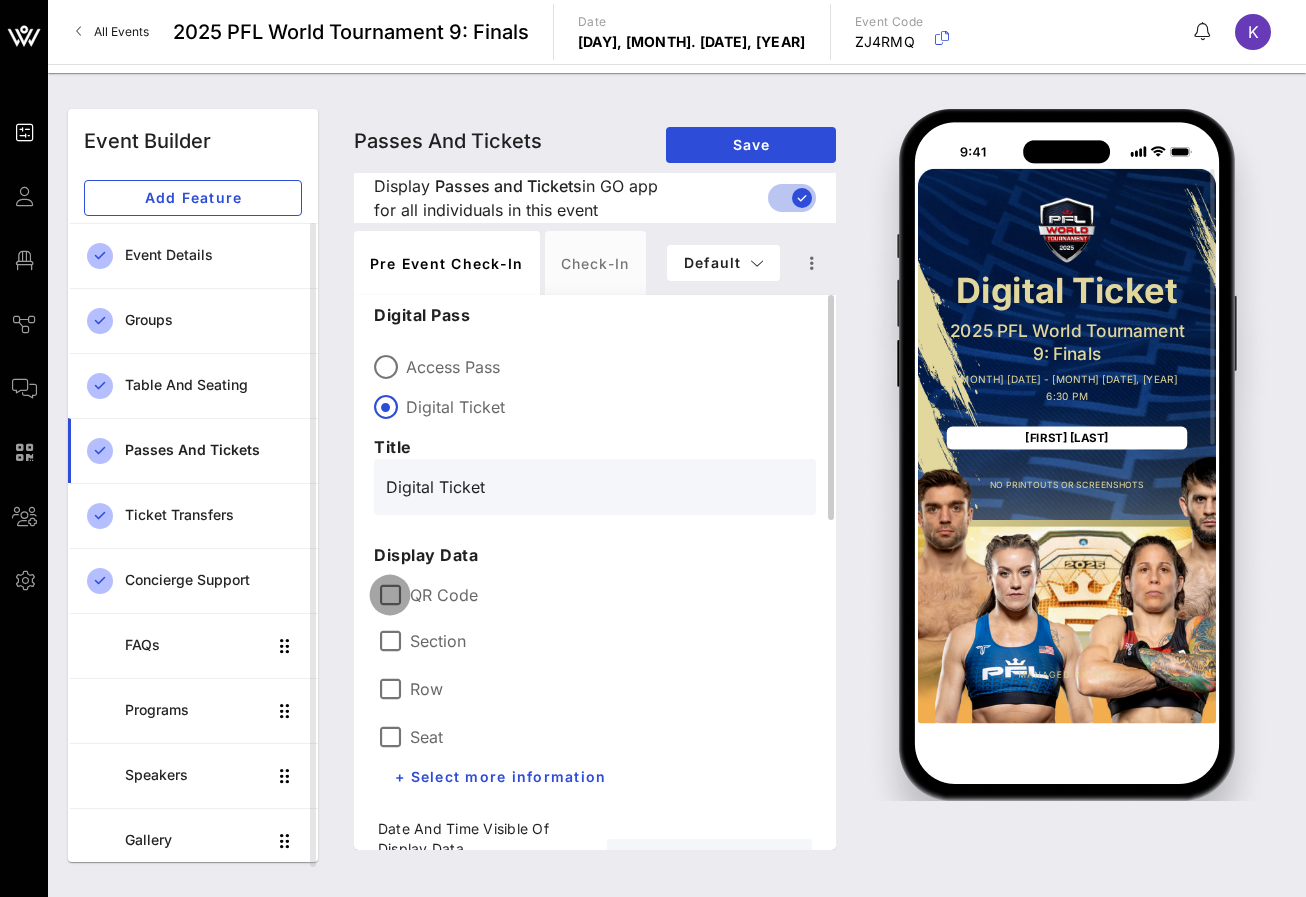click at bounding box center (390, 595) 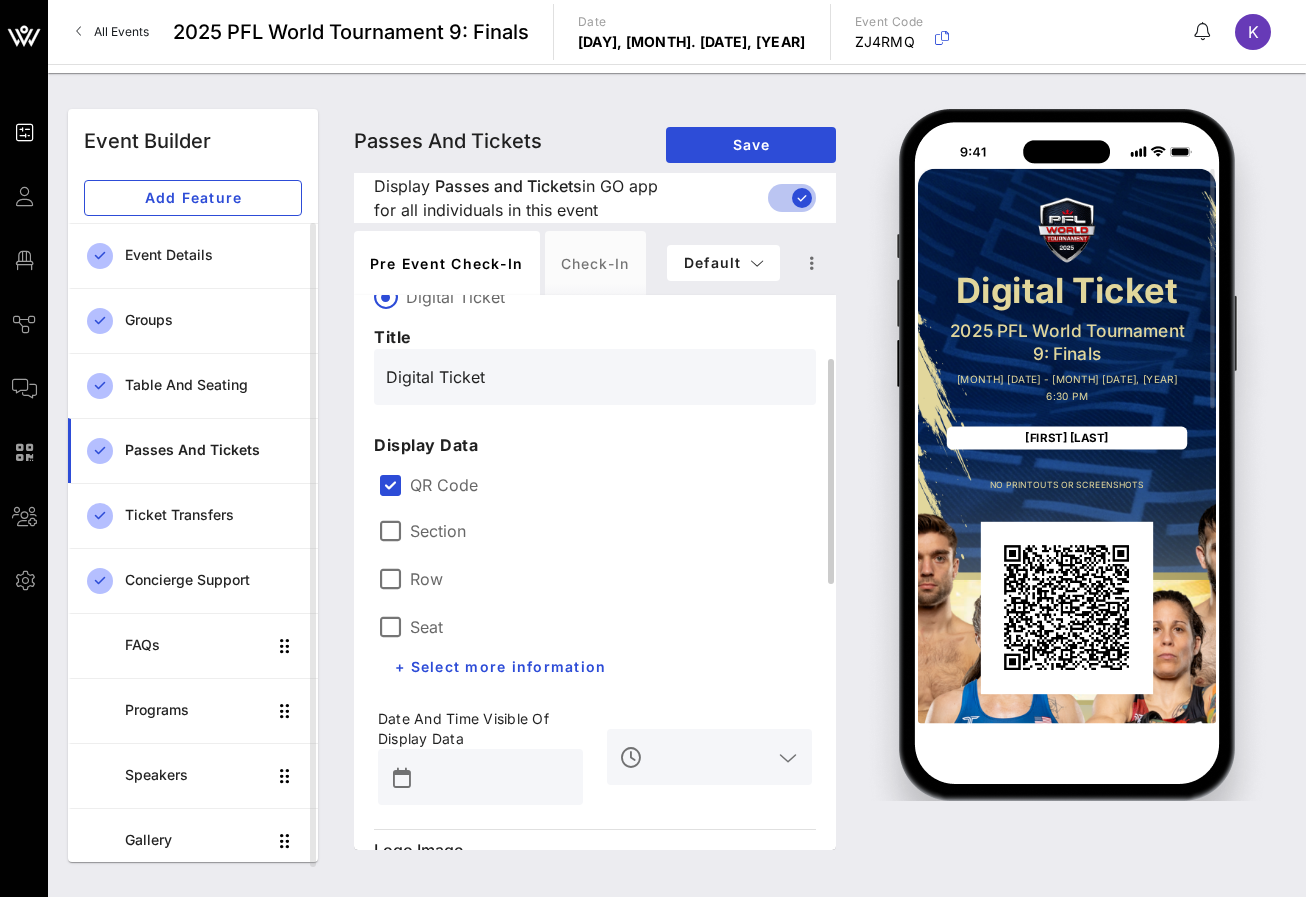 scroll, scrollTop: 155, scrollLeft: 0, axis: vertical 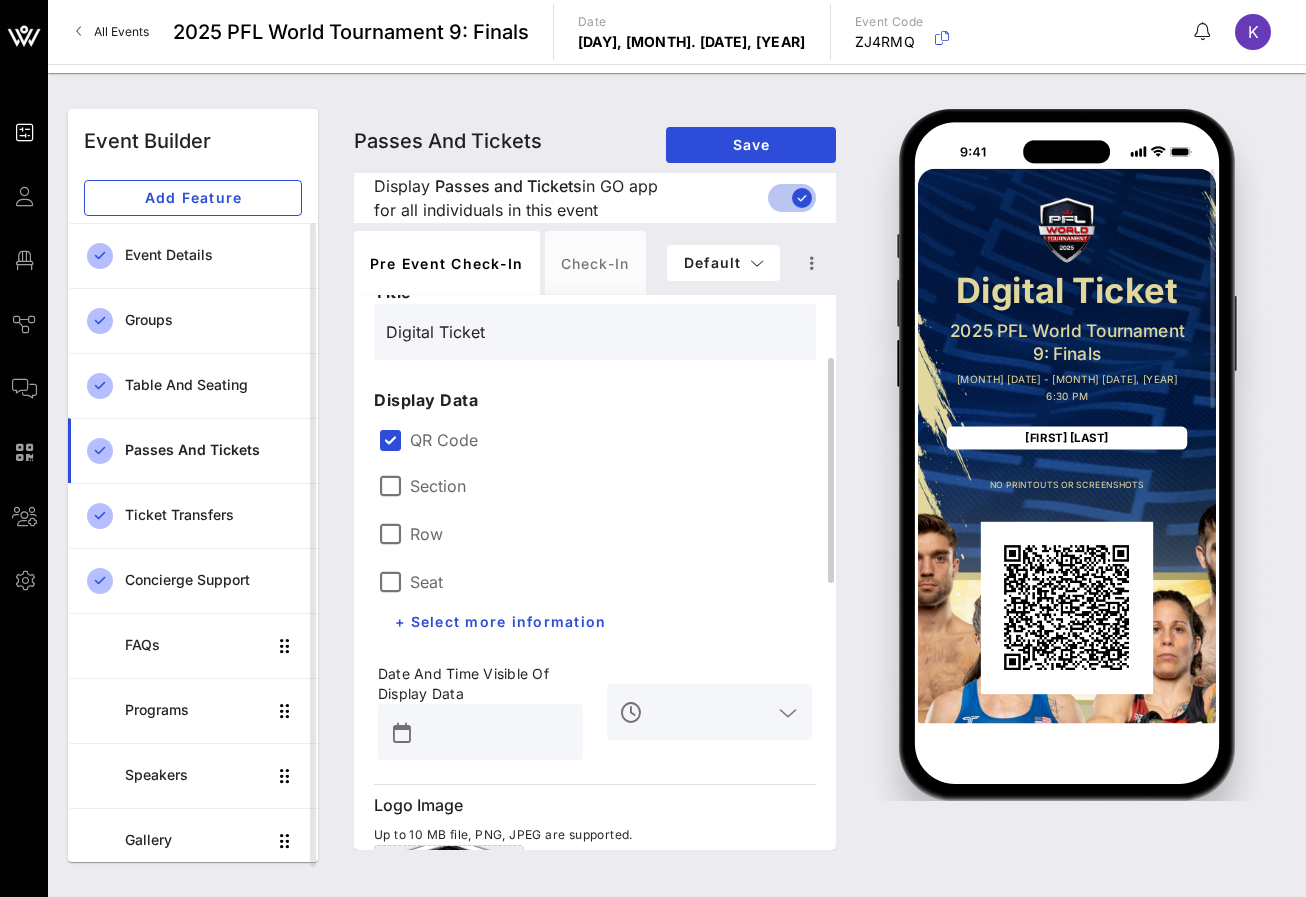 click at bounding box center (494, 732) 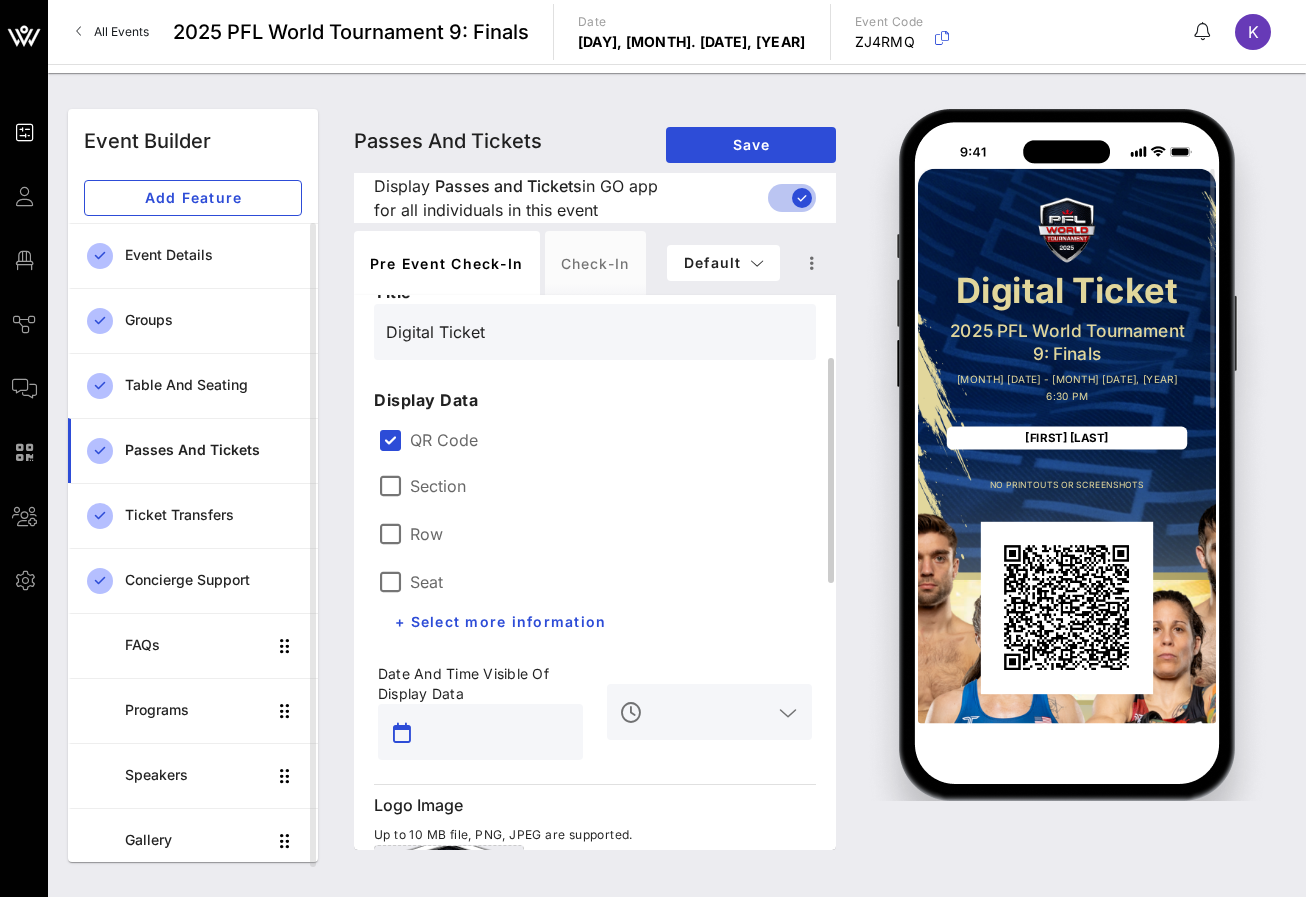 click at bounding box center (494, 732) 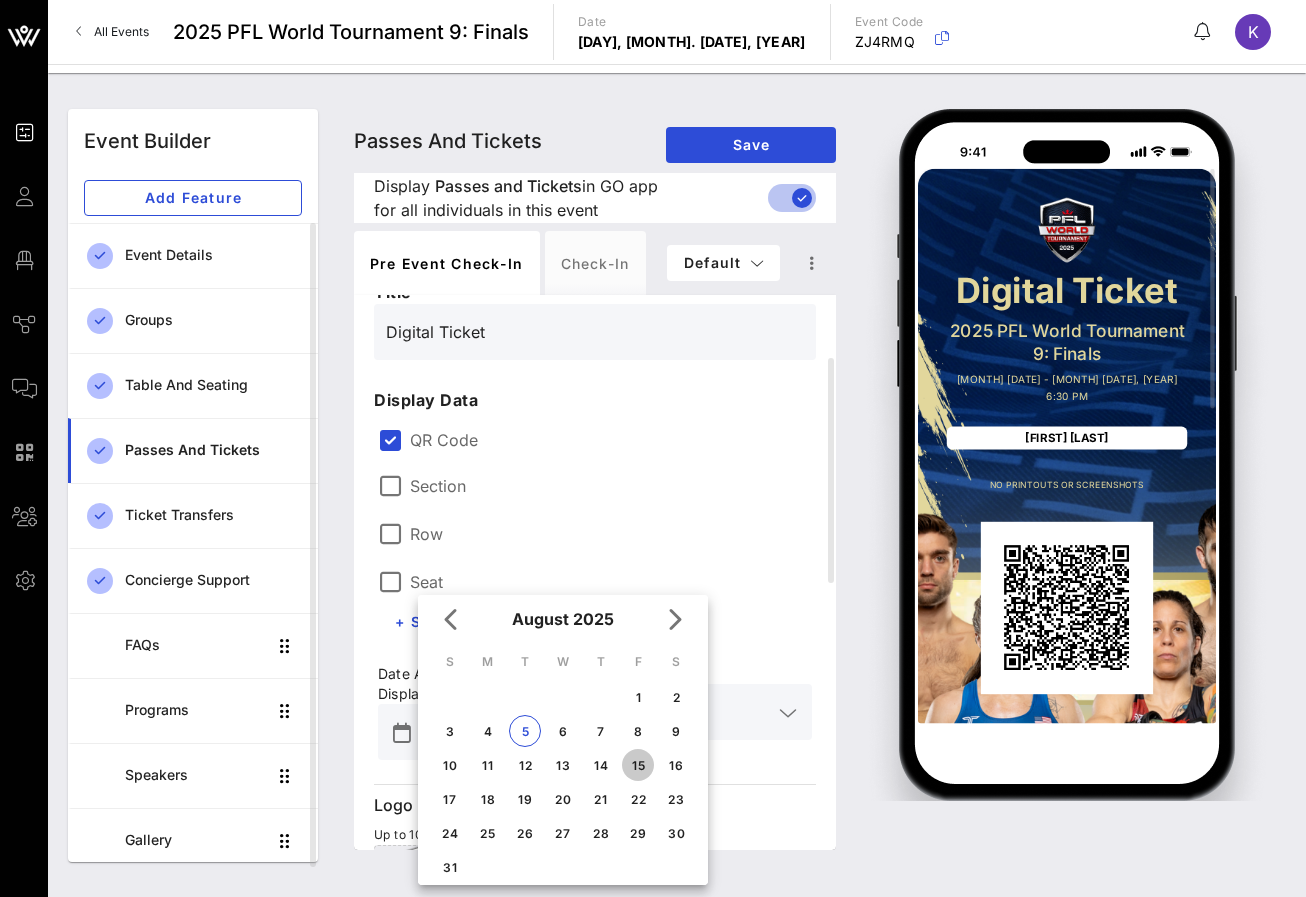 click on "15" at bounding box center [638, 765] 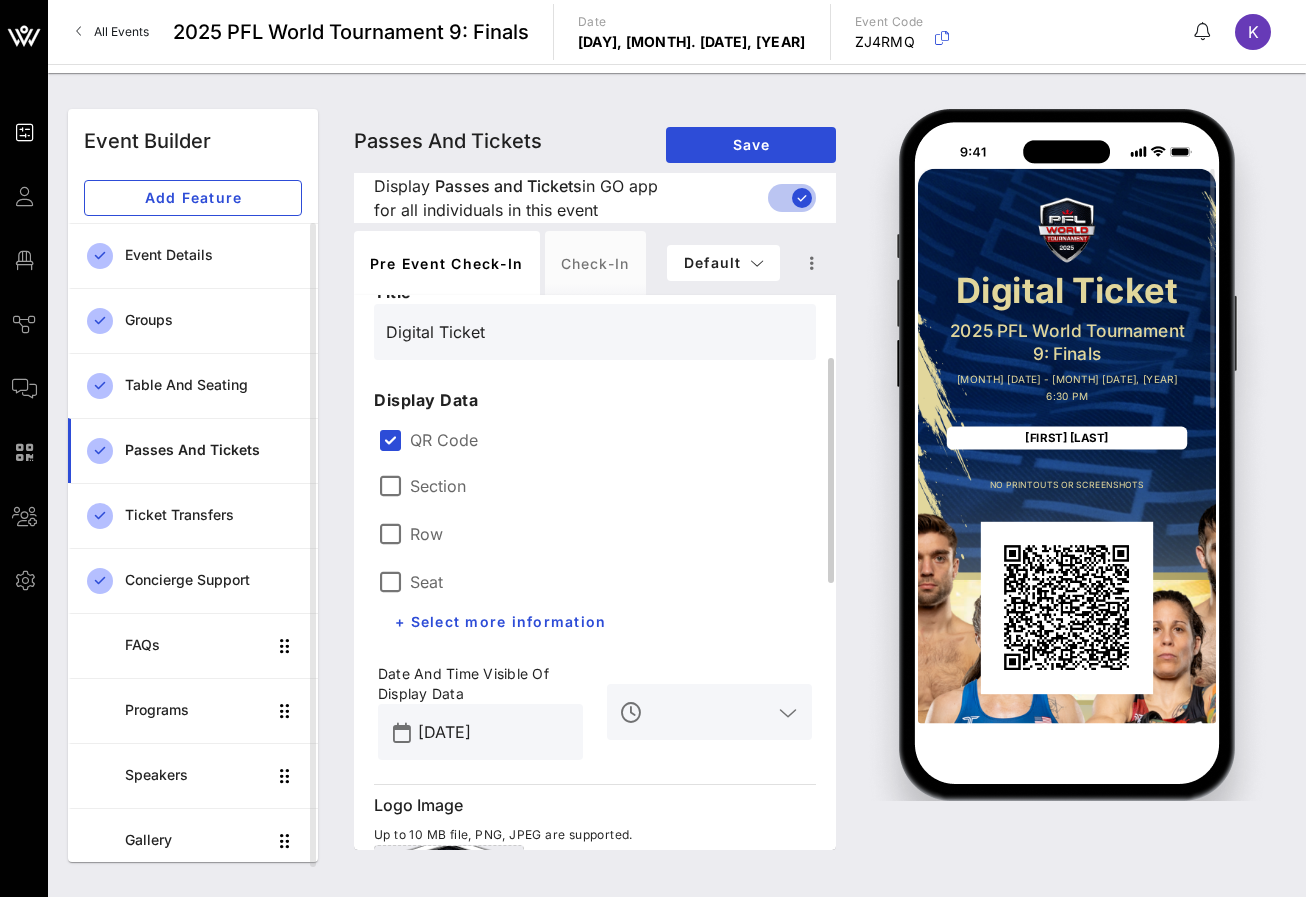 click at bounding box center (709, 712) 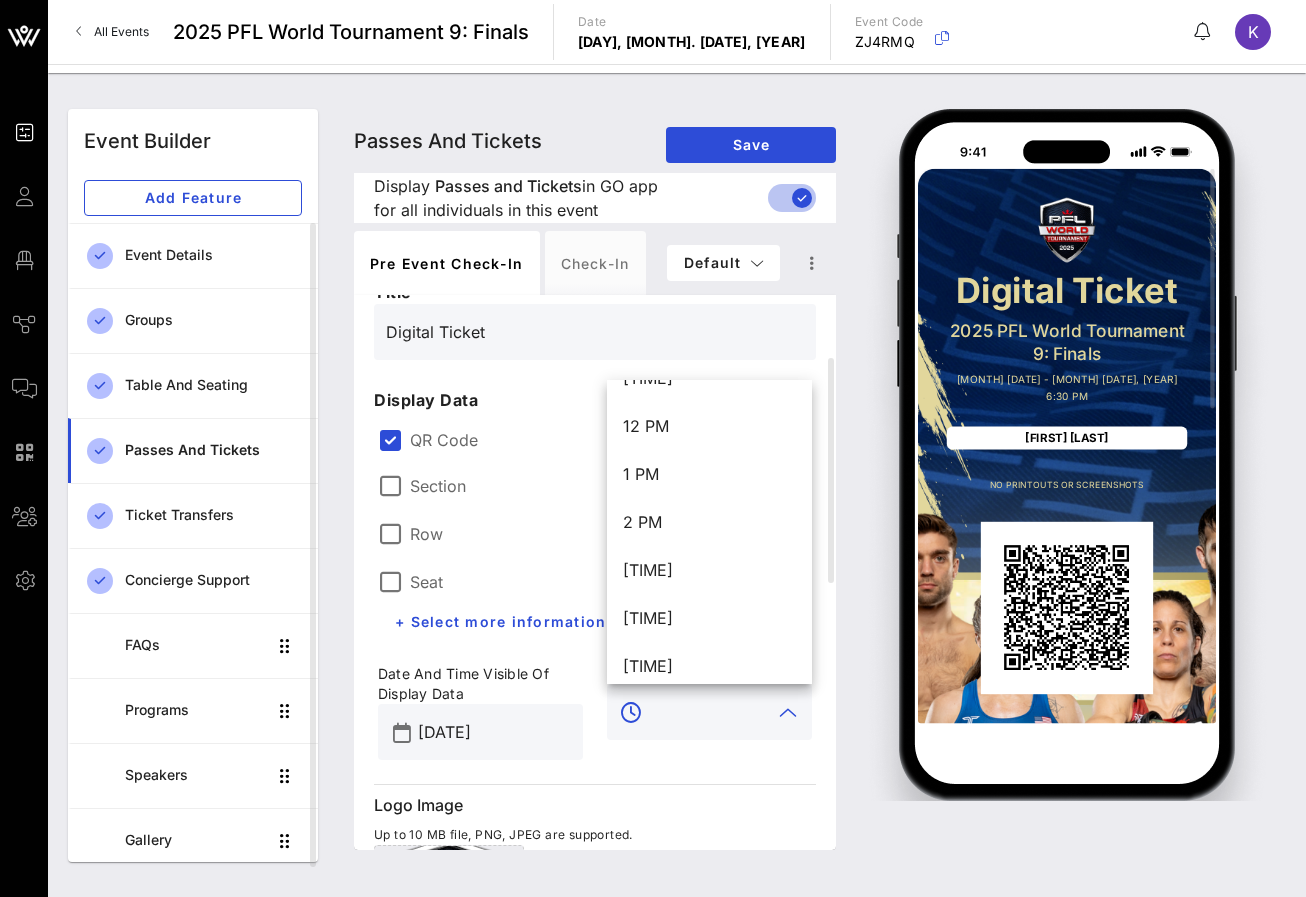 scroll, scrollTop: 490, scrollLeft: 0, axis: vertical 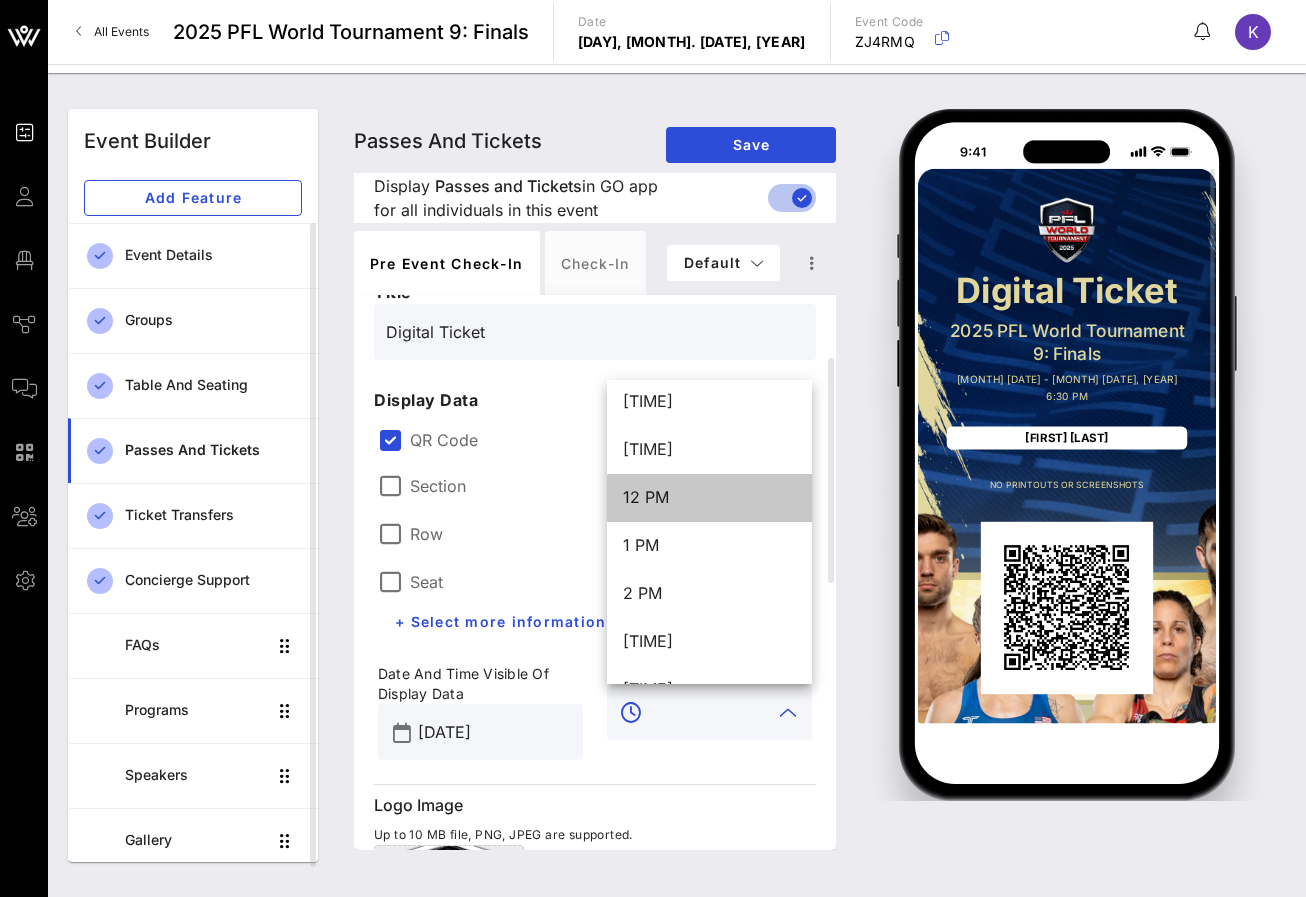 click on "12 PM" at bounding box center (709, 497) 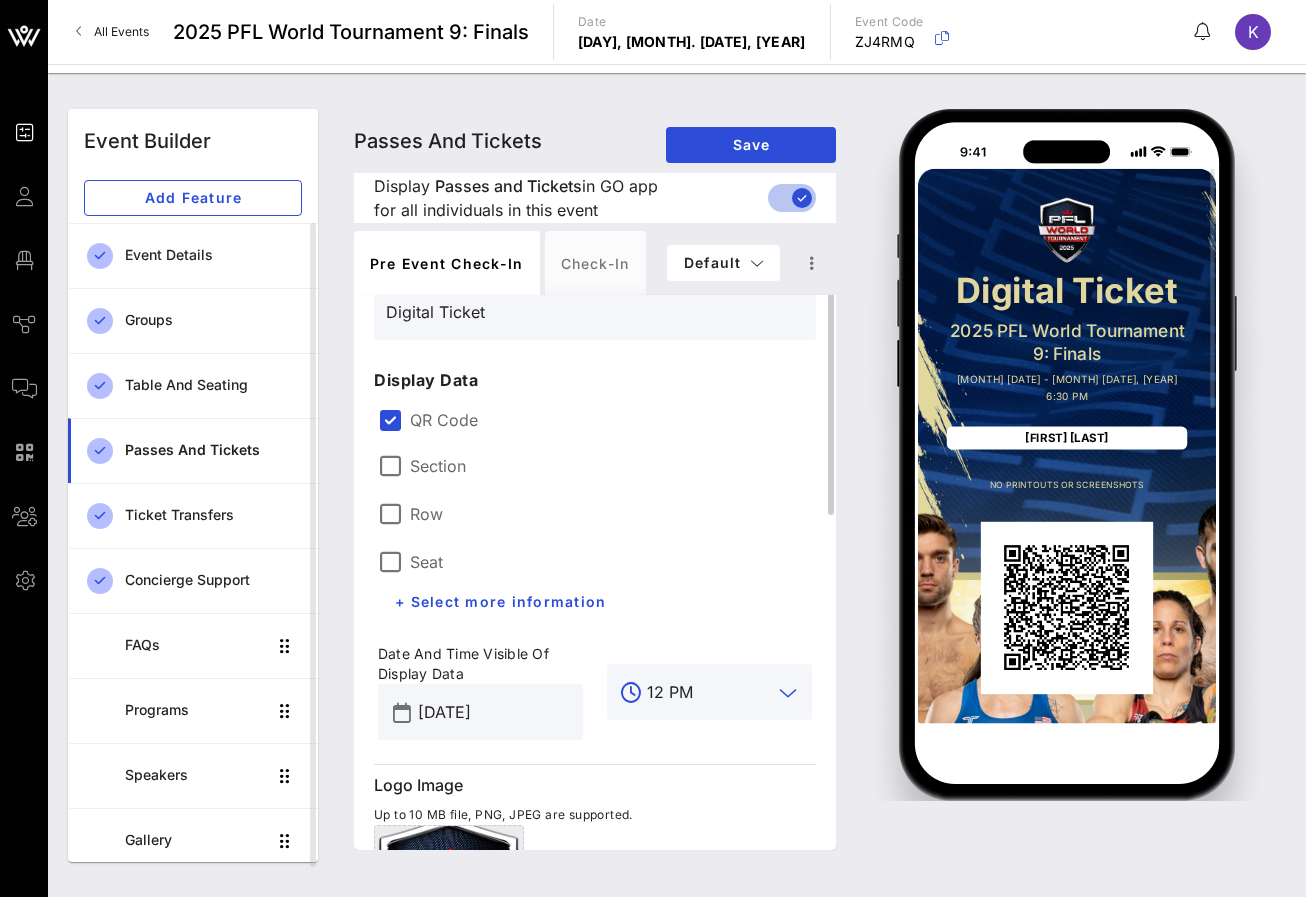 scroll, scrollTop: 55, scrollLeft: 0, axis: vertical 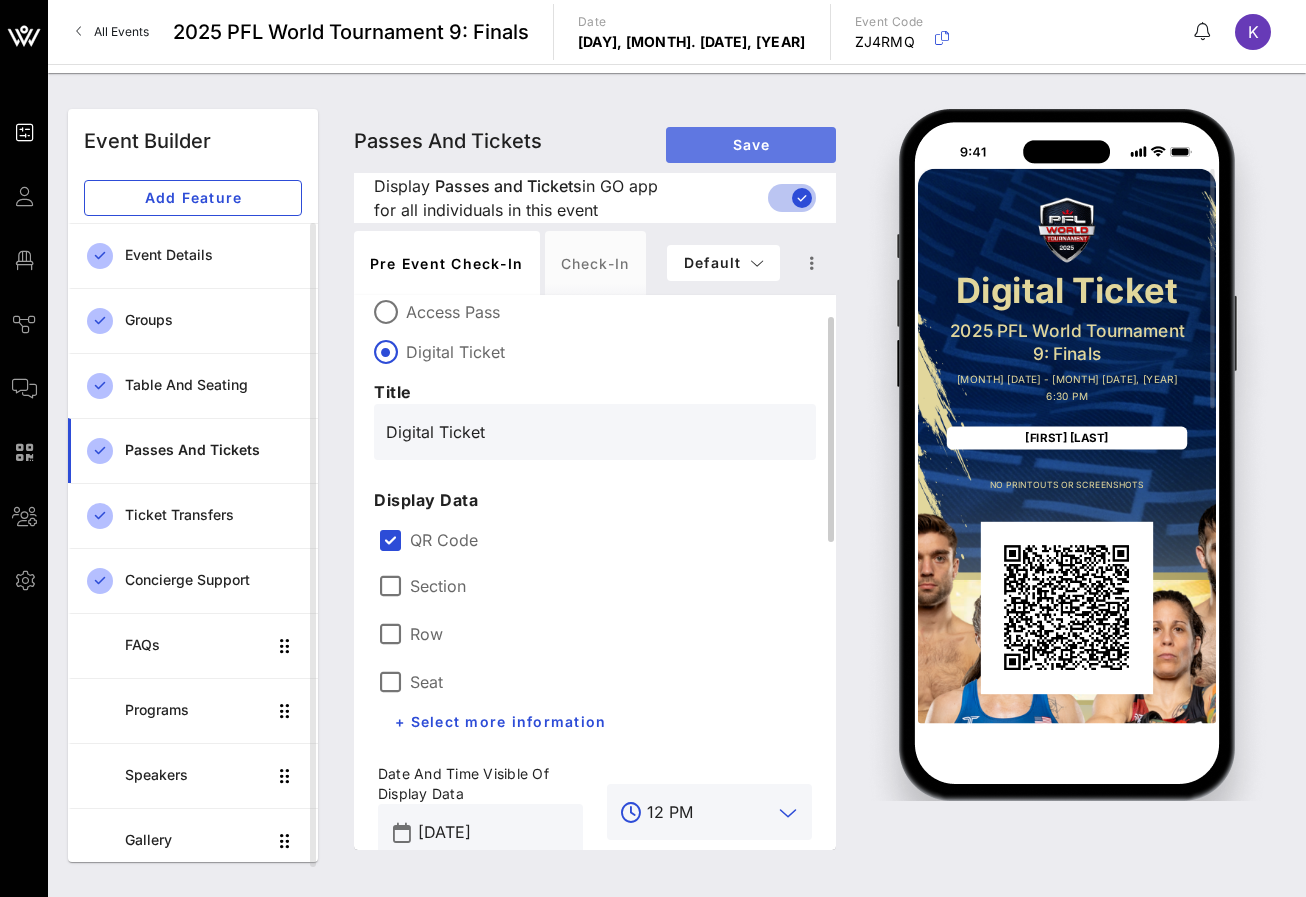 click on "Save" at bounding box center (751, 144) 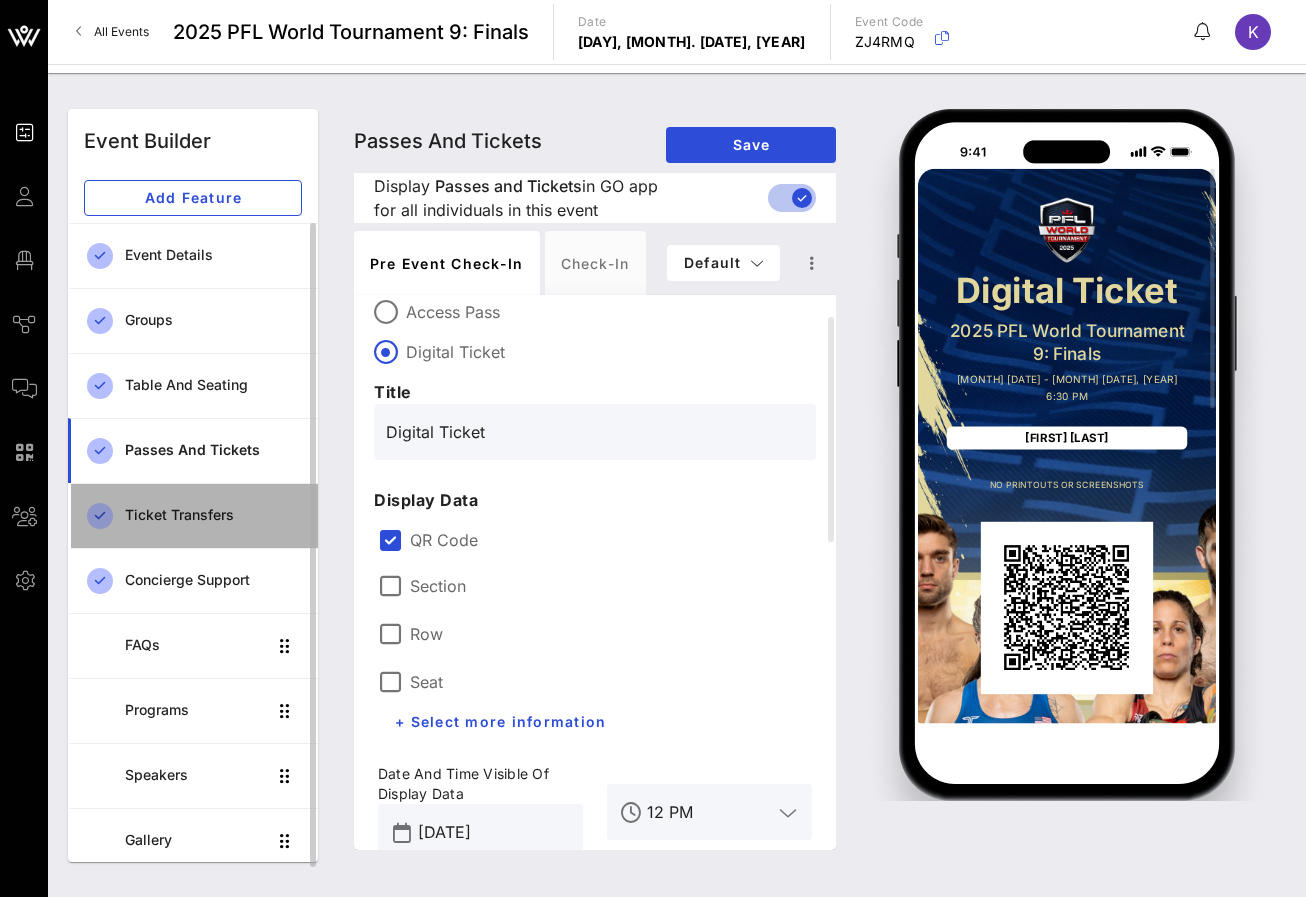 click on "Ticket Transfers" at bounding box center [213, 515] 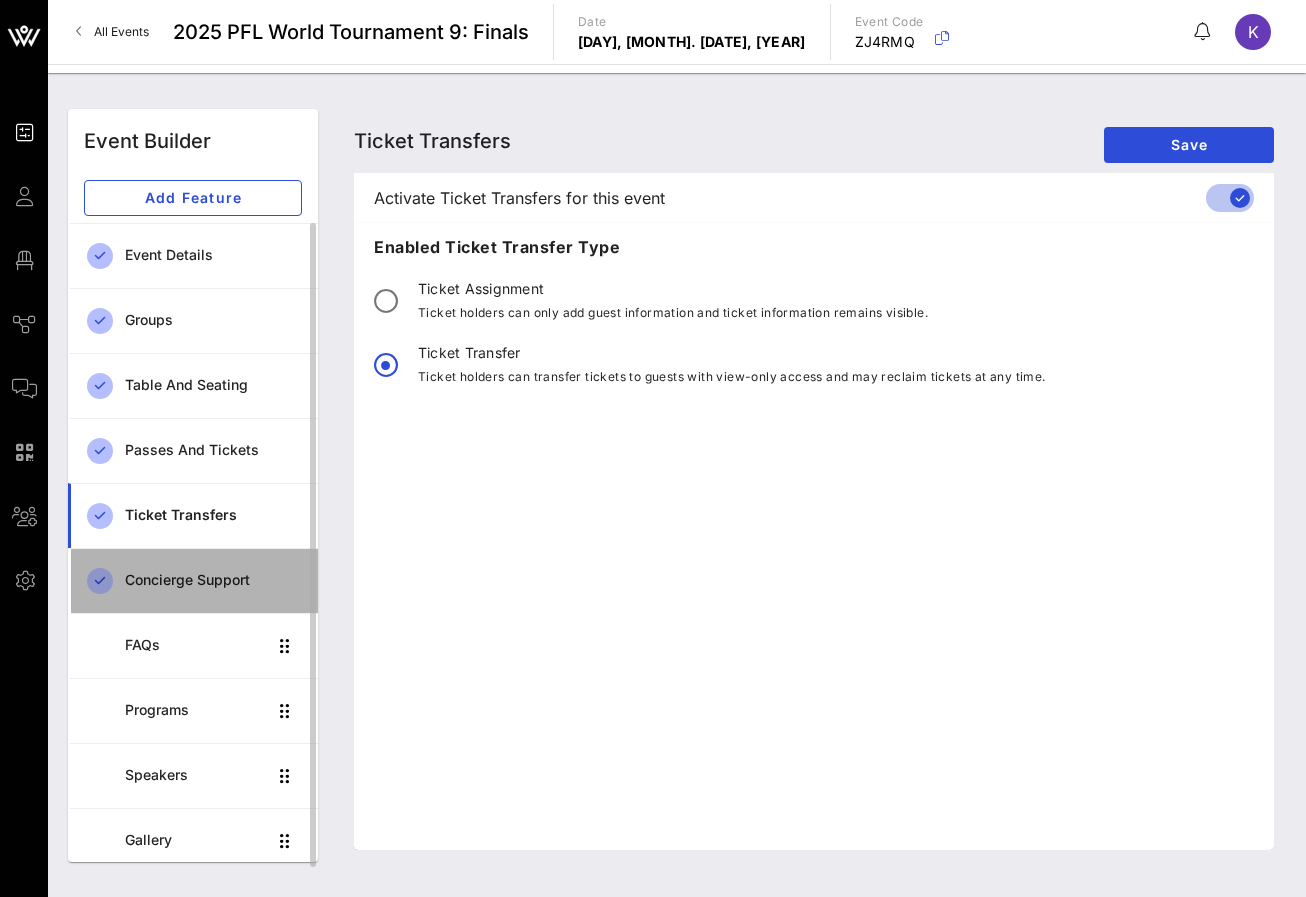 click on "Concierge Support" at bounding box center (213, 580) 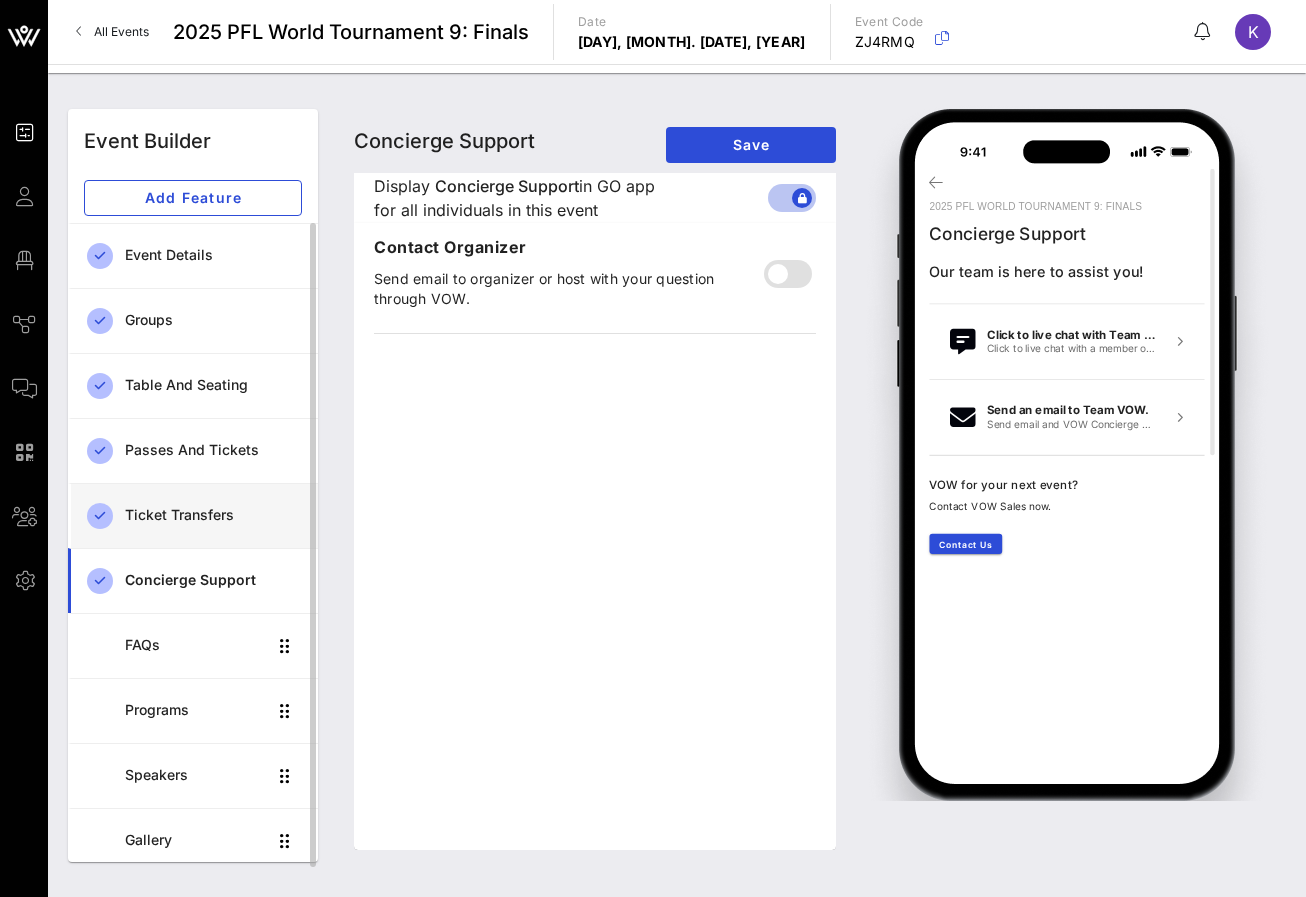 scroll, scrollTop: 3, scrollLeft: 0, axis: vertical 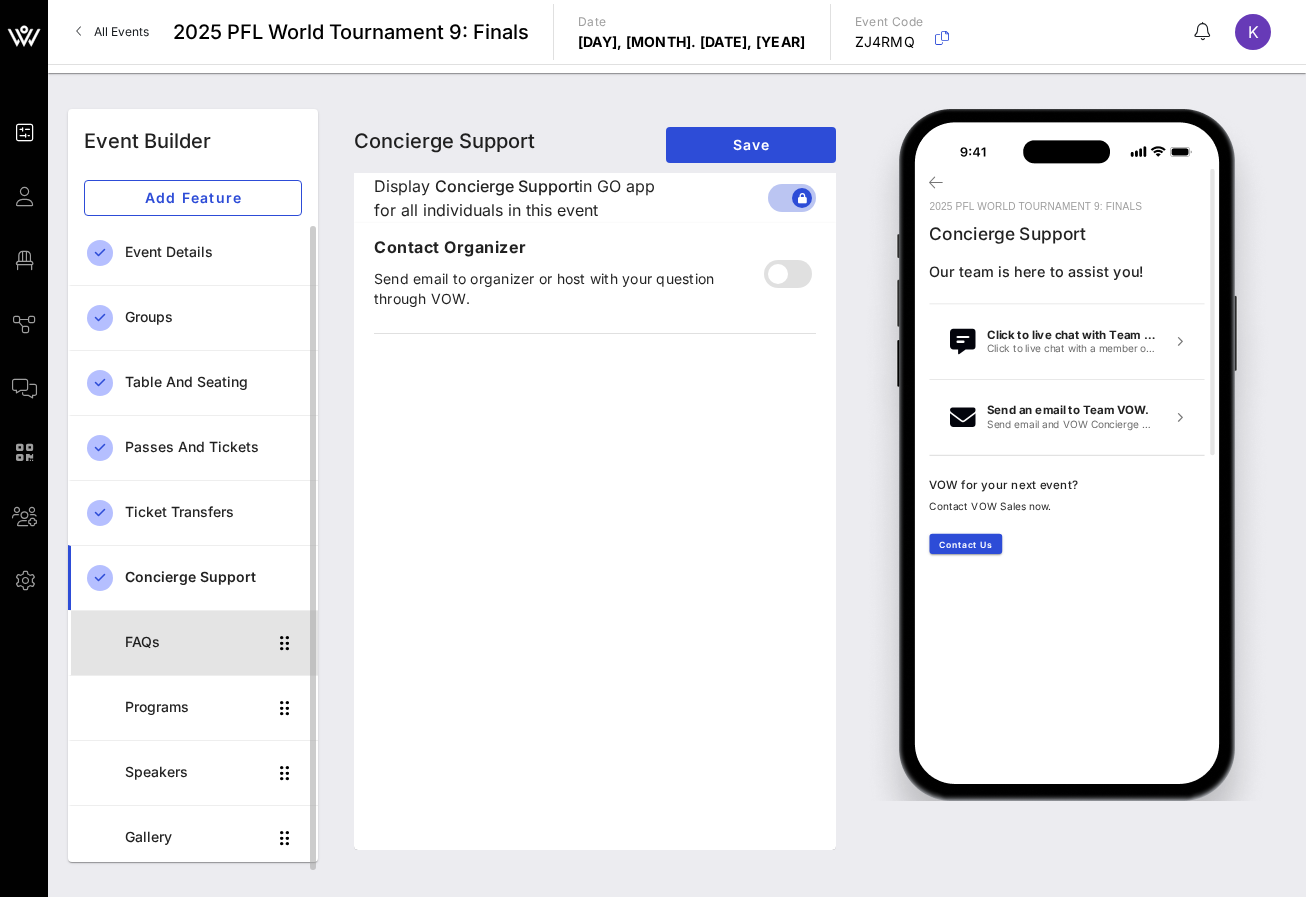 click on "FAQs" at bounding box center [195, 642] 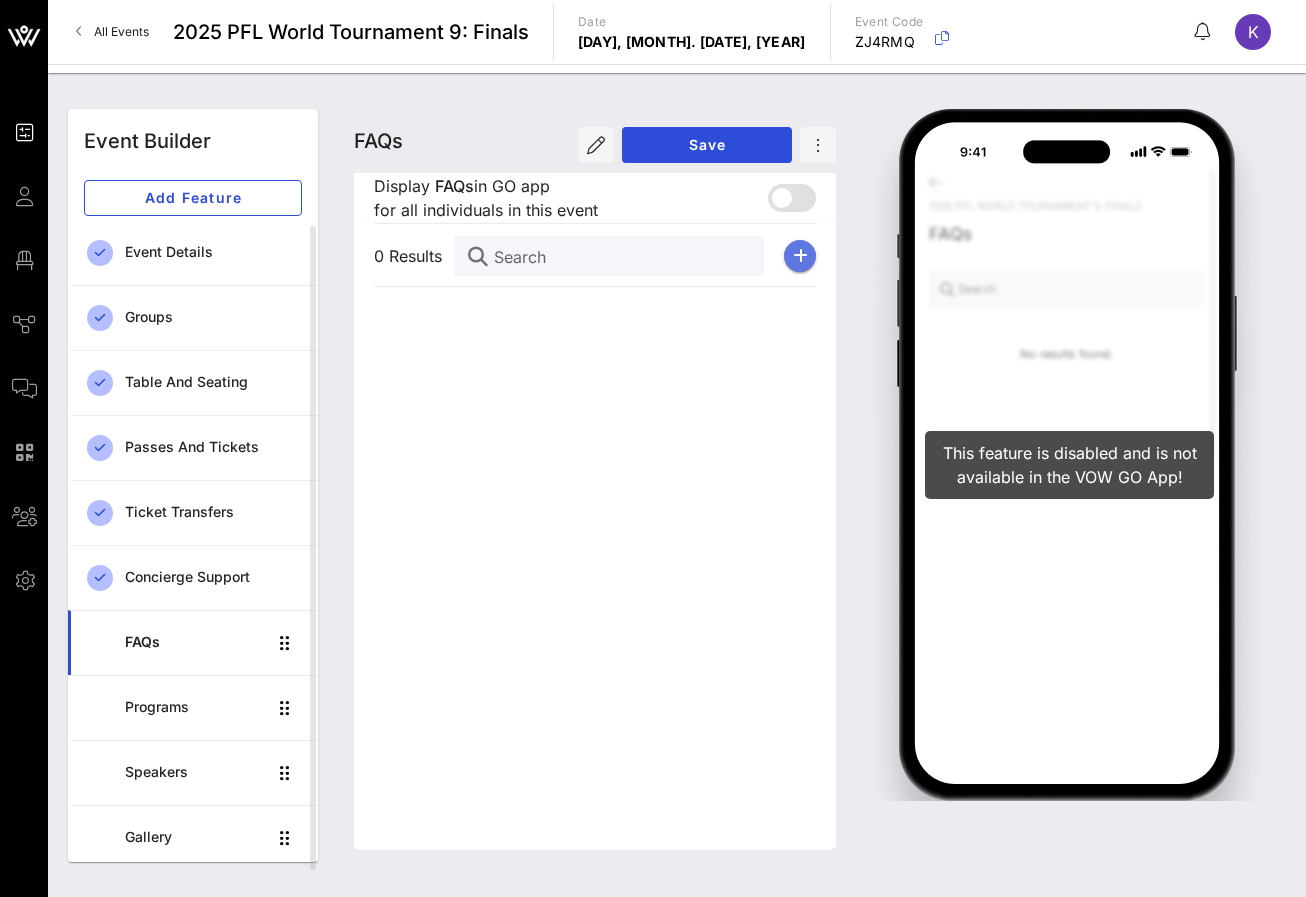 click at bounding box center (800, 256) 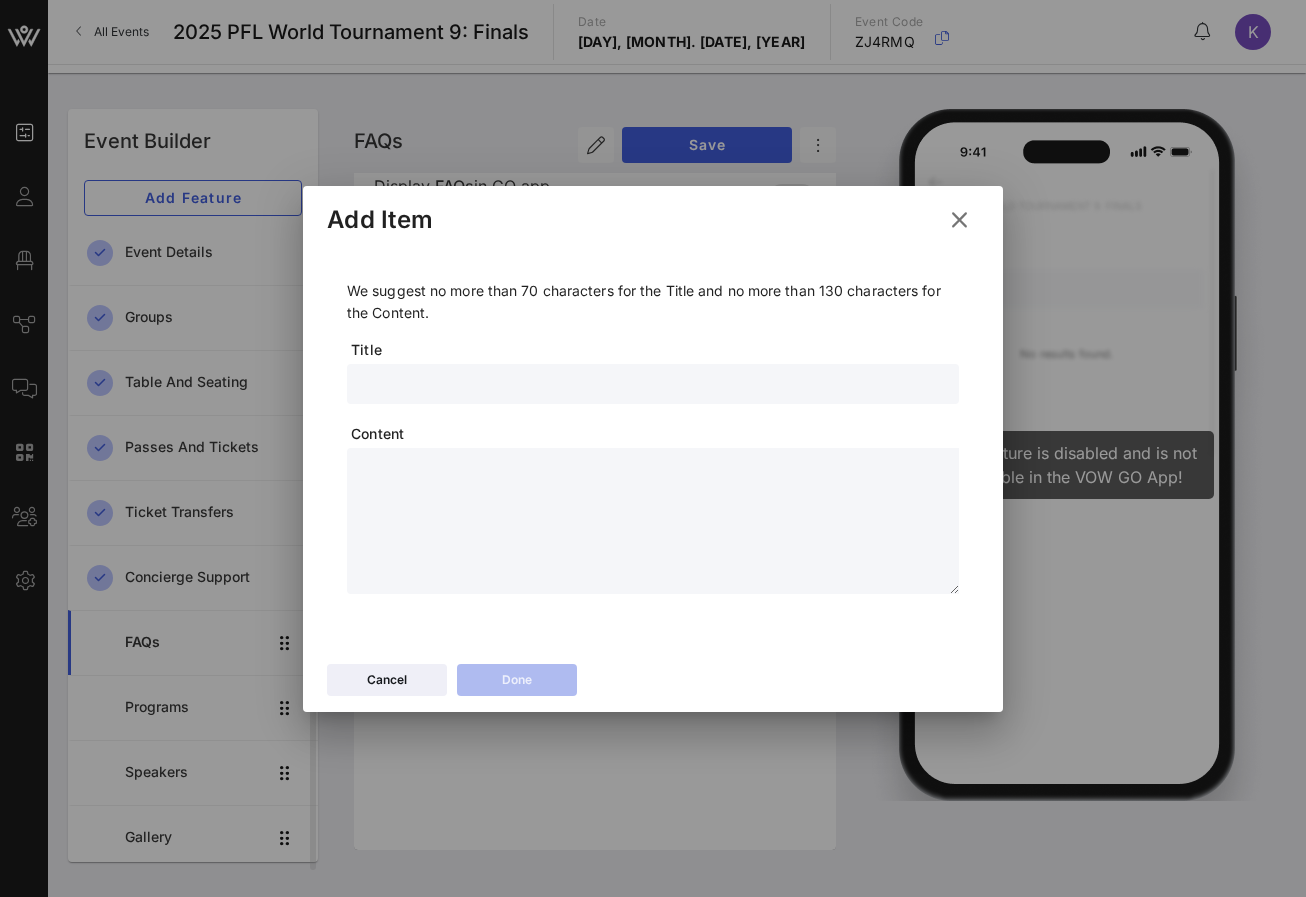 click at bounding box center (653, 384) 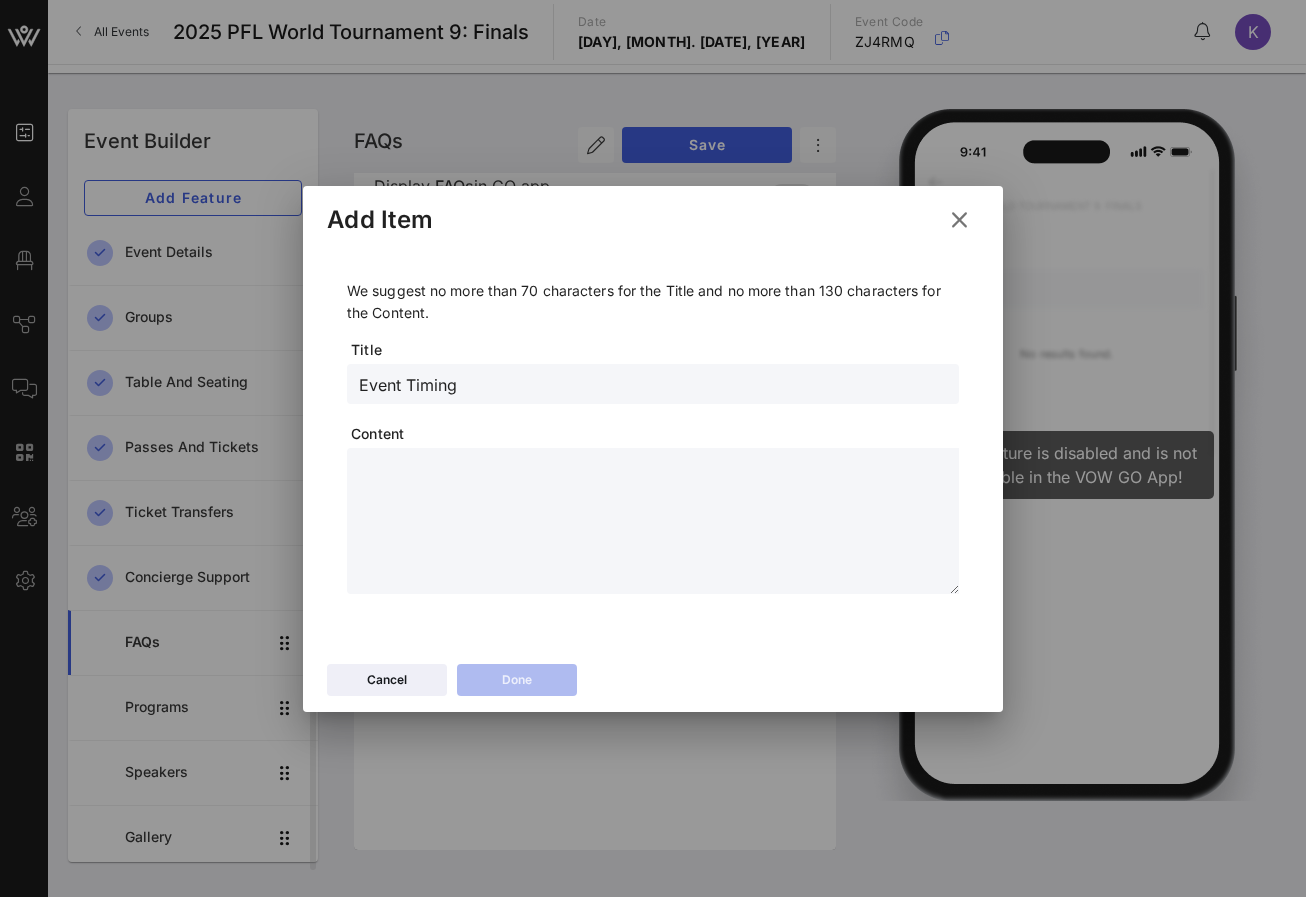 type on "Event Timing" 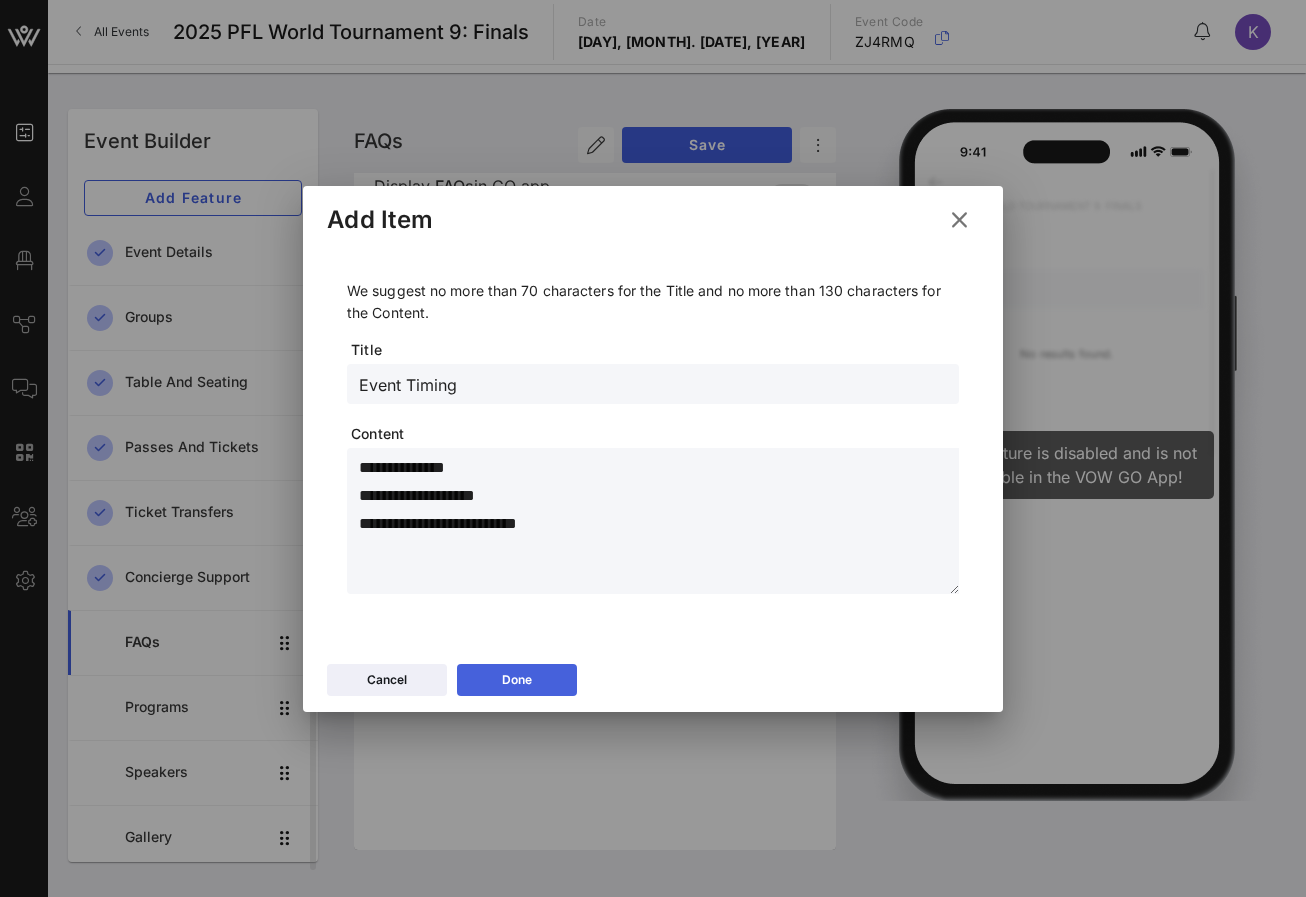type on "**********" 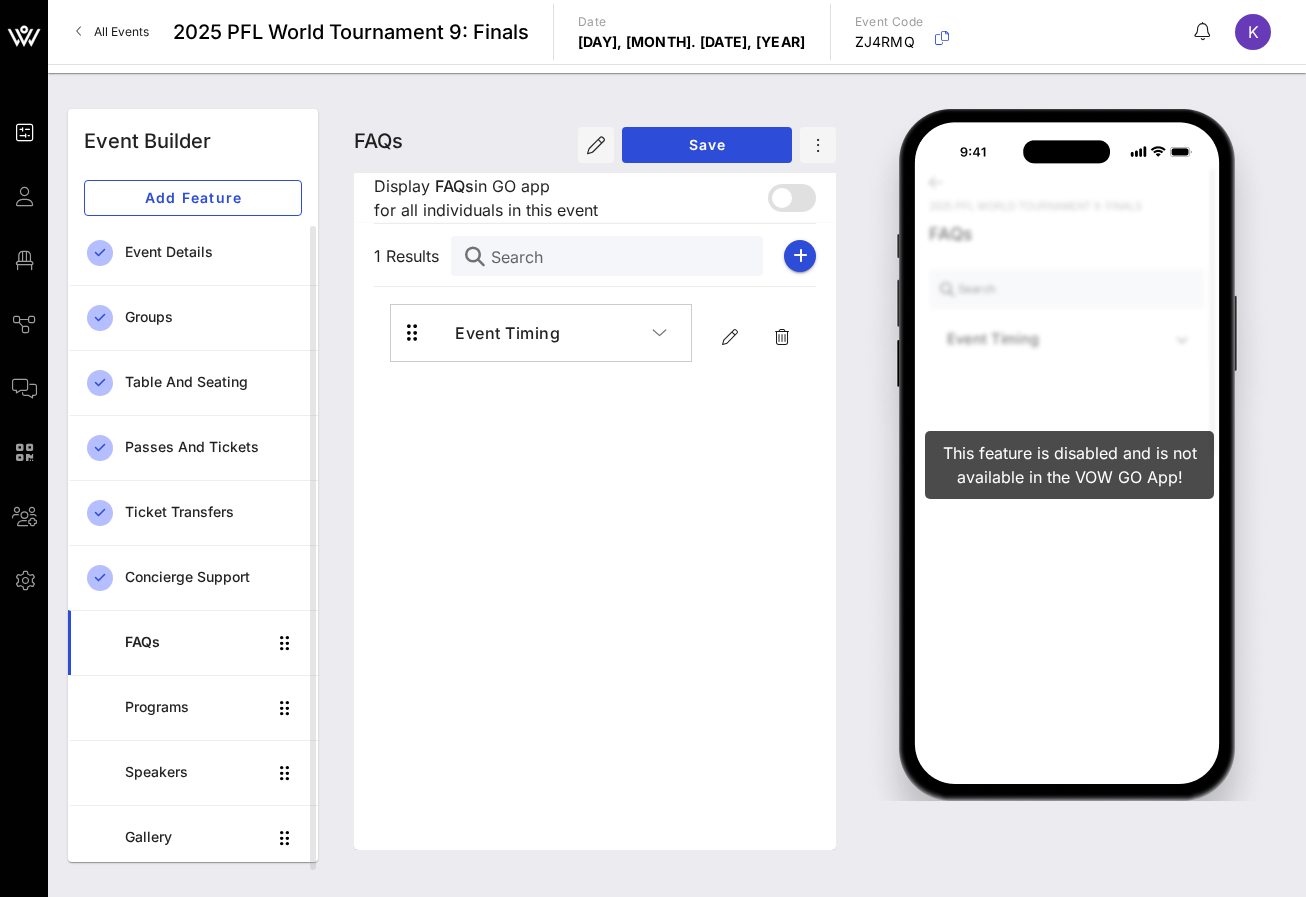 click on "1 Results   Search" at bounding box center (595, 256) 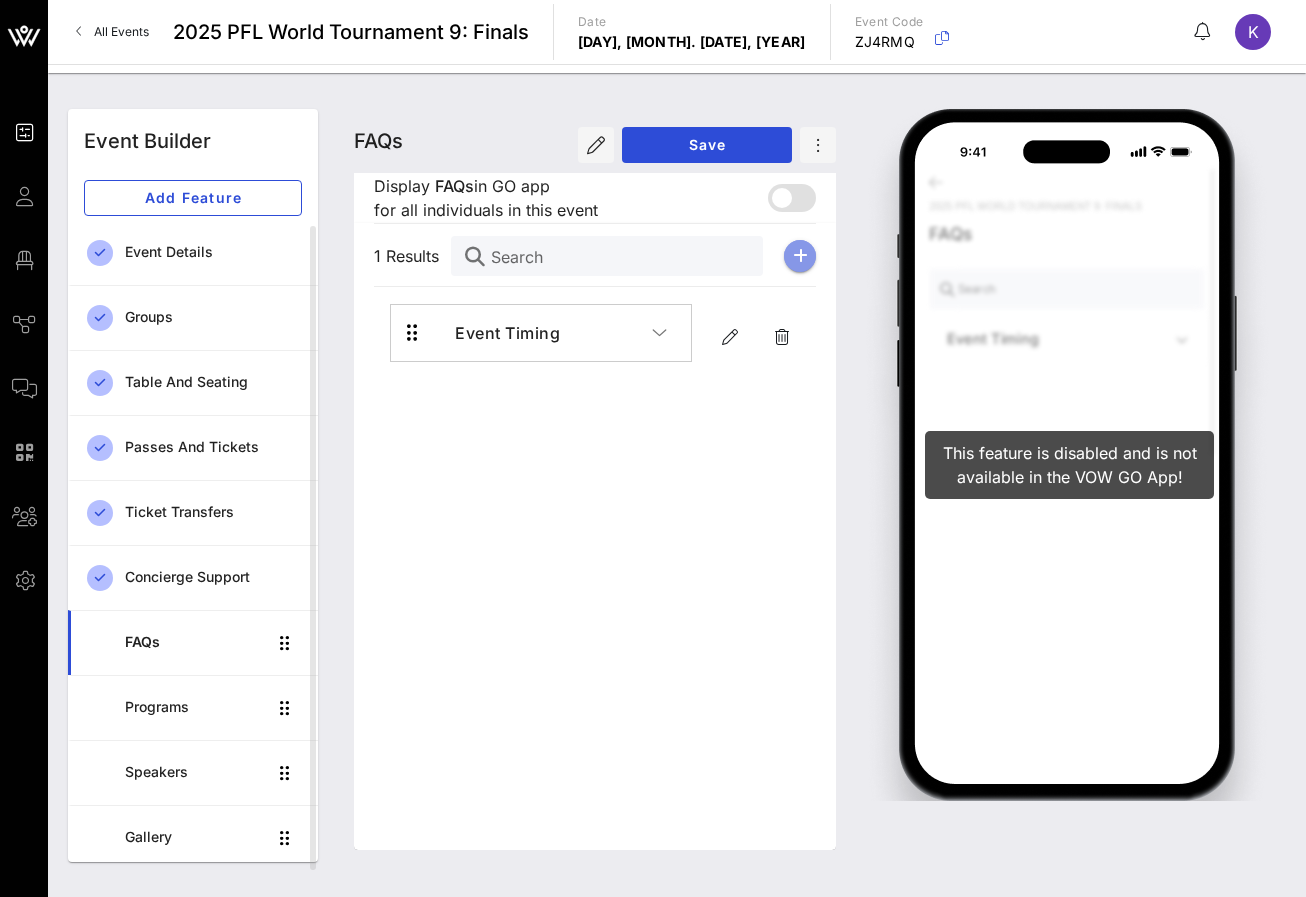 click at bounding box center [800, 256] 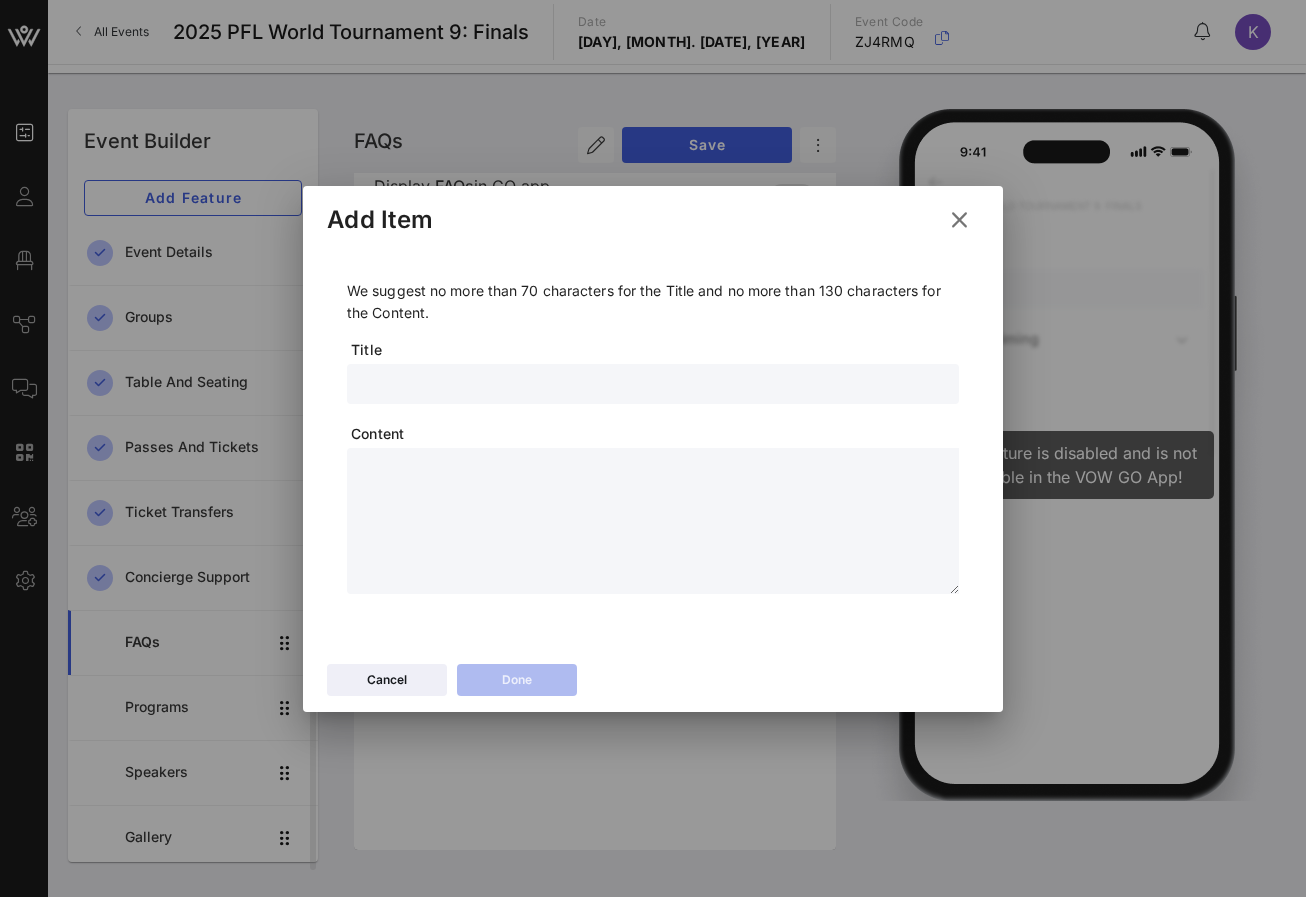 click at bounding box center [653, 384] 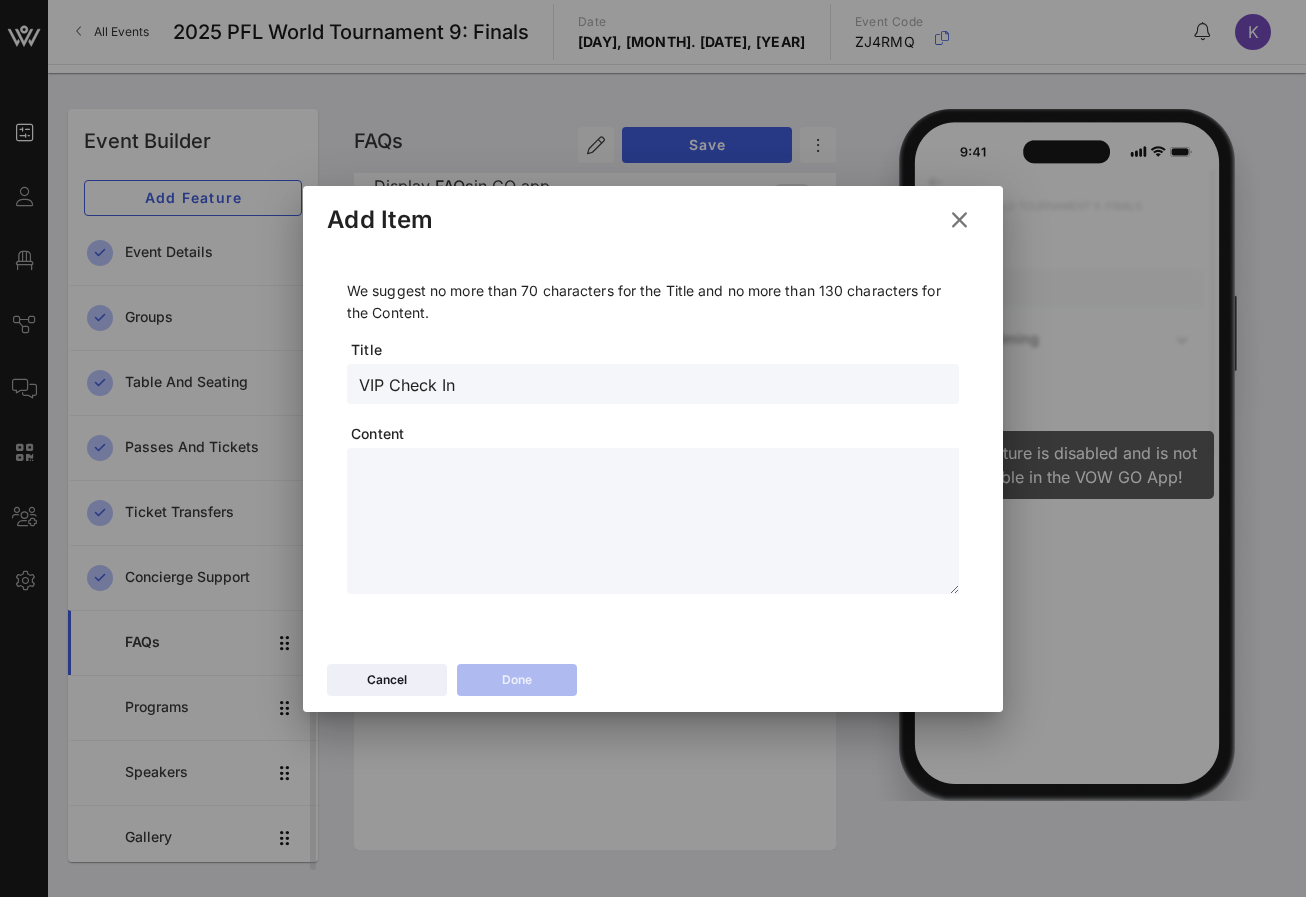 type on "VIP Check In" 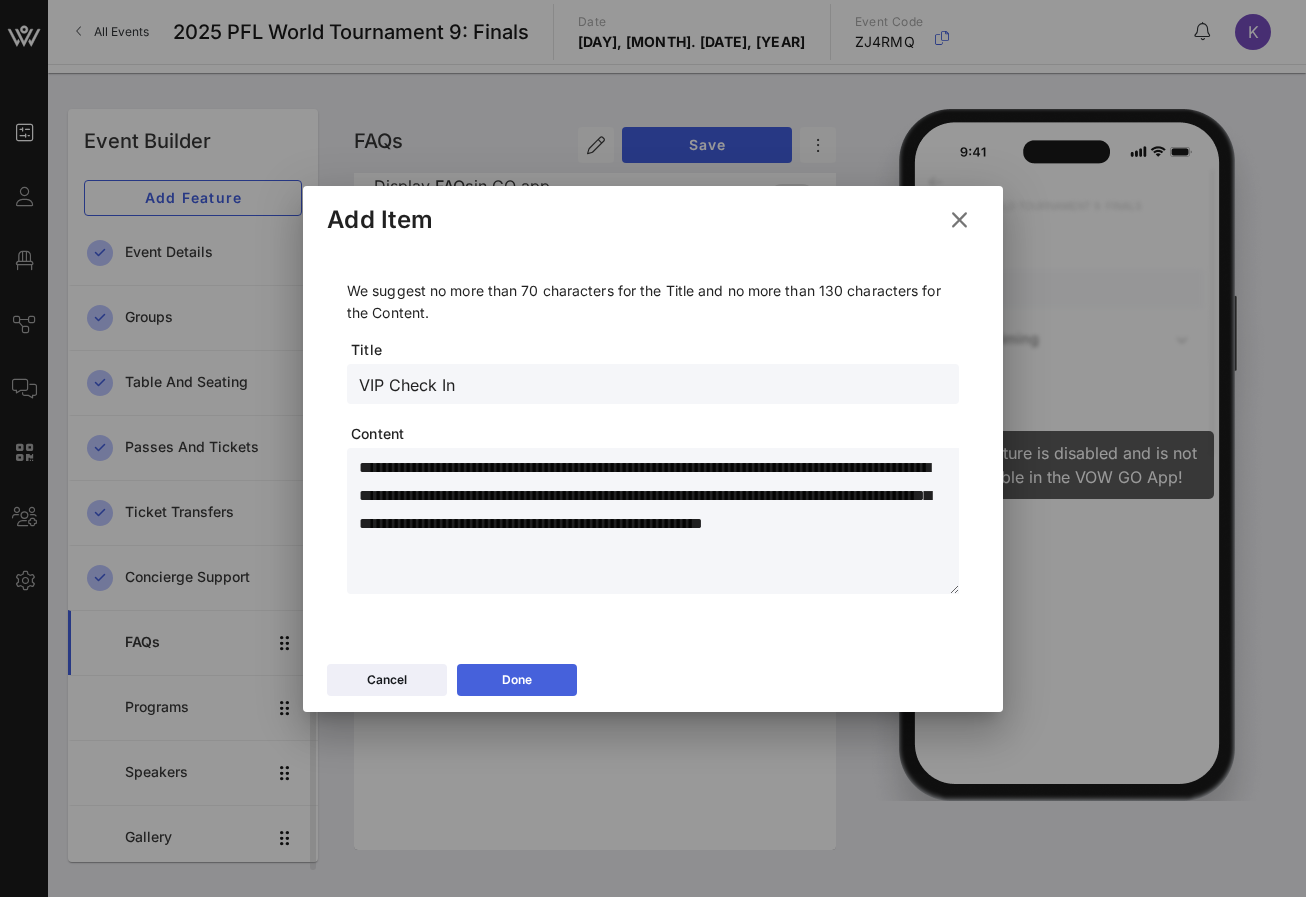 type on "**********" 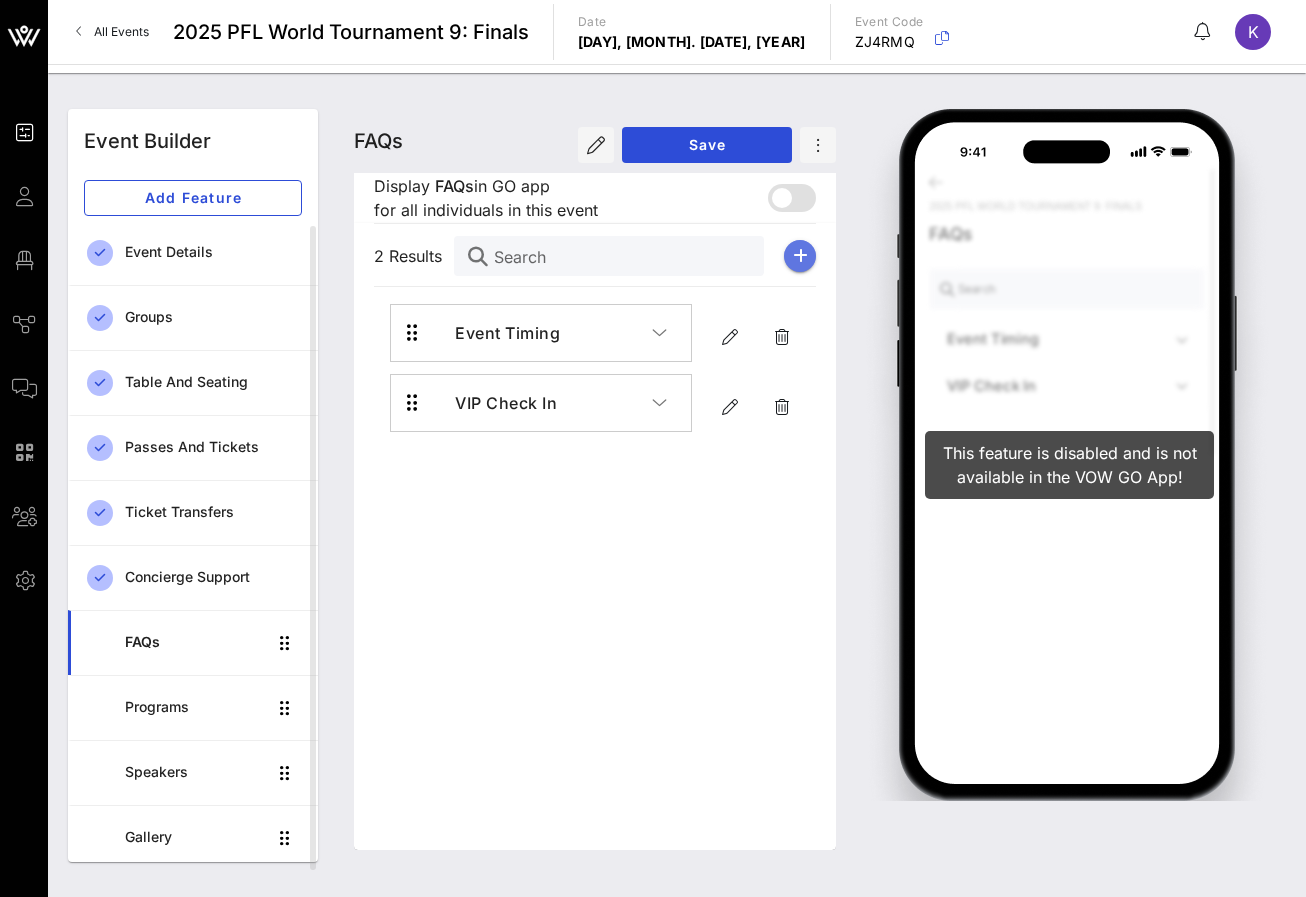 click at bounding box center [800, 256] 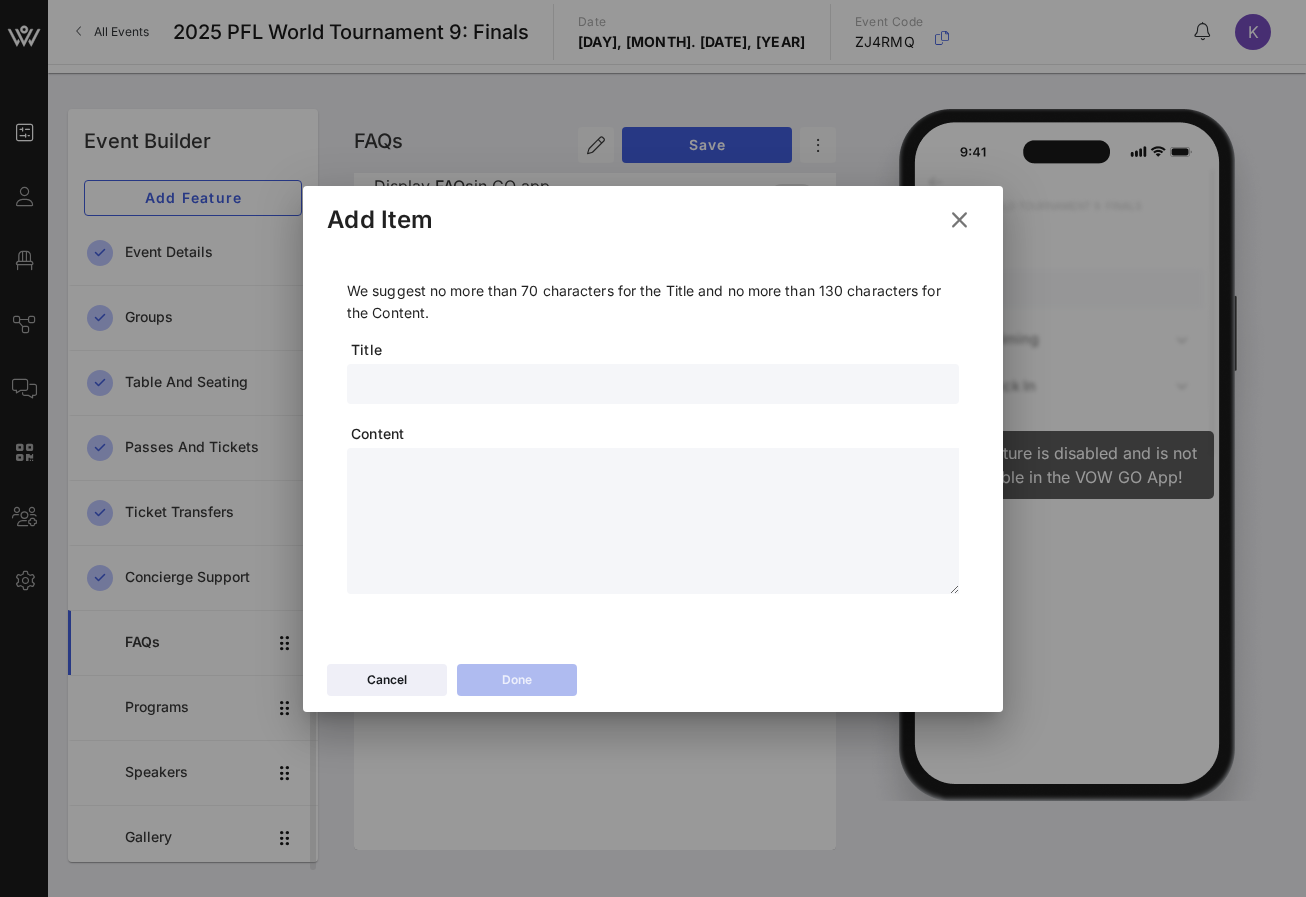 click at bounding box center [653, 384] 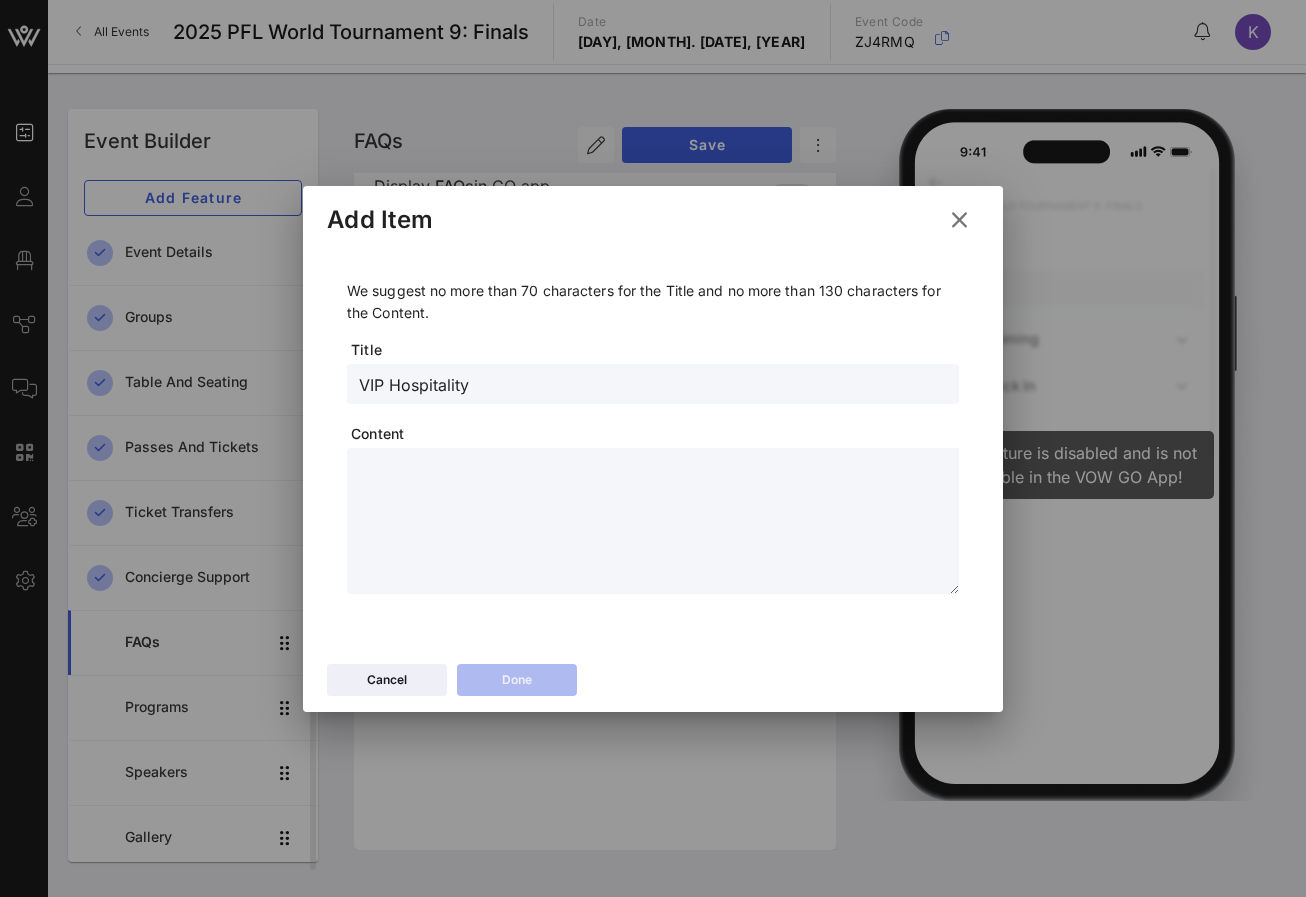 type on "VIP Hospitality" 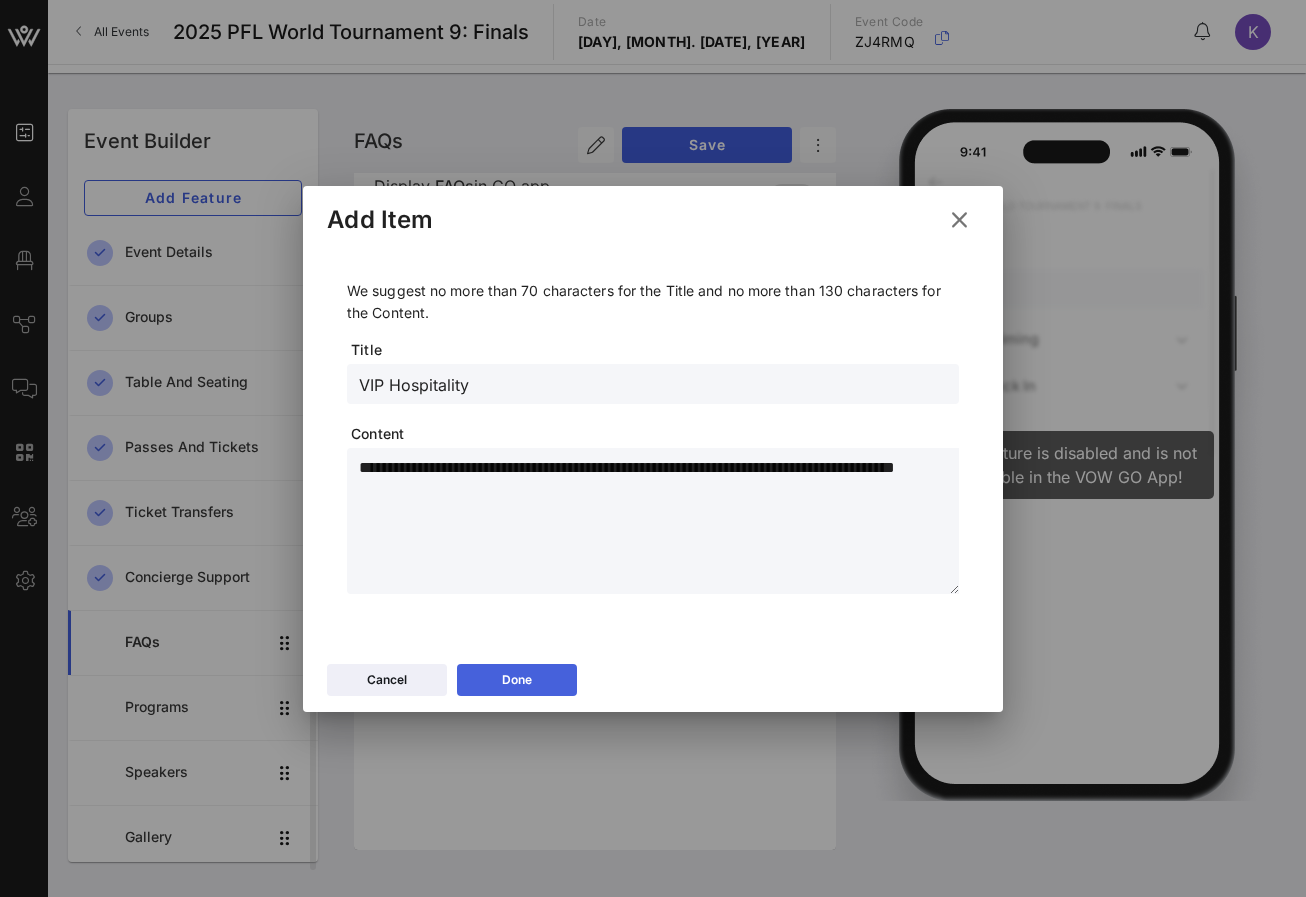 type on "**********" 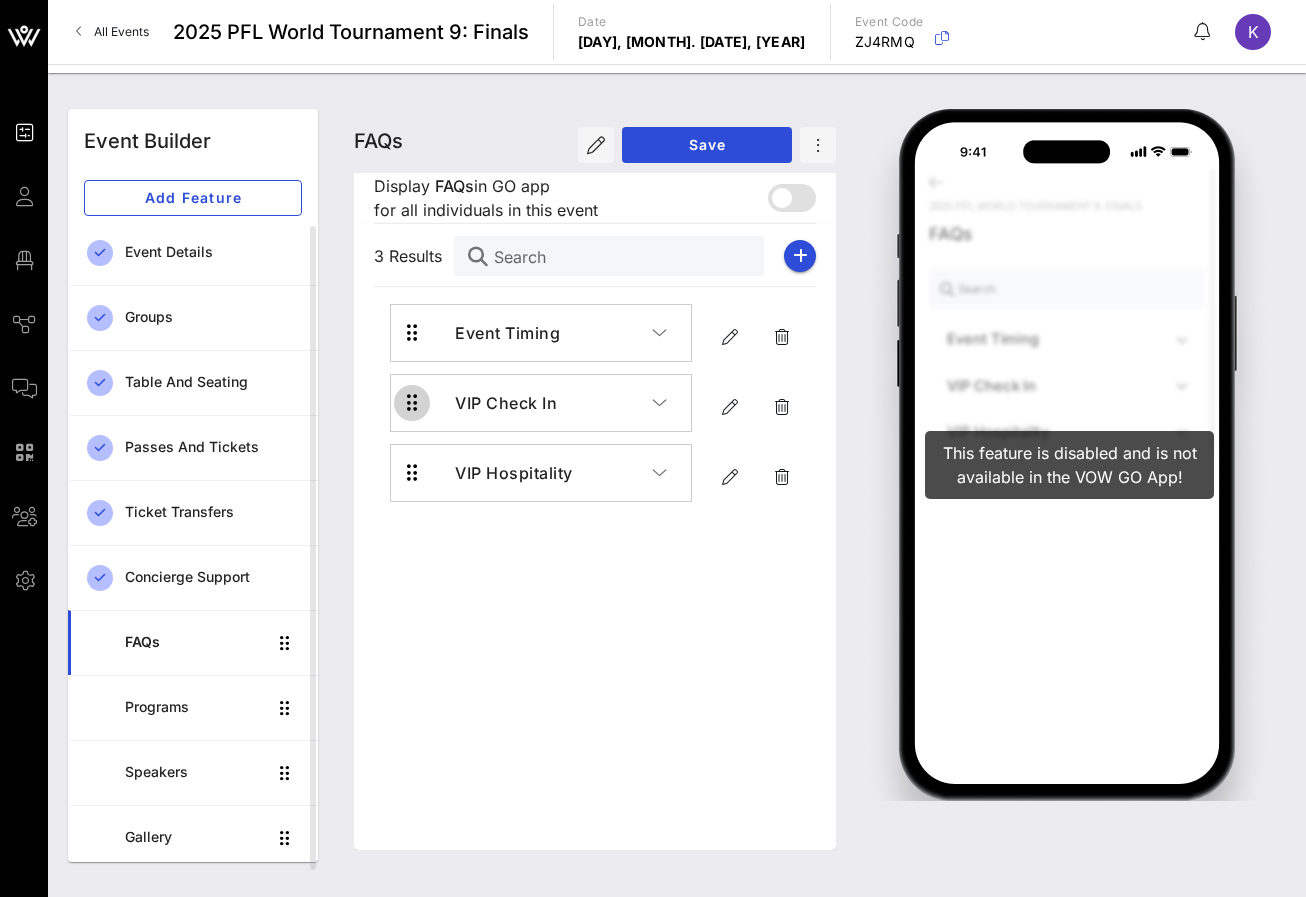 type 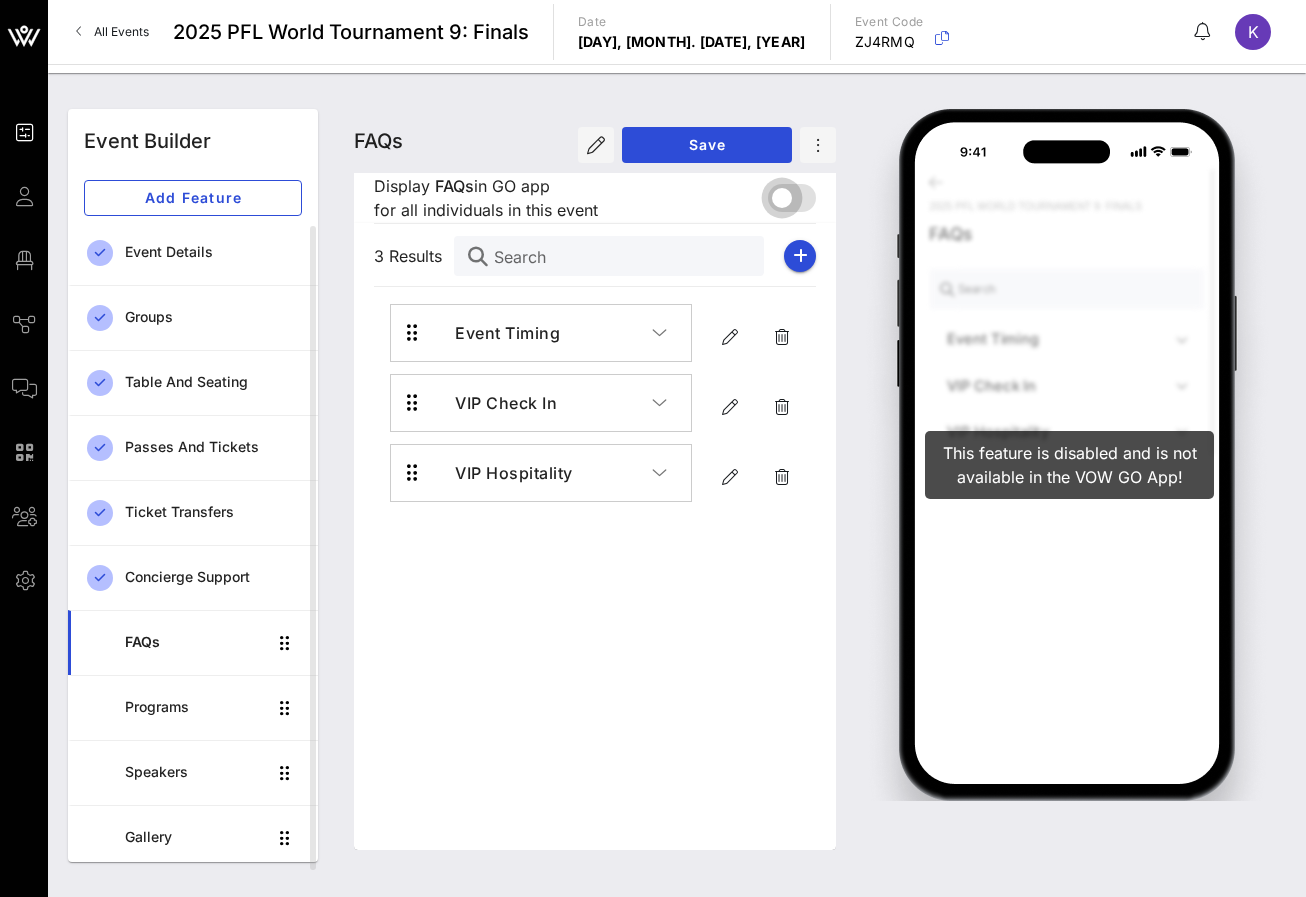 click at bounding box center [782, 198] 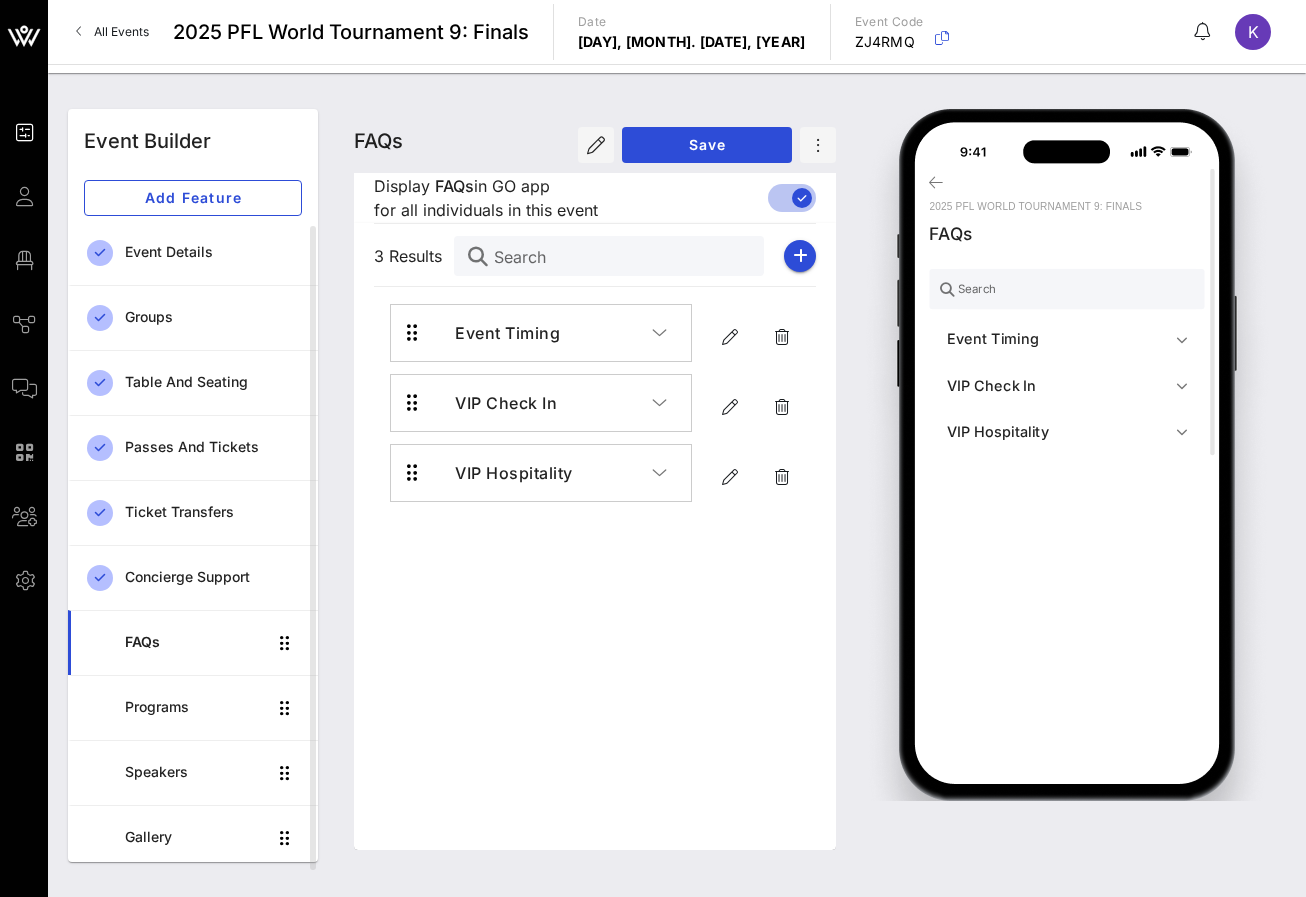 click on "FAQs
FAQs
FAQs
Save" at bounding box center (595, 141) 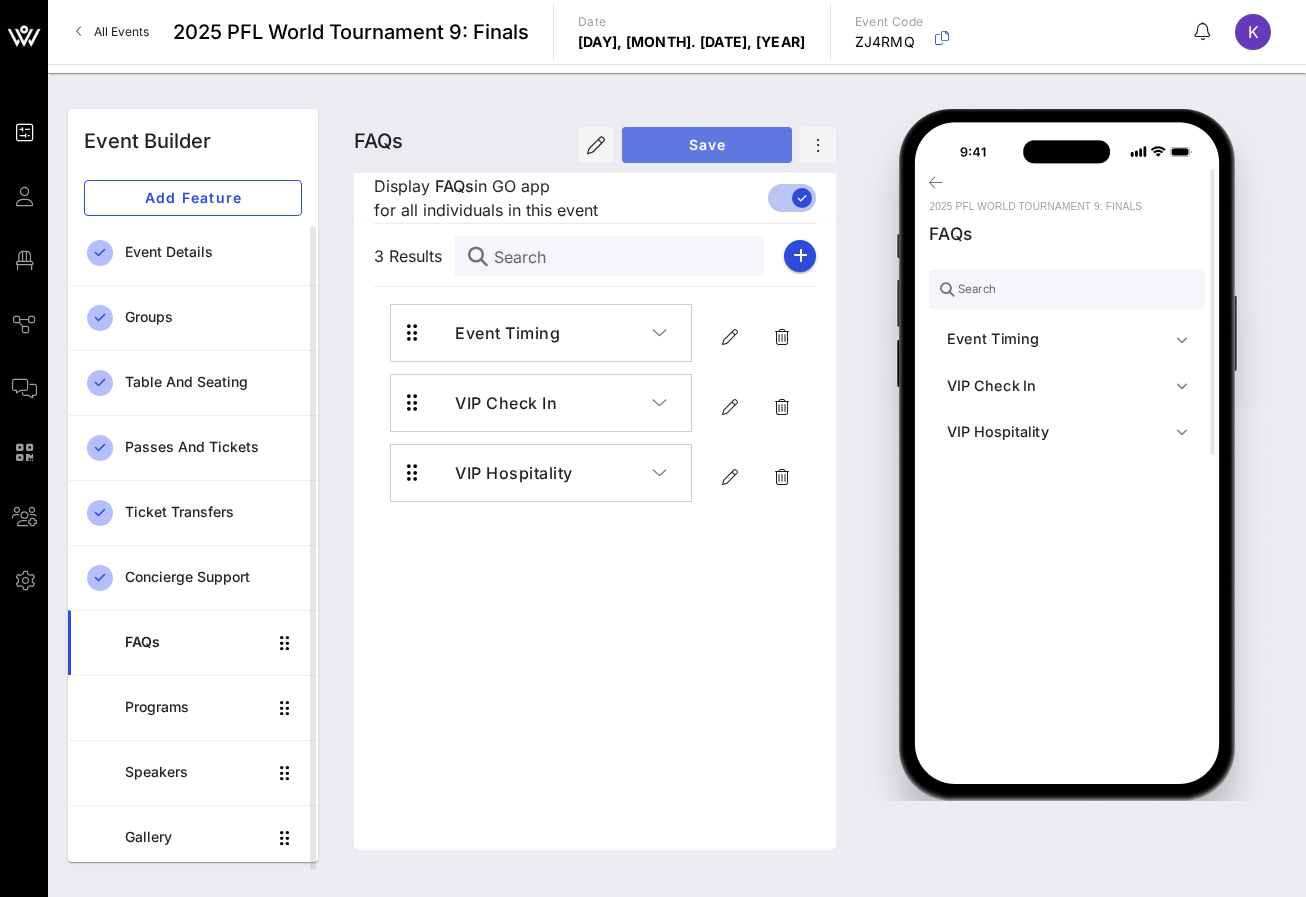 click on "Save" at bounding box center (707, 144) 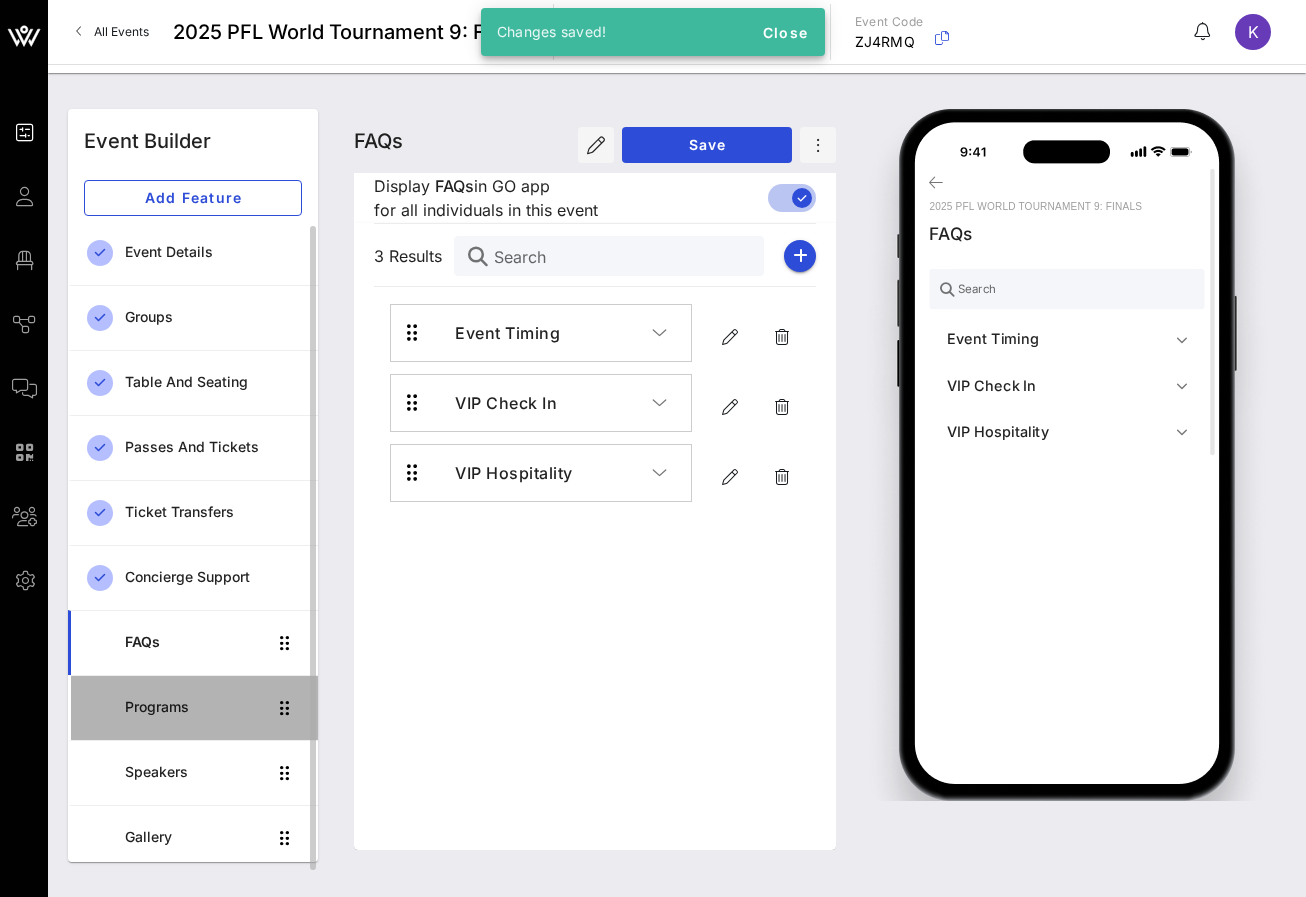 click on "Programs" at bounding box center (195, 707) 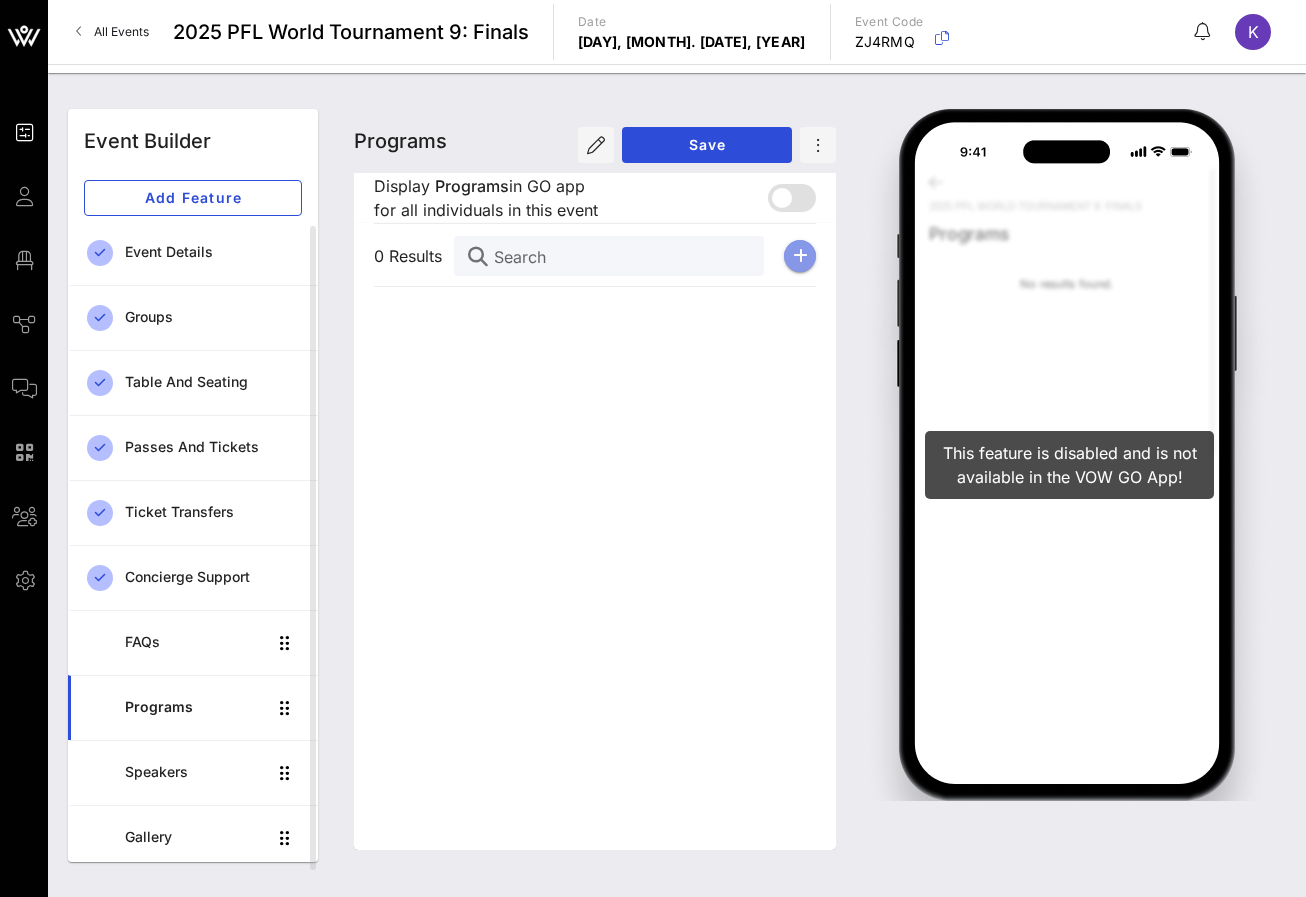 click at bounding box center (800, 256) 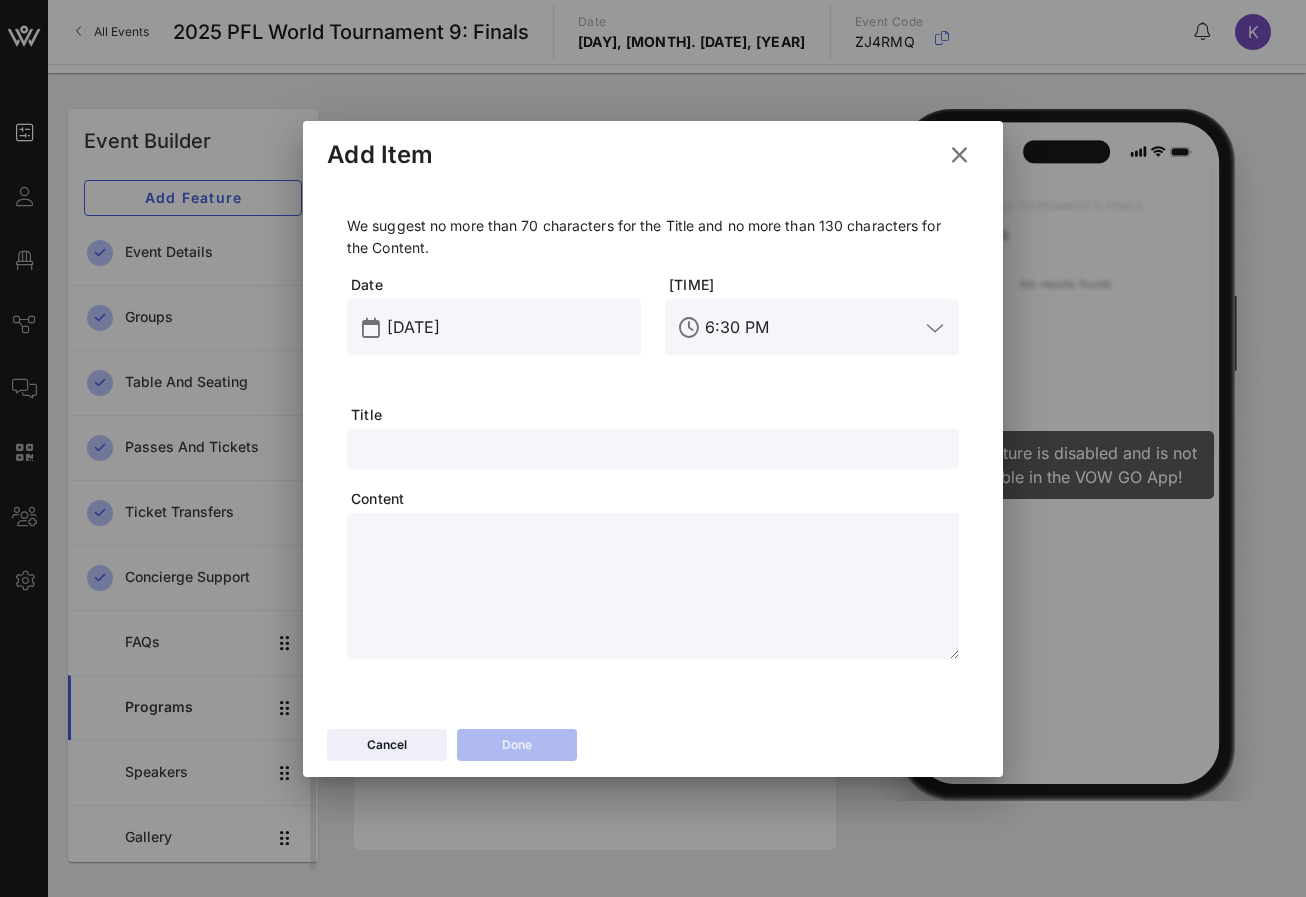 click at bounding box center [959, 155] 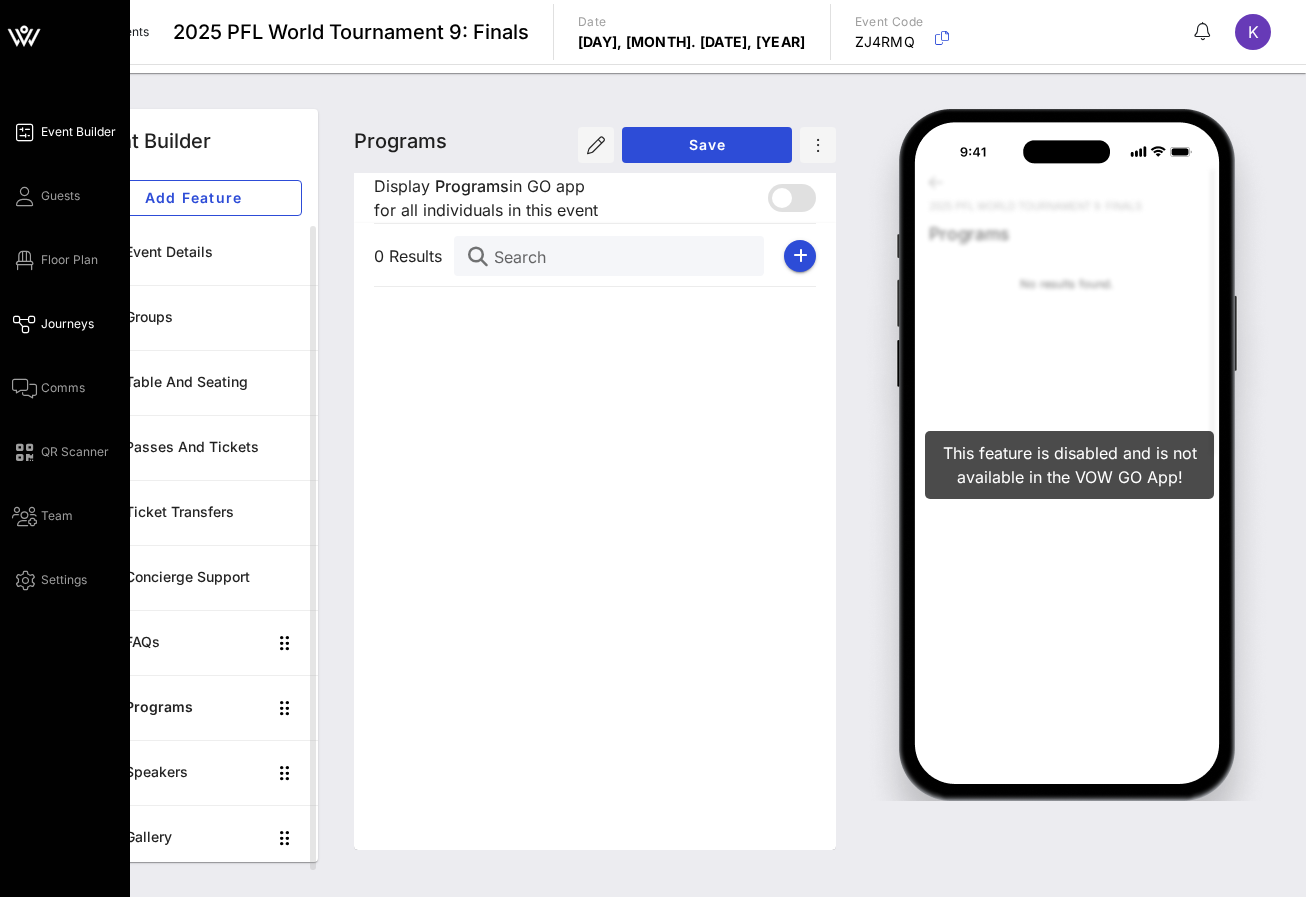 click at bounding box center [24, 324] 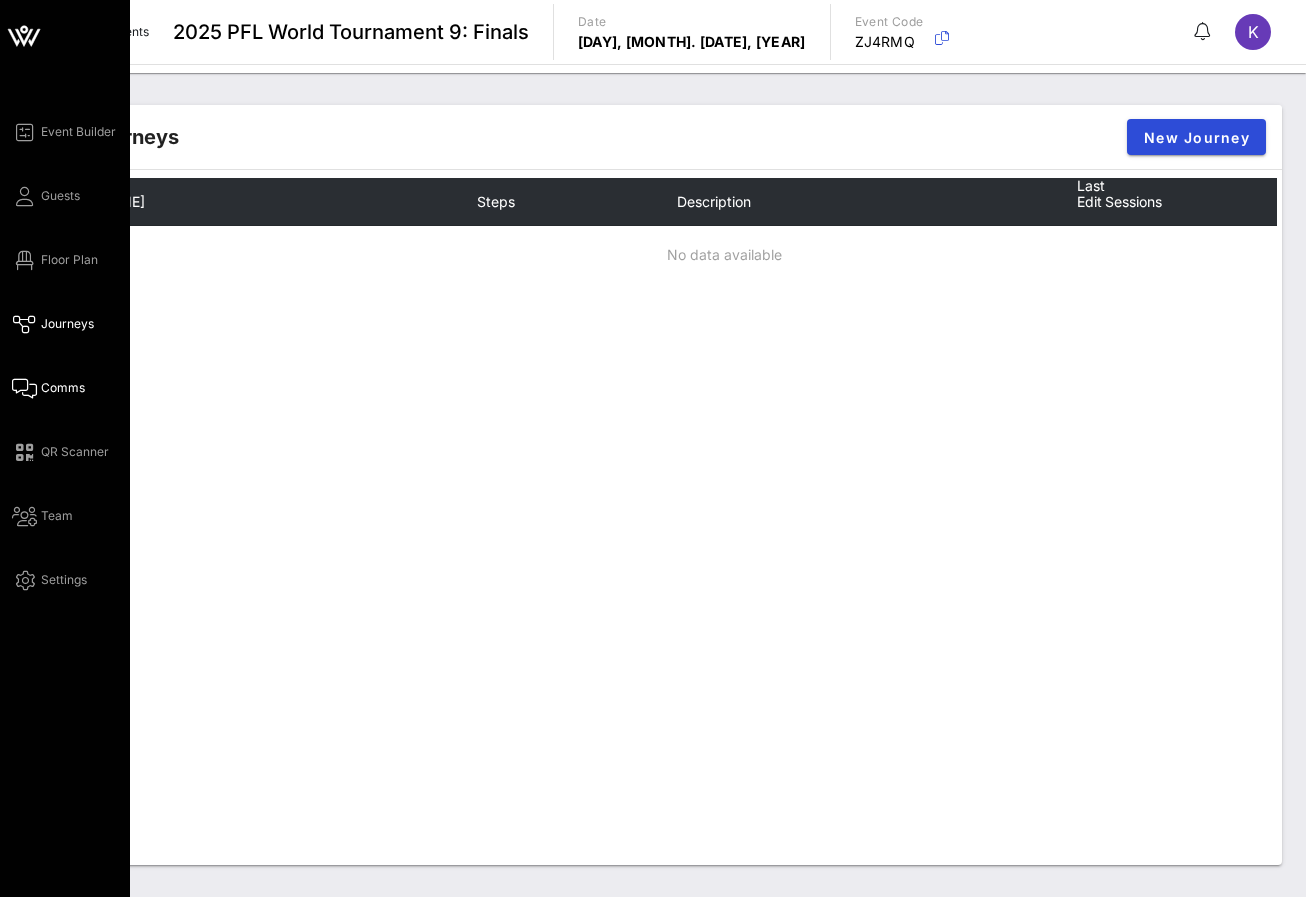click on "Comms" at bounding box center [48, 388] 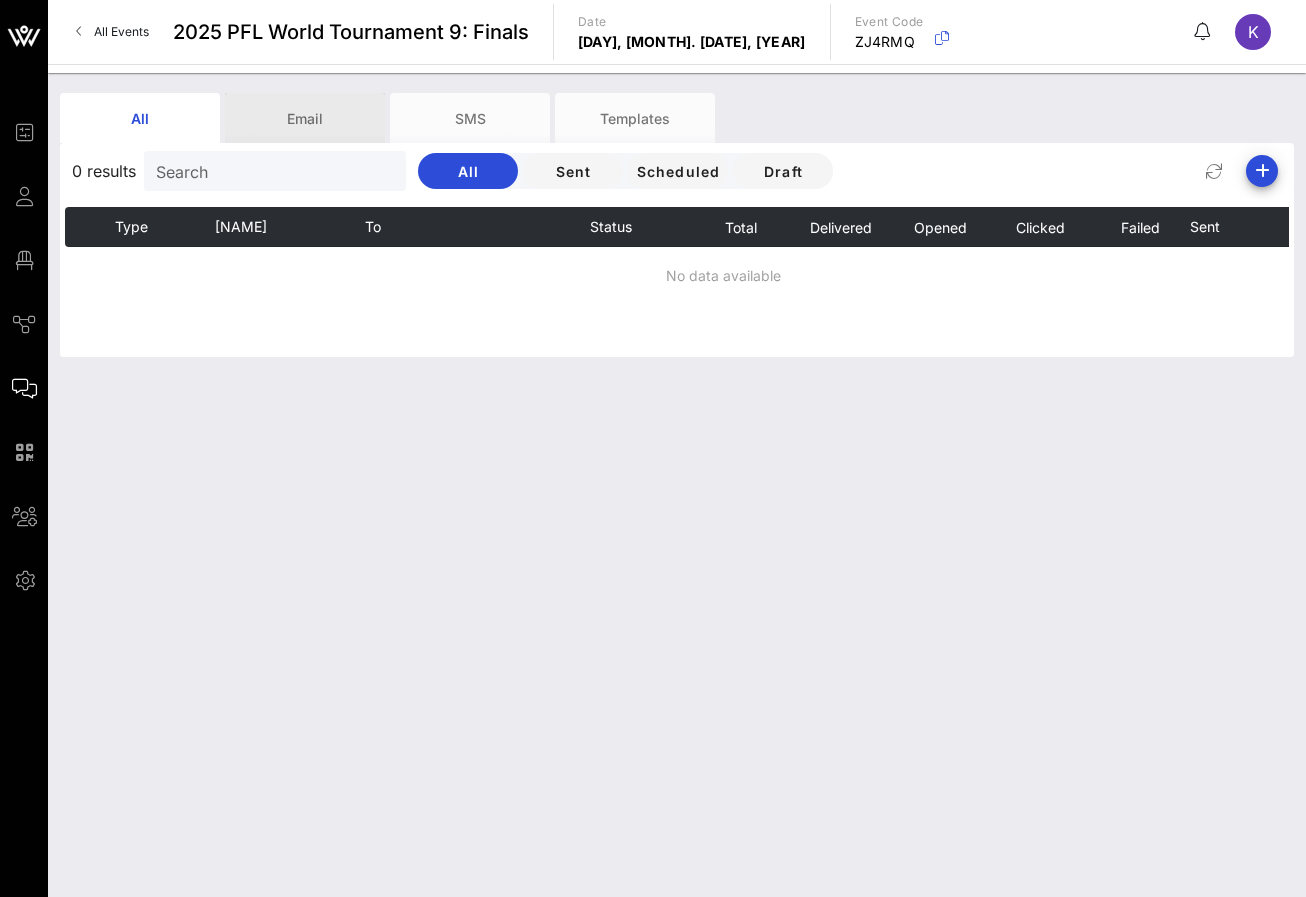 click on "Email" at bounding box center [305, 118] 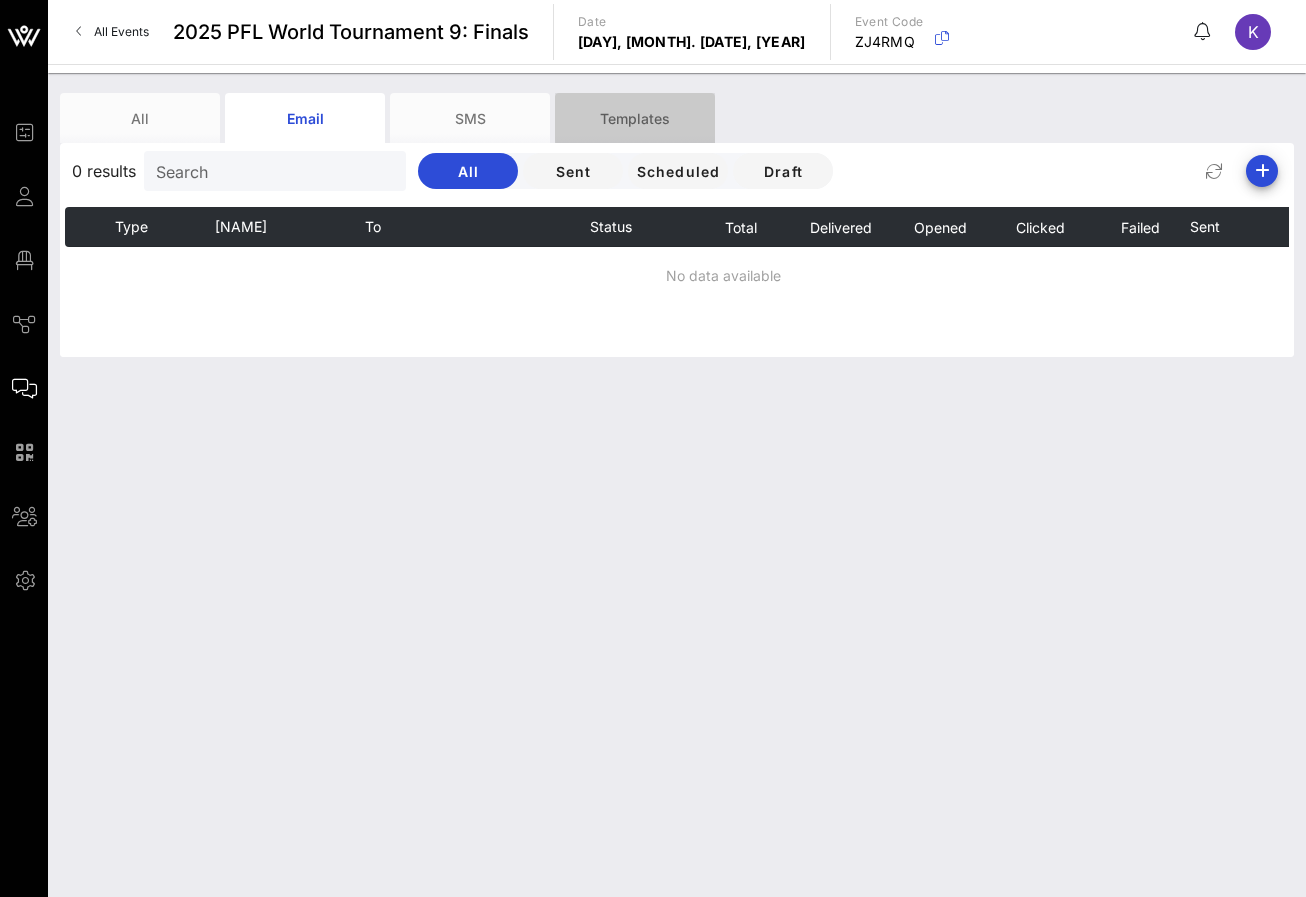 click on "Templates" at bounding box center [635, 118] 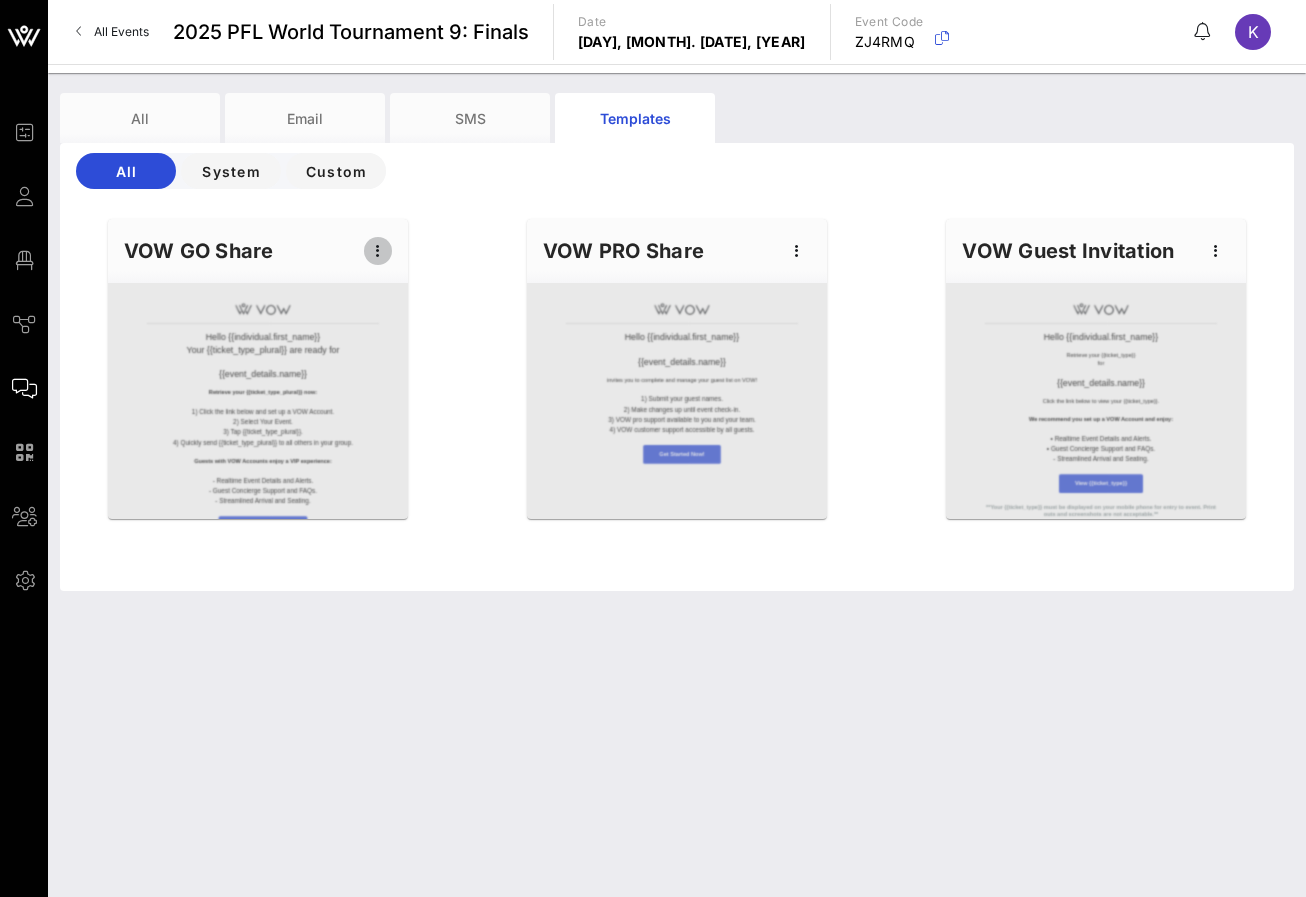 click at bounding box center [378, 251] 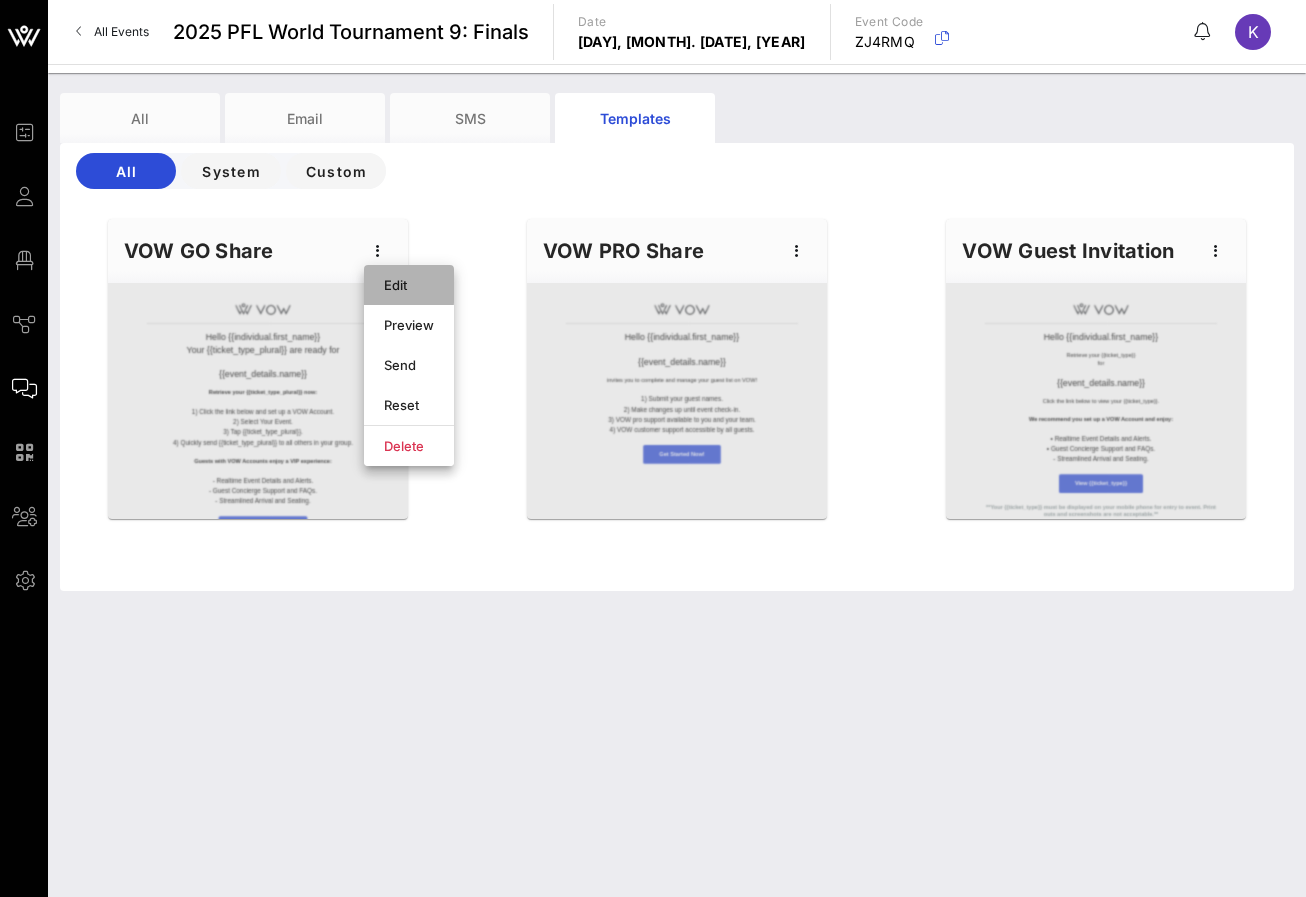 click on "Edit" at bounding box center [409, 285] 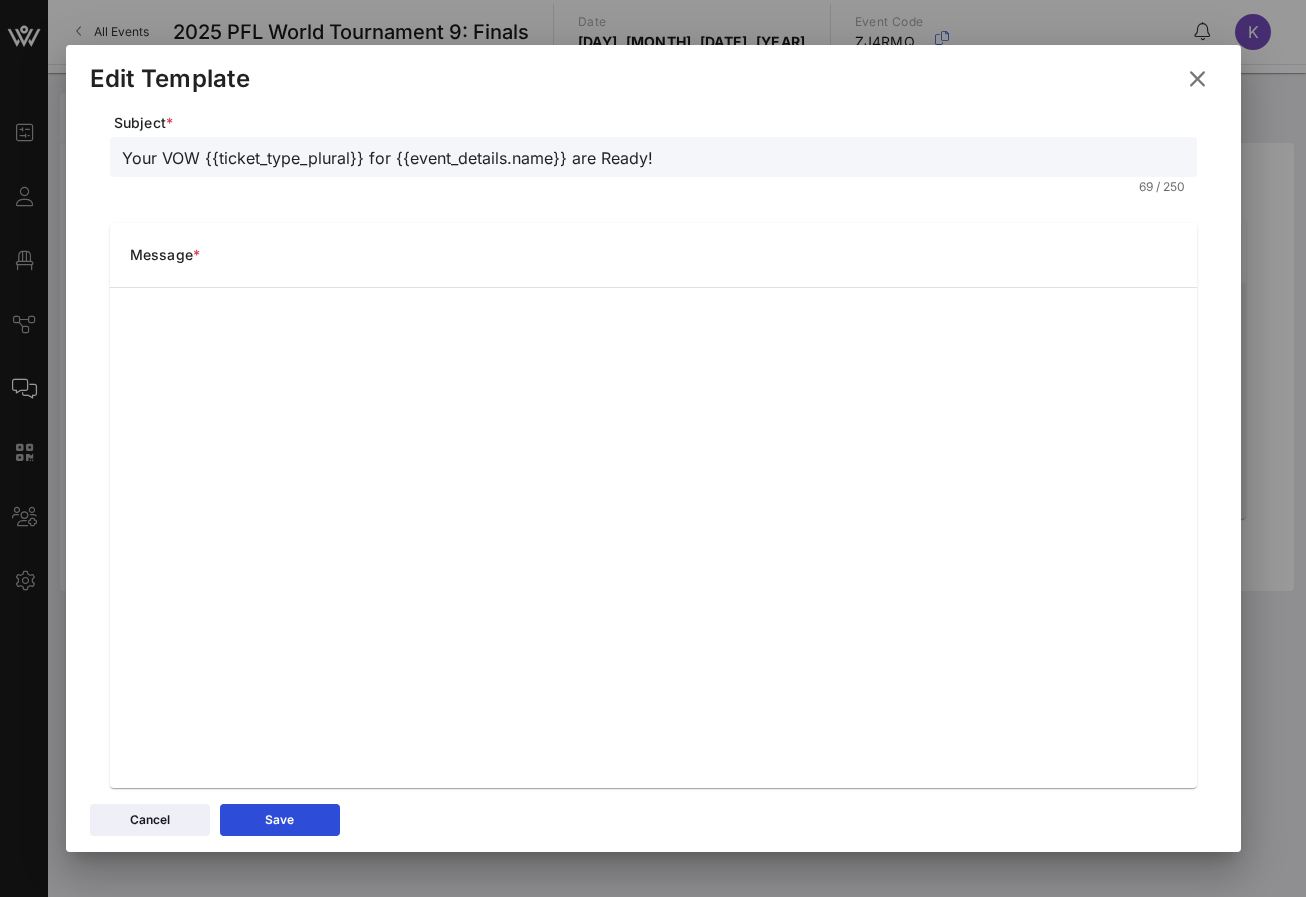 scroll, scrollTop: 169, scrollLeft: 0, axis: vertical 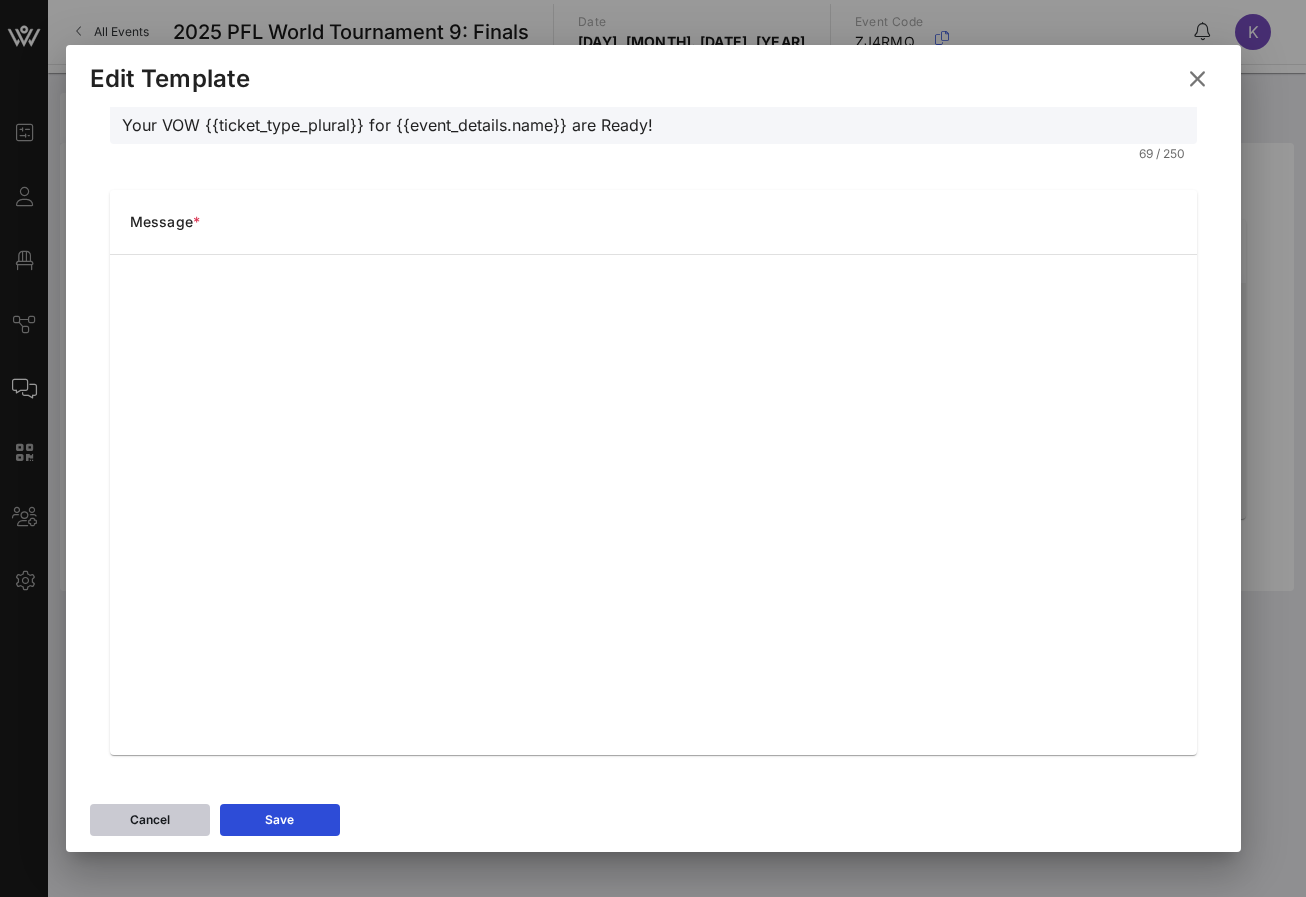 click on "Cancel" at bounding box center [150, 820] 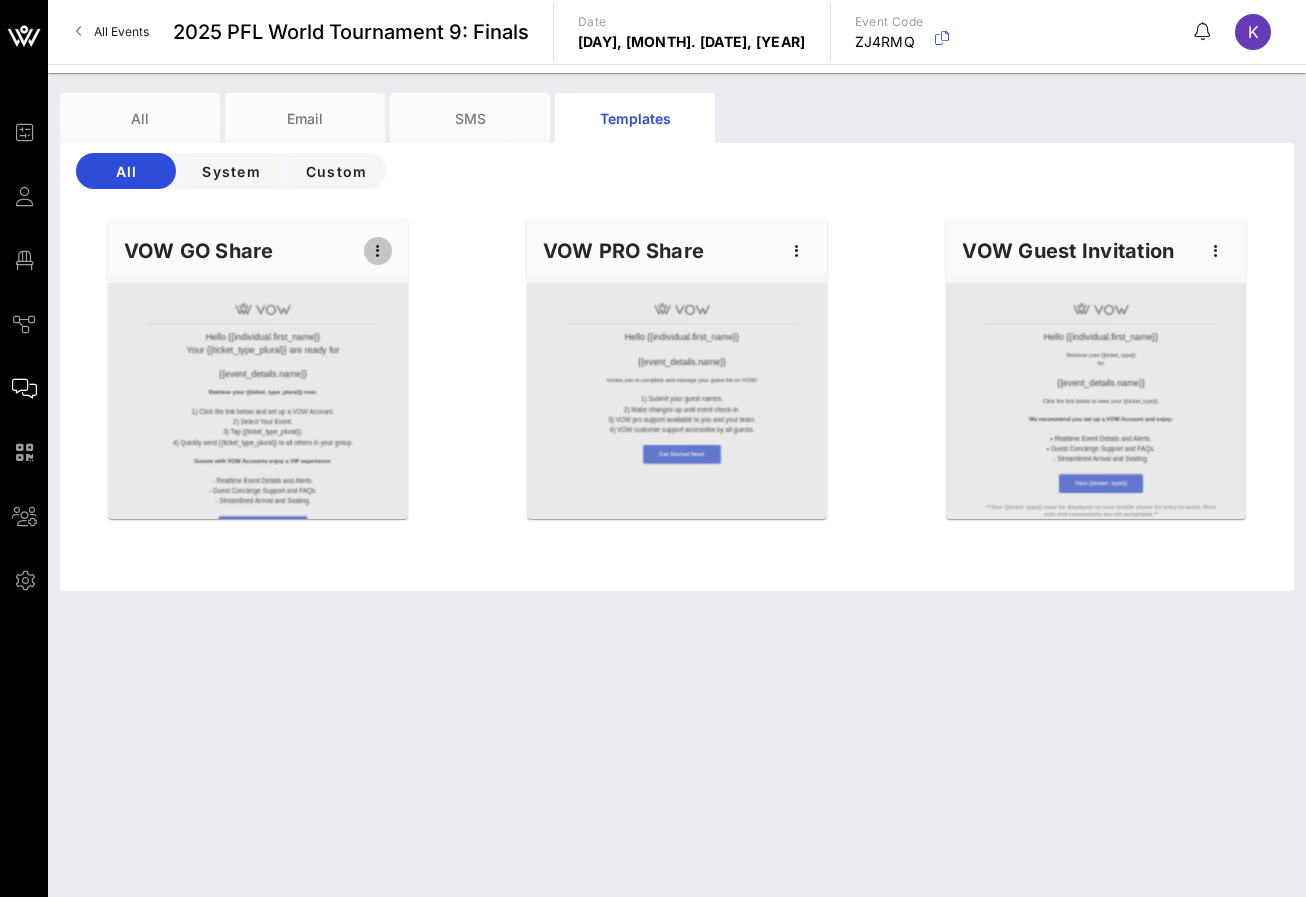 click at bounding box center [378, 251] 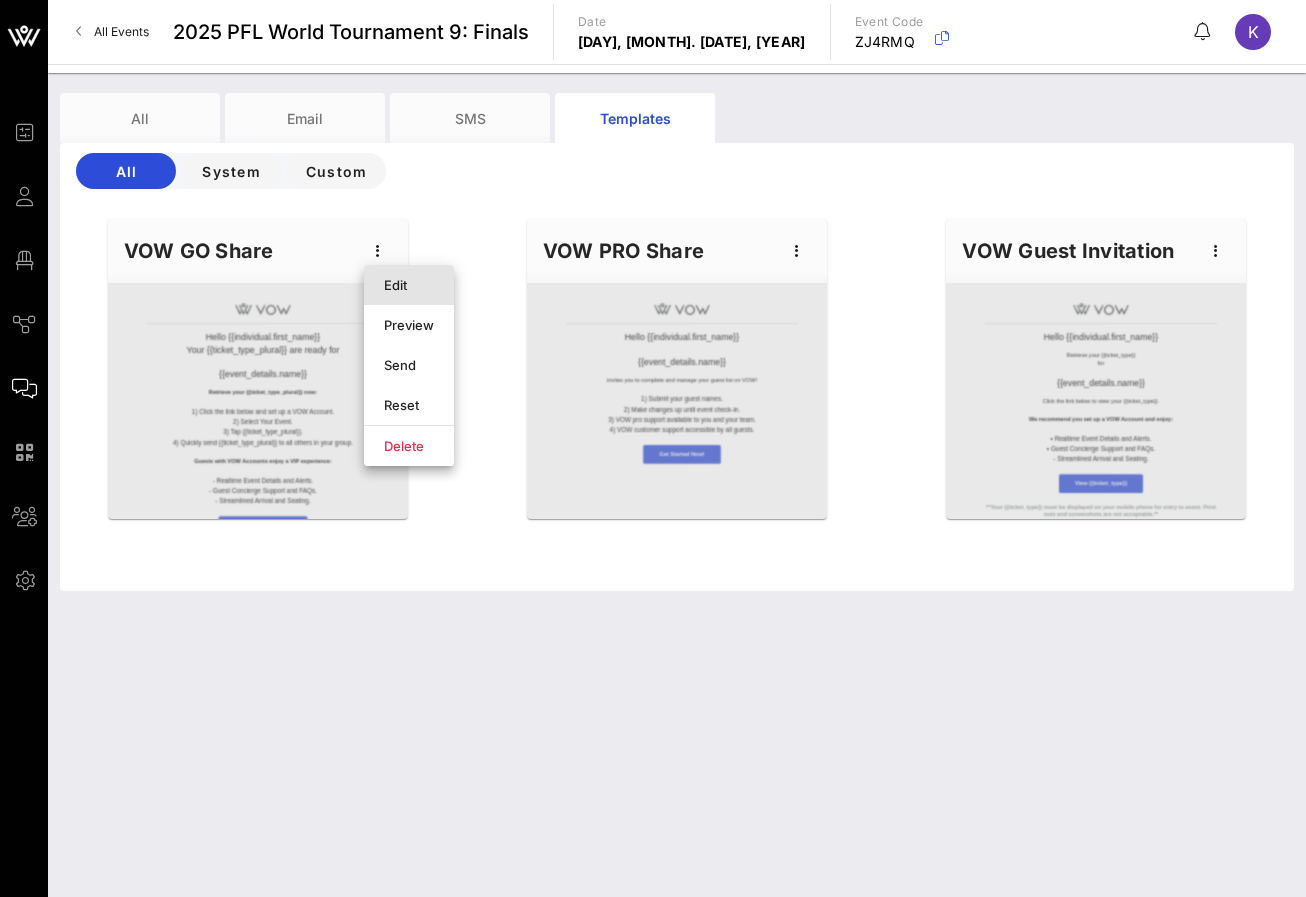 click on "Edit" at bounding box center (409, 285) 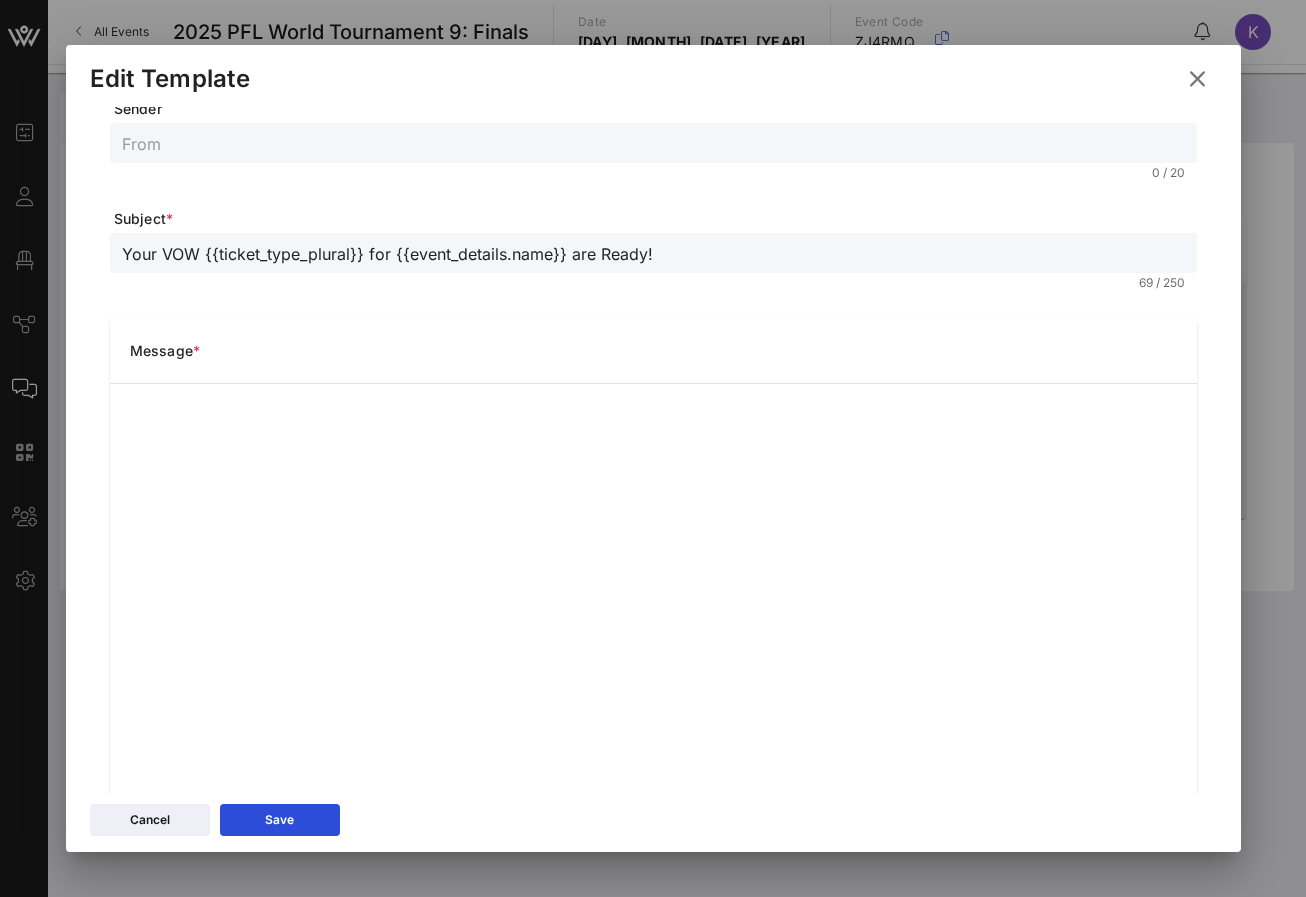 scroll, scrollTop: 56, scrollLeft: 0, axis: vertical 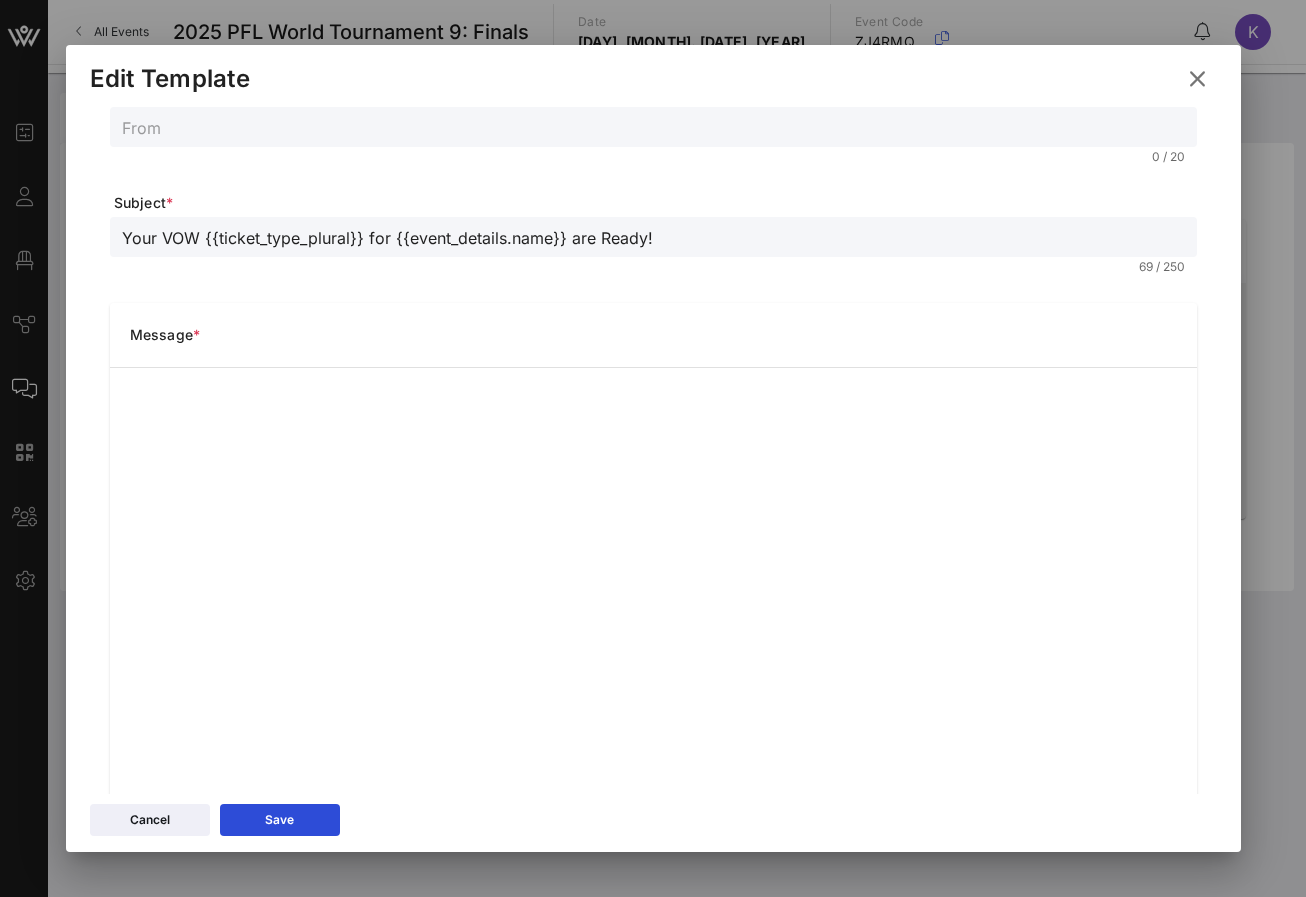 drag, startPoint x: 564, startPoint y: 238, endPoint x: 393, endPoint y: 245, distance: 171.14322 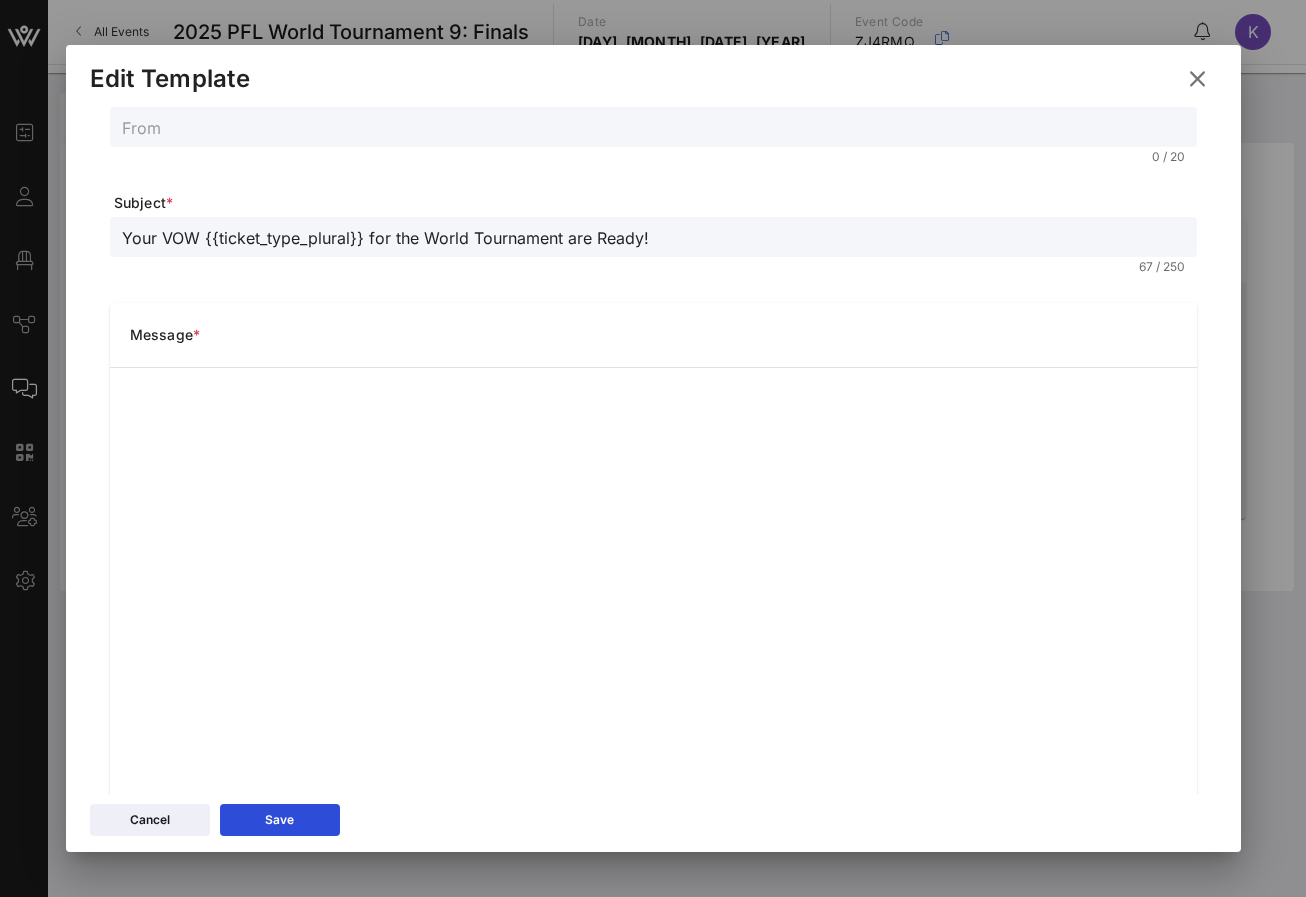 click on "Your VOW {{ticket_type_plural}} for the World Tournament are Ready!" at bounding box center [653, 237] 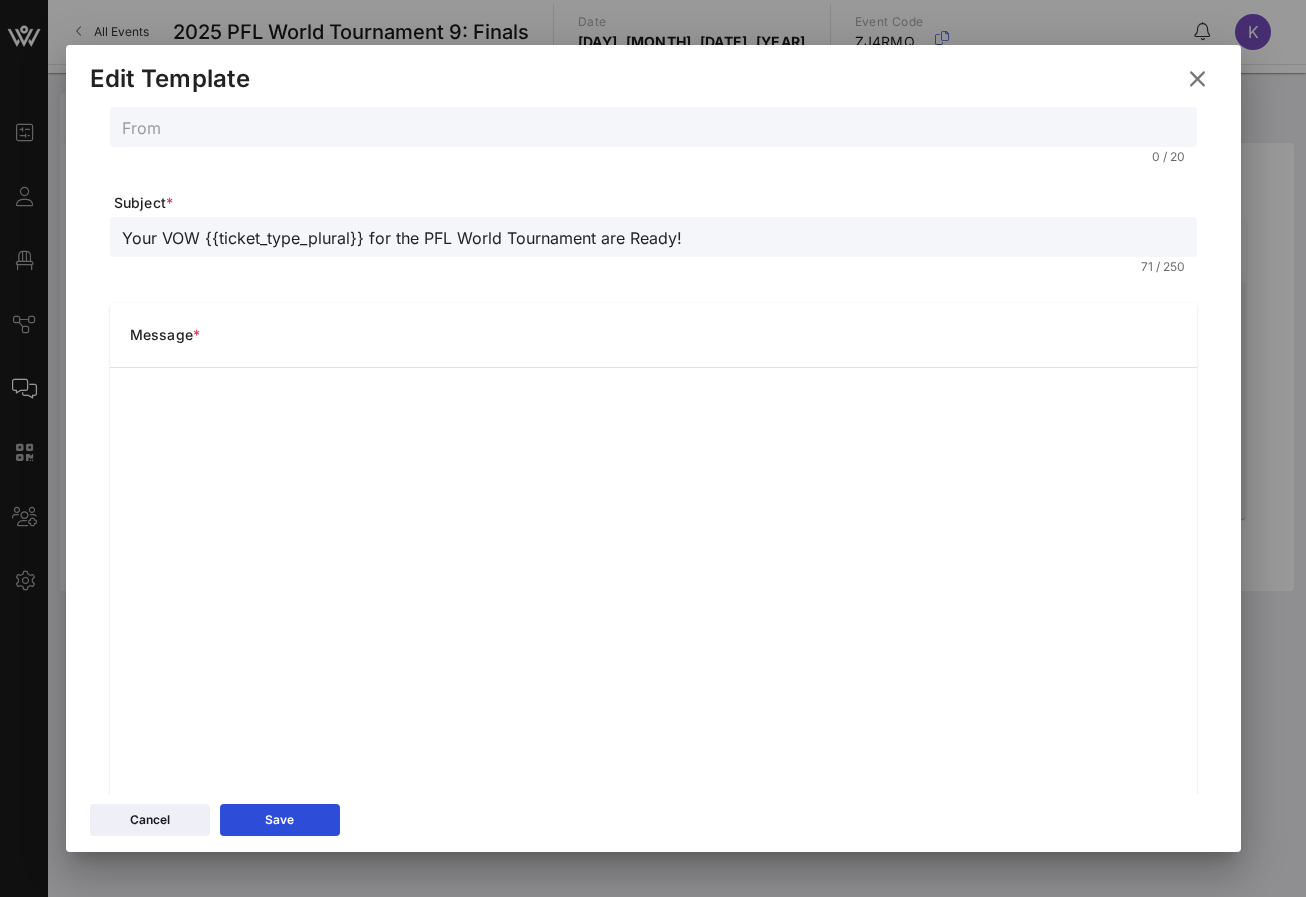 click on "Your VOW {{ticket_type_plural}} for the PFL World Tournament are Ready!" at bounding box center (653, 237) 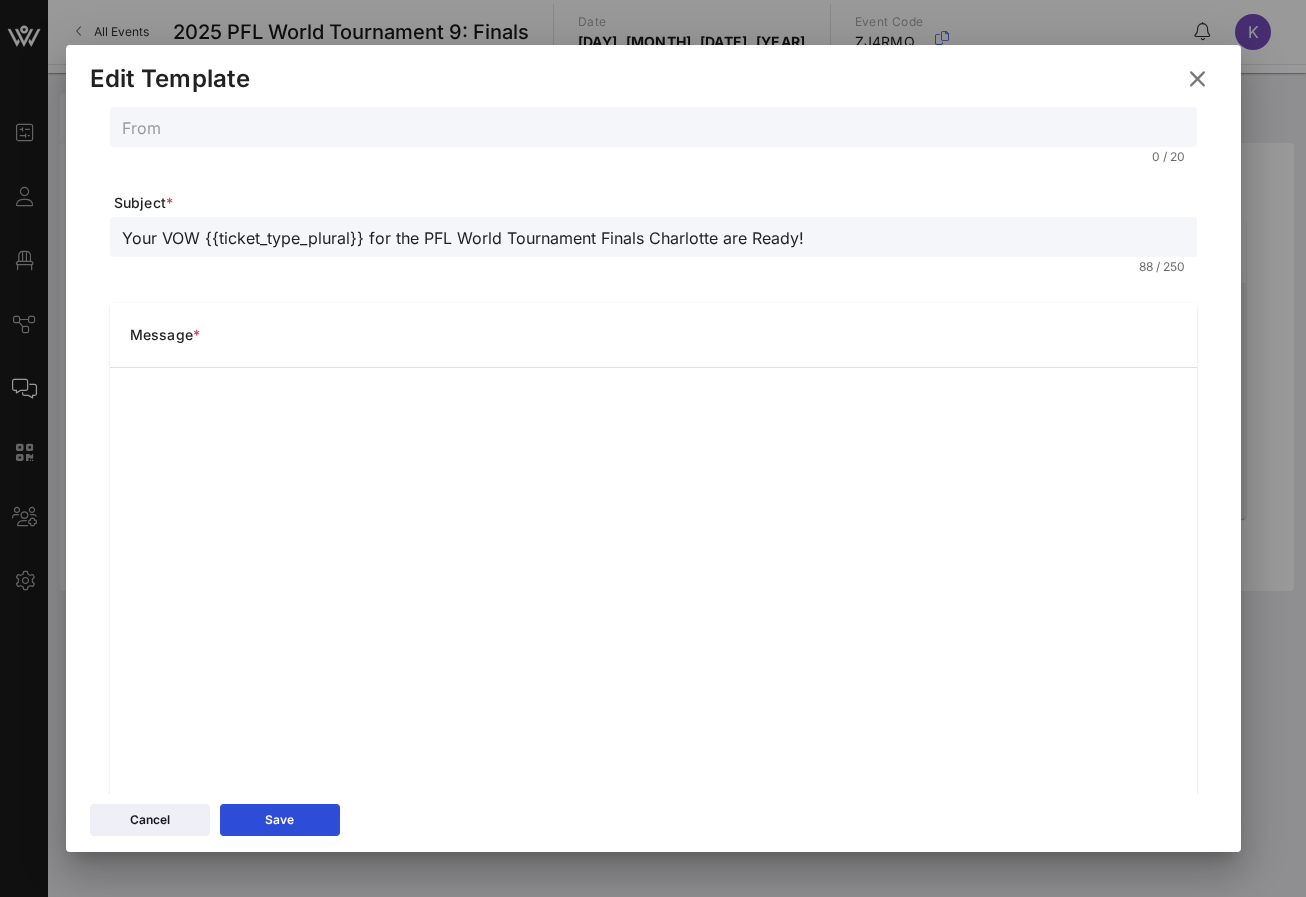type on "Your VOW {{ticket_type_plural}} for the PFL World Tournament Finals Charlotte are Ready!" 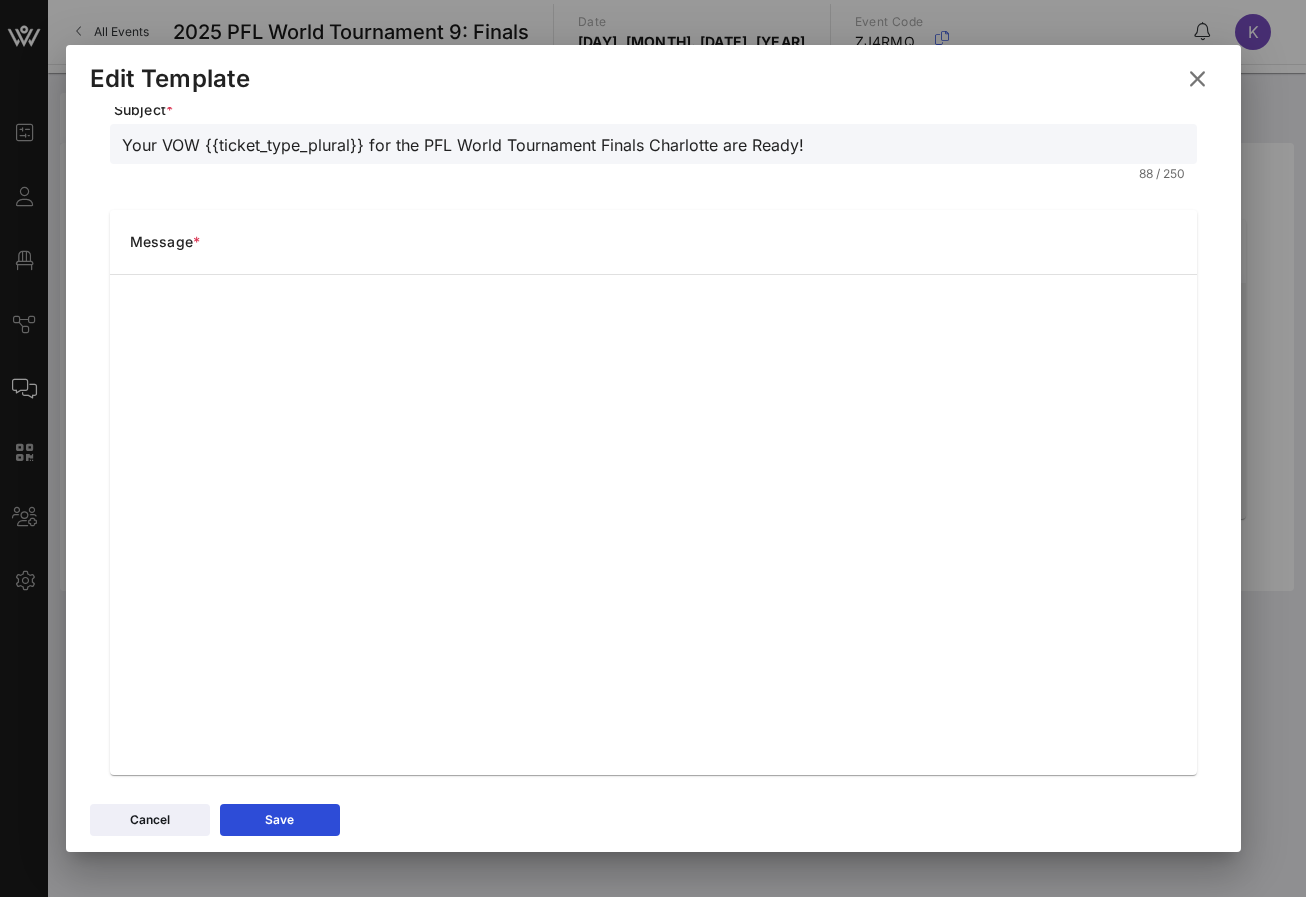 scroll, scrollTop: 169, scrollLeft: 0, axis: vertical 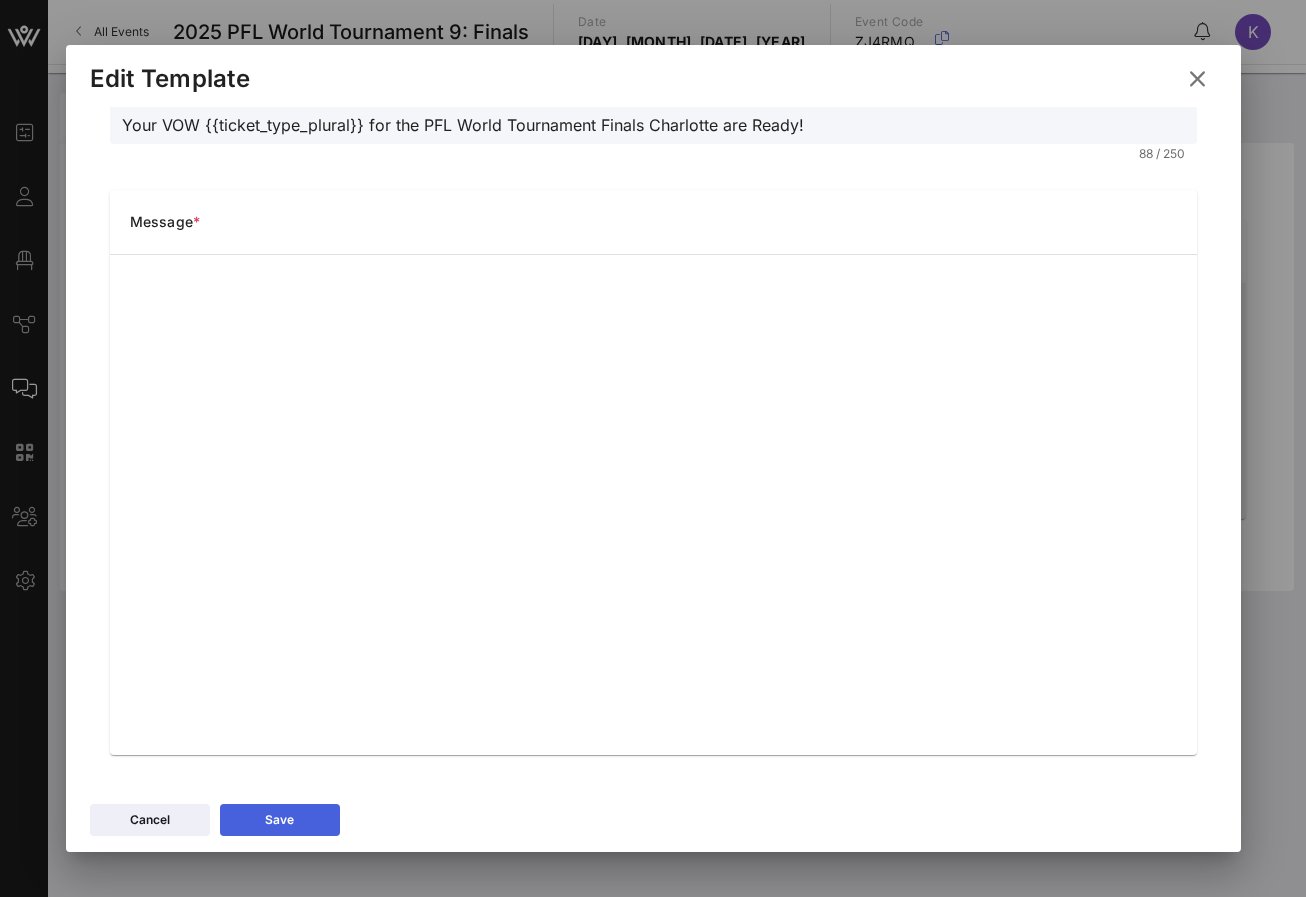 click on "Save" at bounding box center [280, 820] 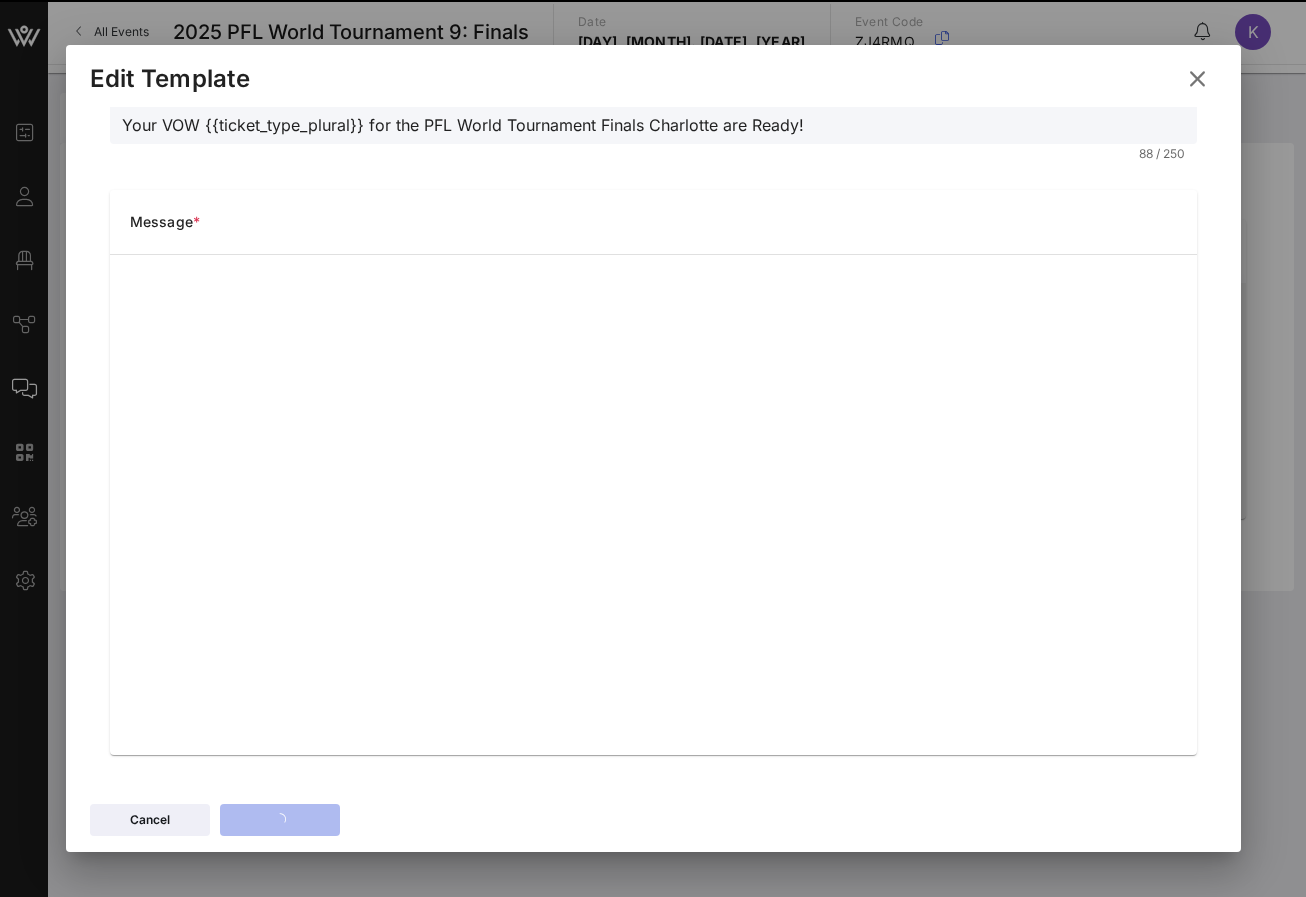 type 